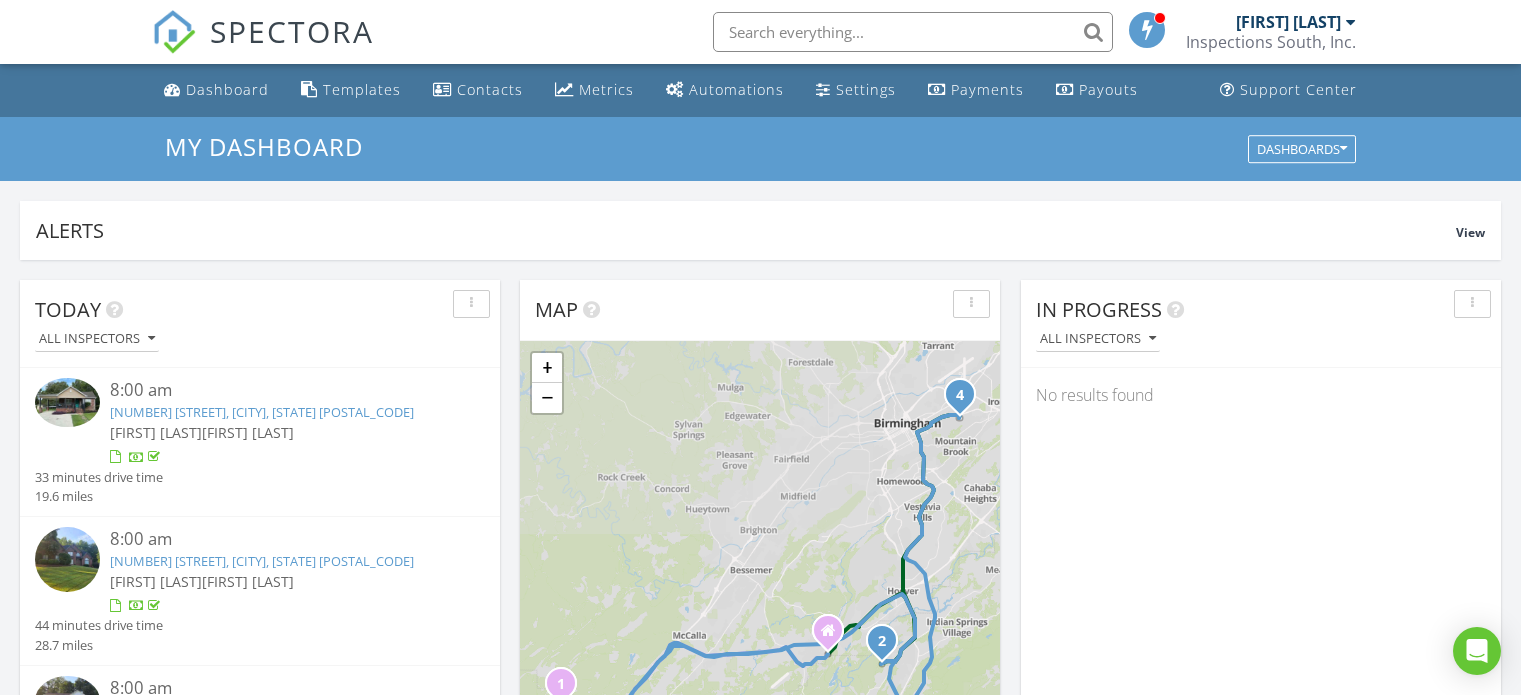 scroll, scrollTop: 0, scrollLeft: 0, axis: both 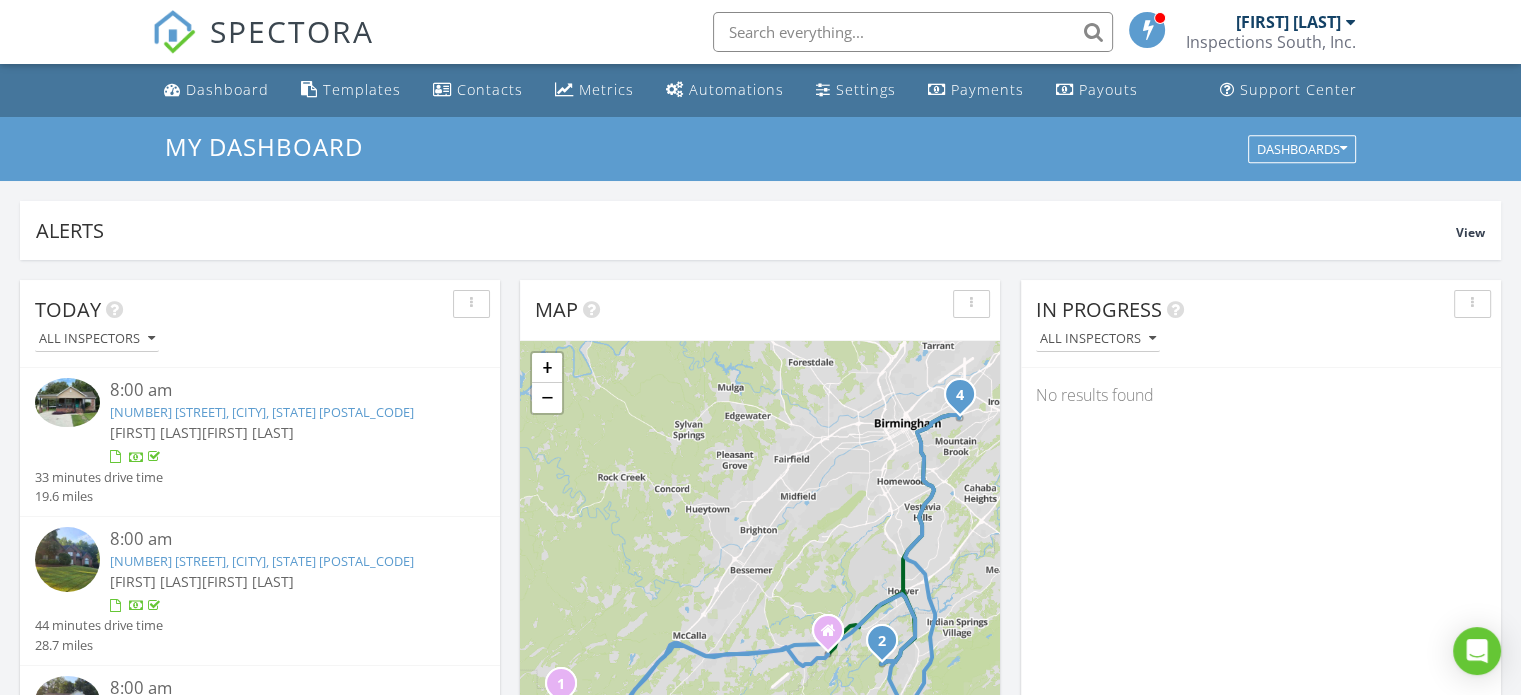 click at bounding box center (913, 32) 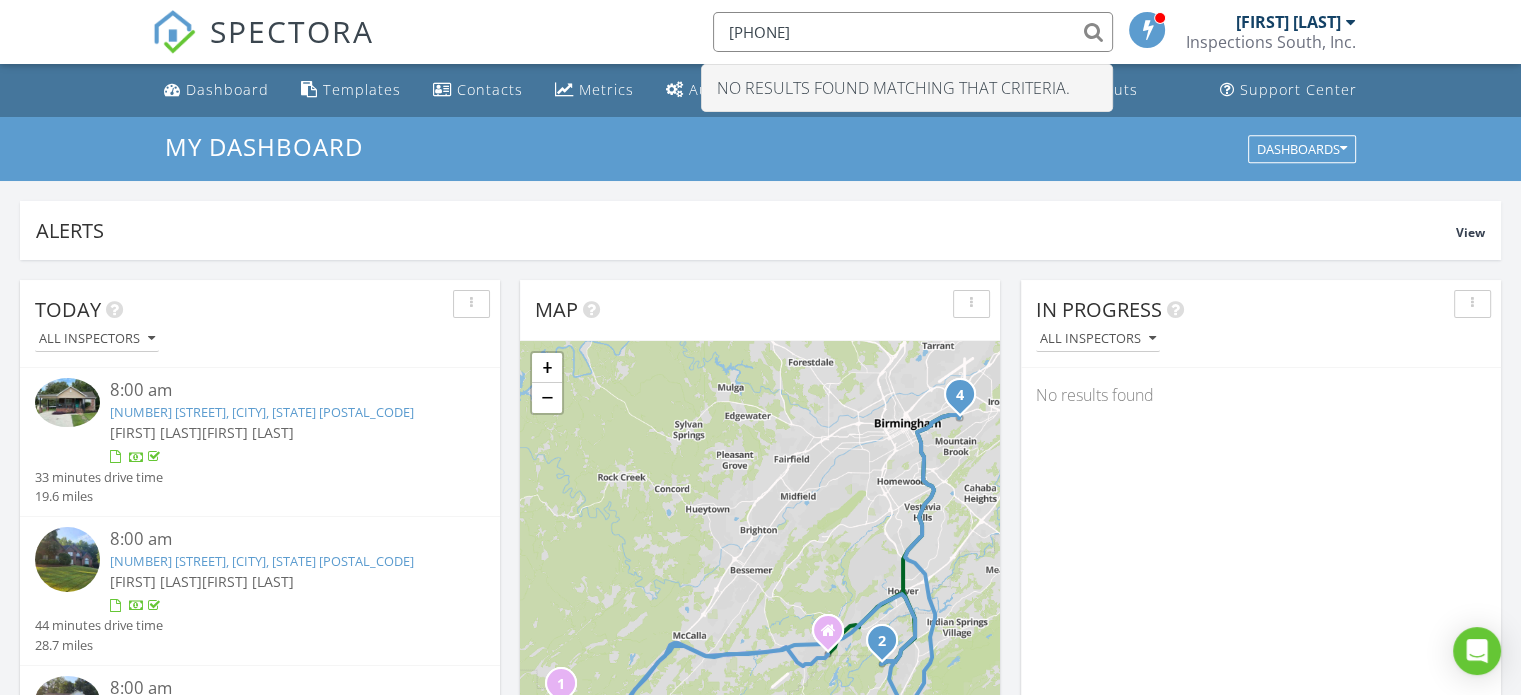 drag, startPoint x: 870, startPoint y: 35, endPoint x: 706, endPoint y: 34, distance: 164.00305 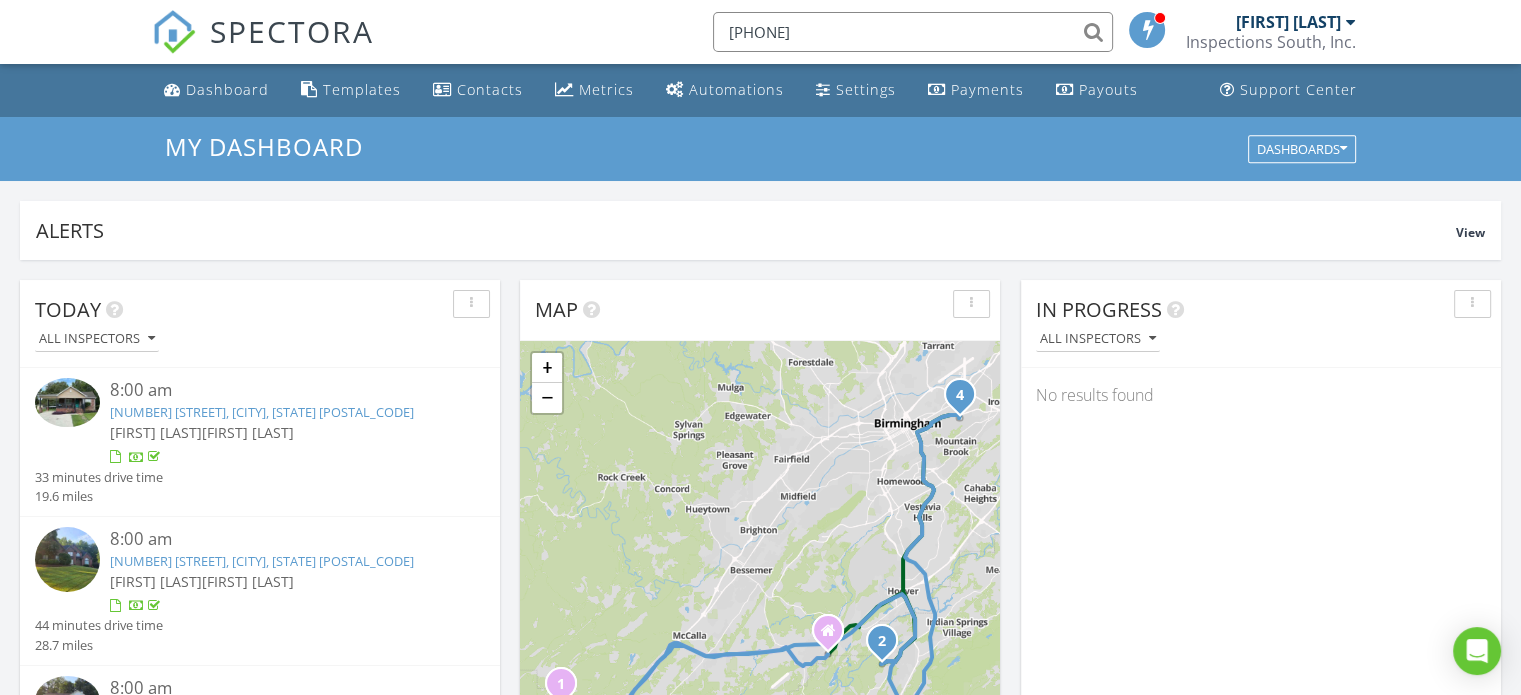 type on "6622793193" 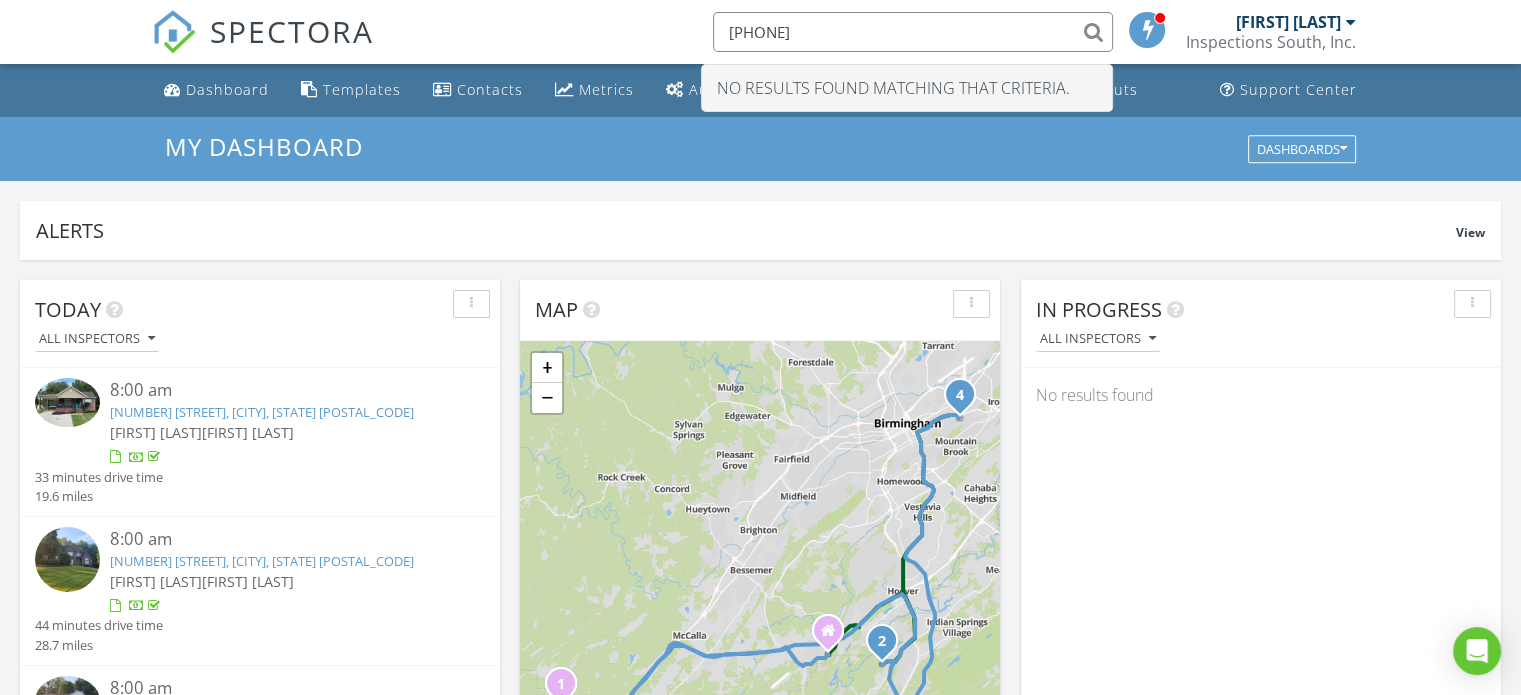 click on "My Dashboard" at bounding box center [760, 146] 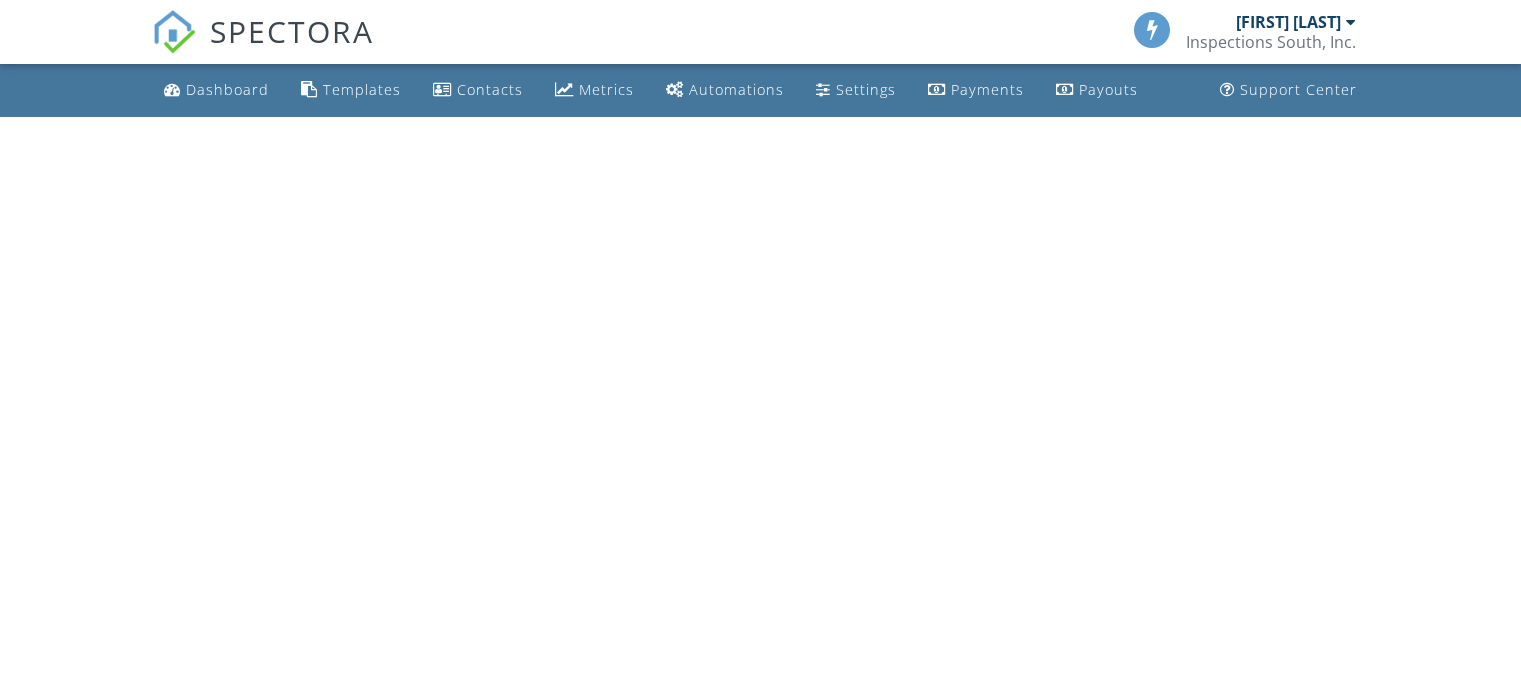 scroll, scrollTop: 0, scrollLeft: 0, axis: both 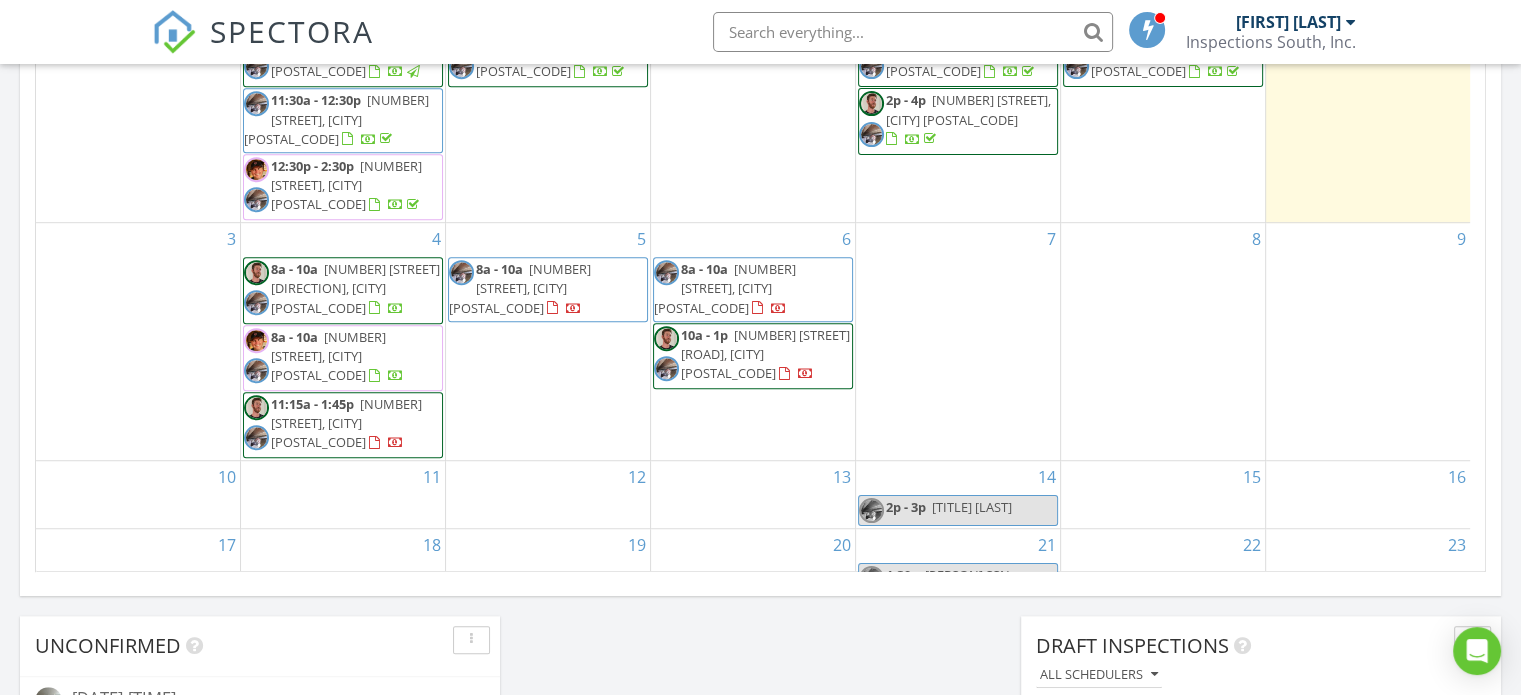 click on "5750 Lake Side Rd, Leeds 35094" at bounding box center (765, 354) 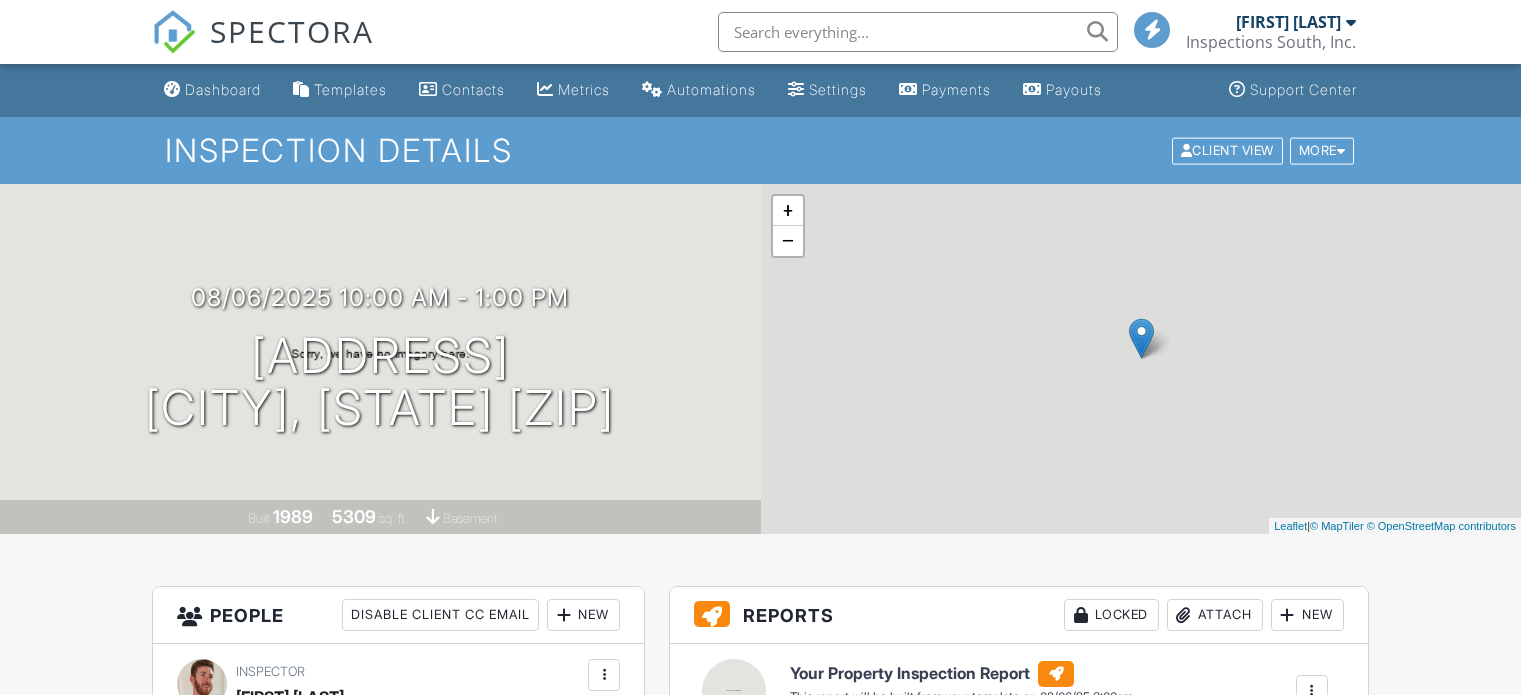 scroll, scrollTop: 0, scrollLeft: 0, axis: both 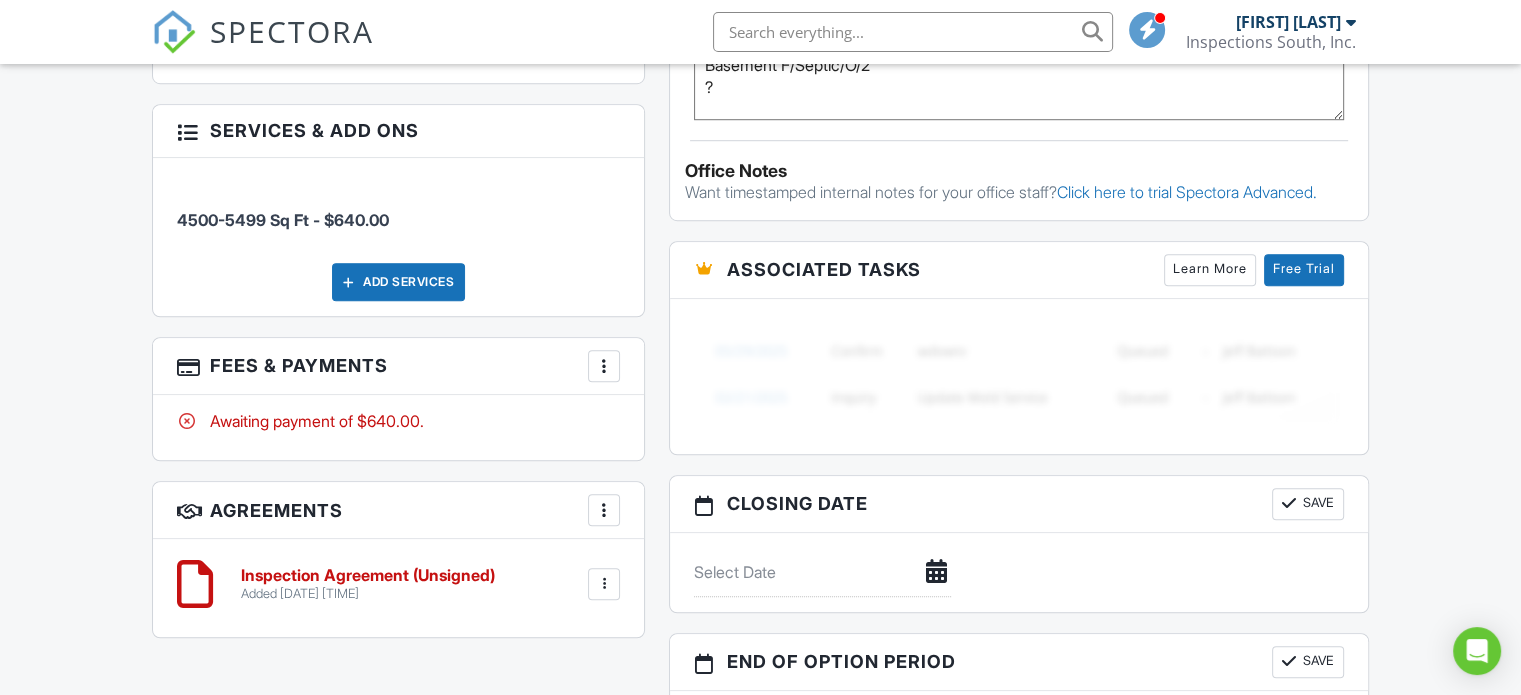 drag, startPoint x: 977, startPoint y: 91, endPoint x: 693, endPoint y: 89, distance: 284.00705 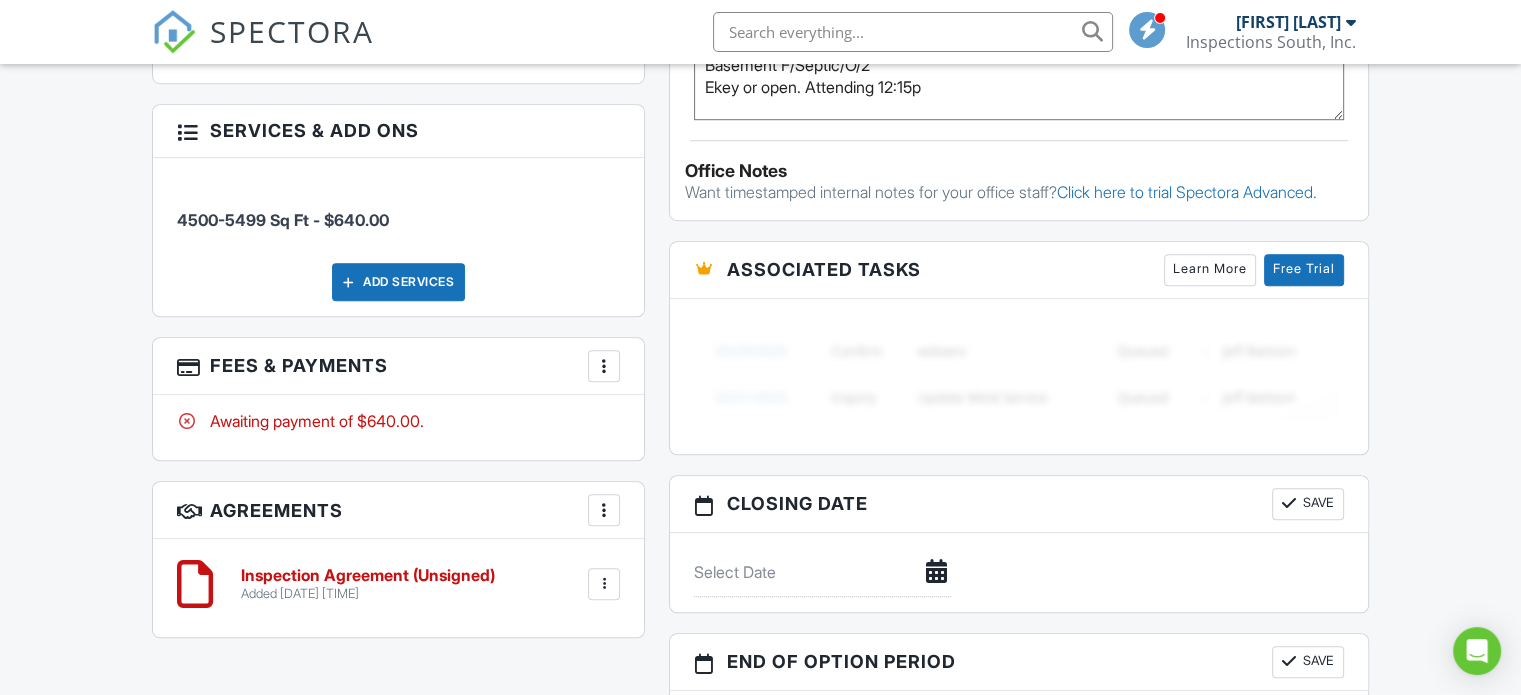 scroll, scrollTop: 809, scrollLeft: 0, axis: vertical 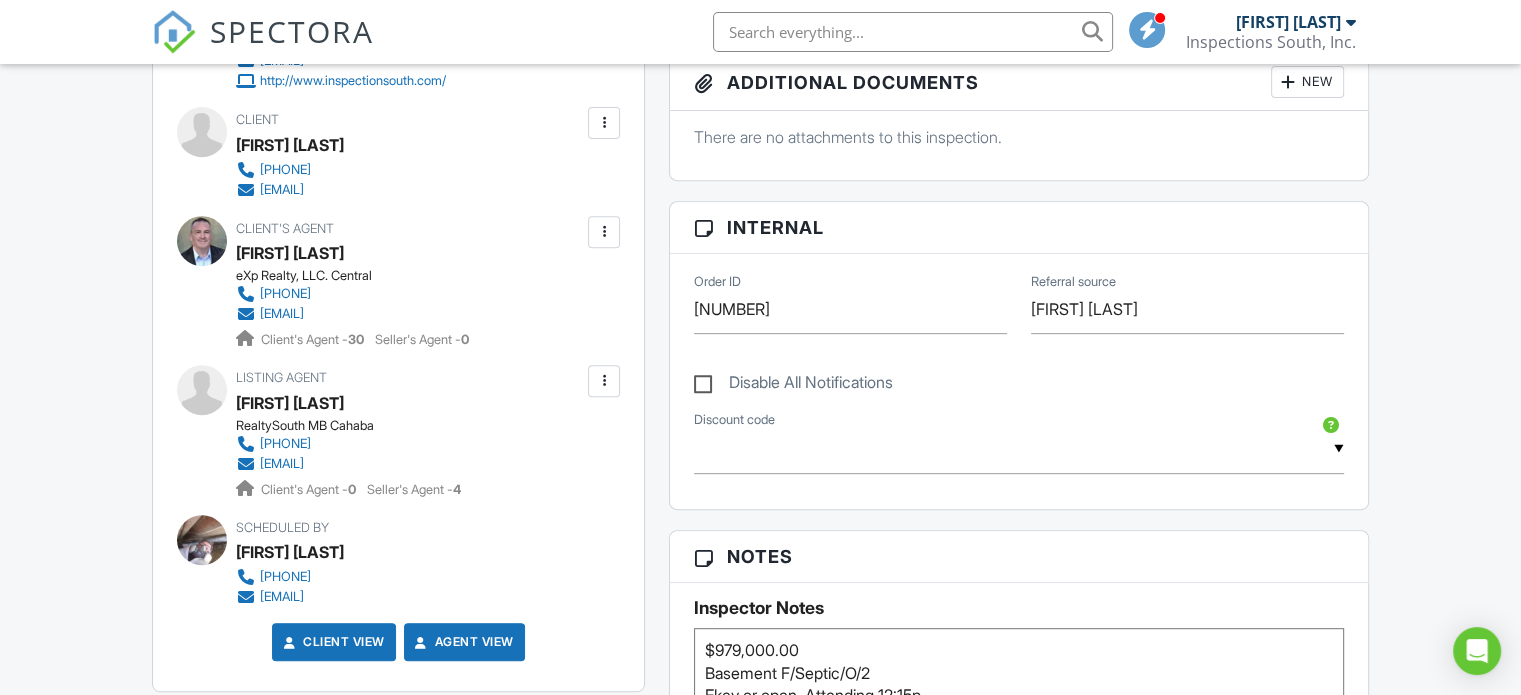 type on "$979,000.00
Basement F/Septic/O/2
Ekey or open. Attending 12:15p" 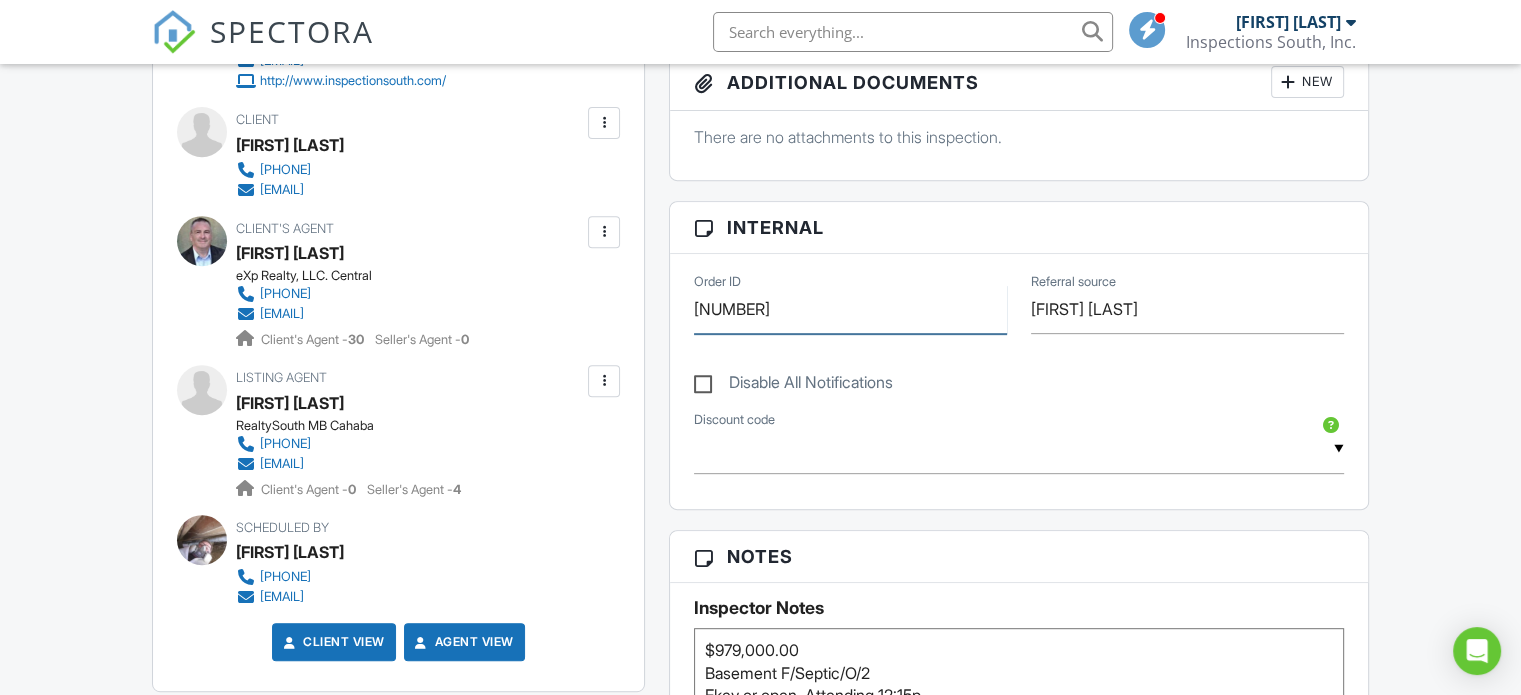 click on "[NUMBER]" at bounding box center [850, 309] 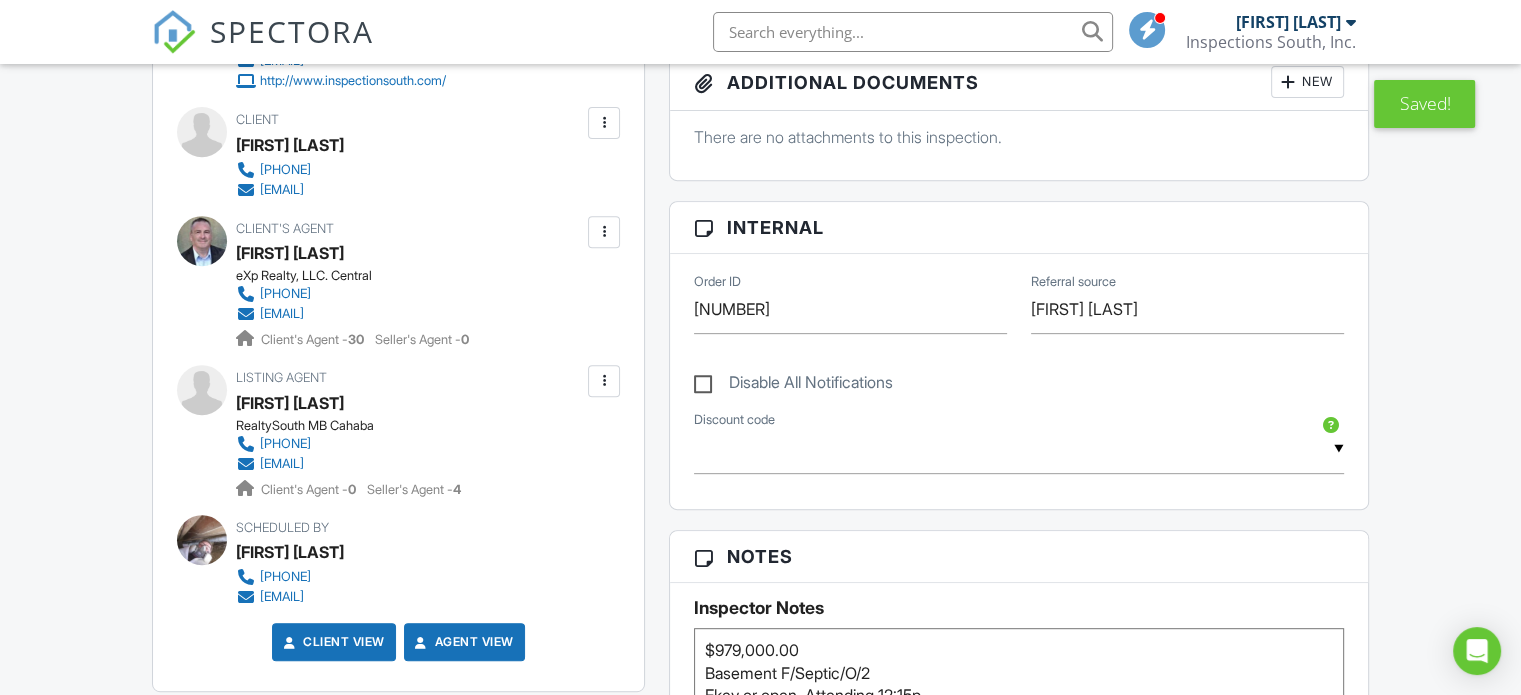 click on "SPECTORA" at bounding box center (292, 31) 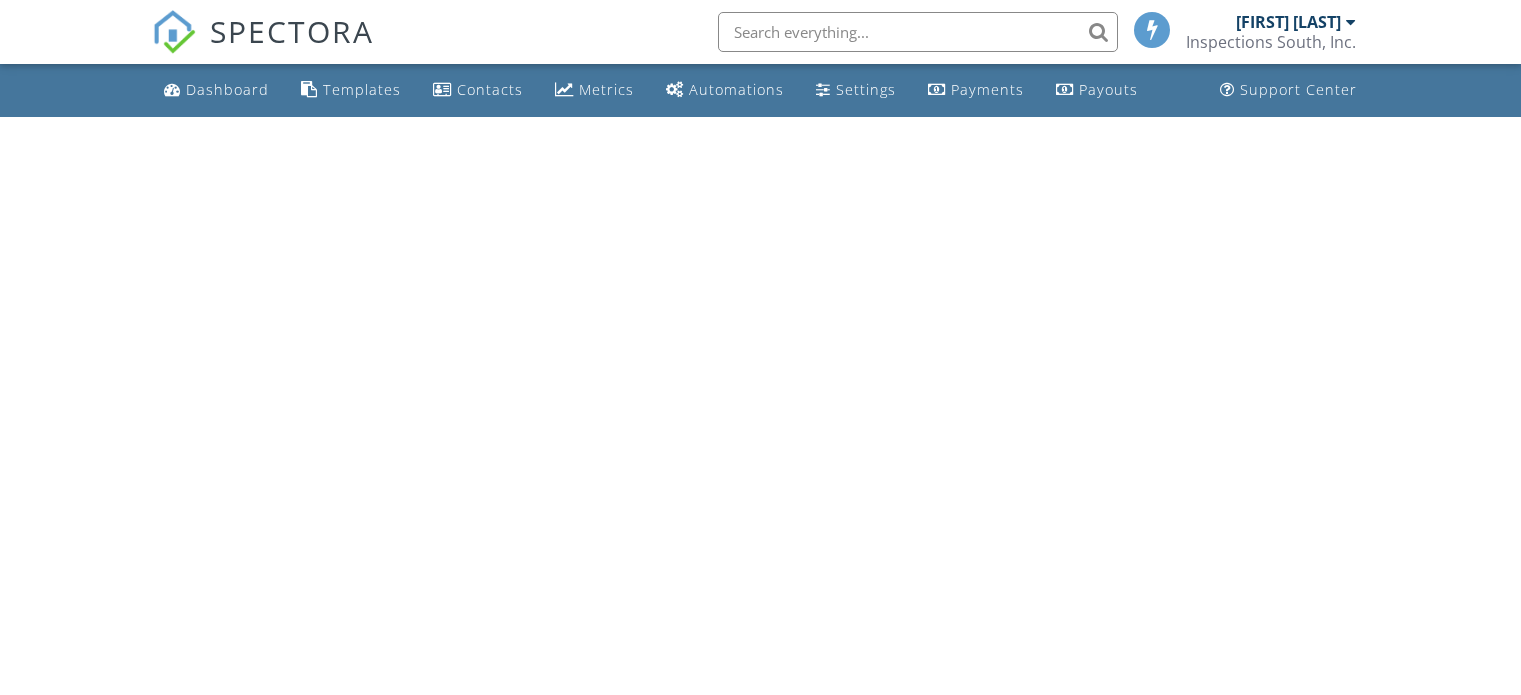 scroll, scrollTop: 0, scrollLeft: 0, axis: both 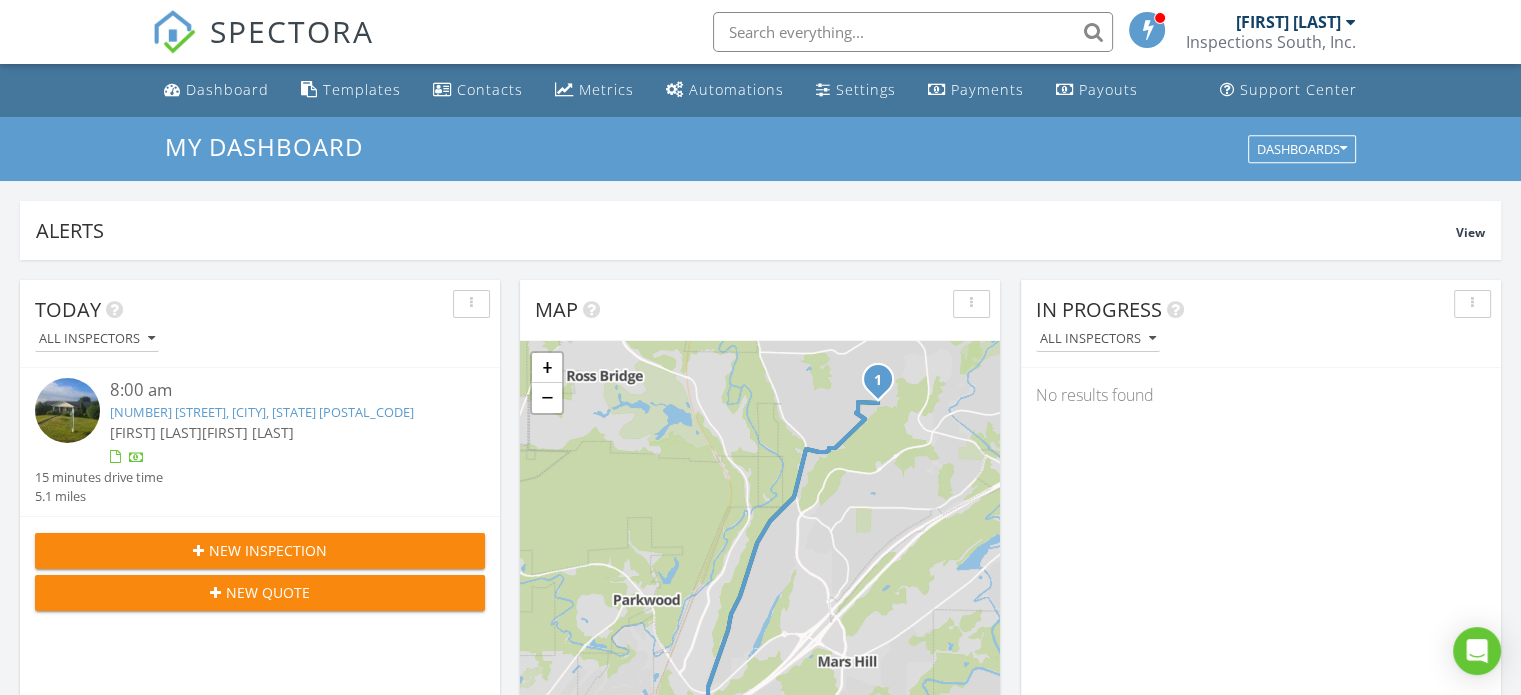 click on "421 Jamestown Drive, Birmingham, AL 35226" at bounding box center [262, 412] 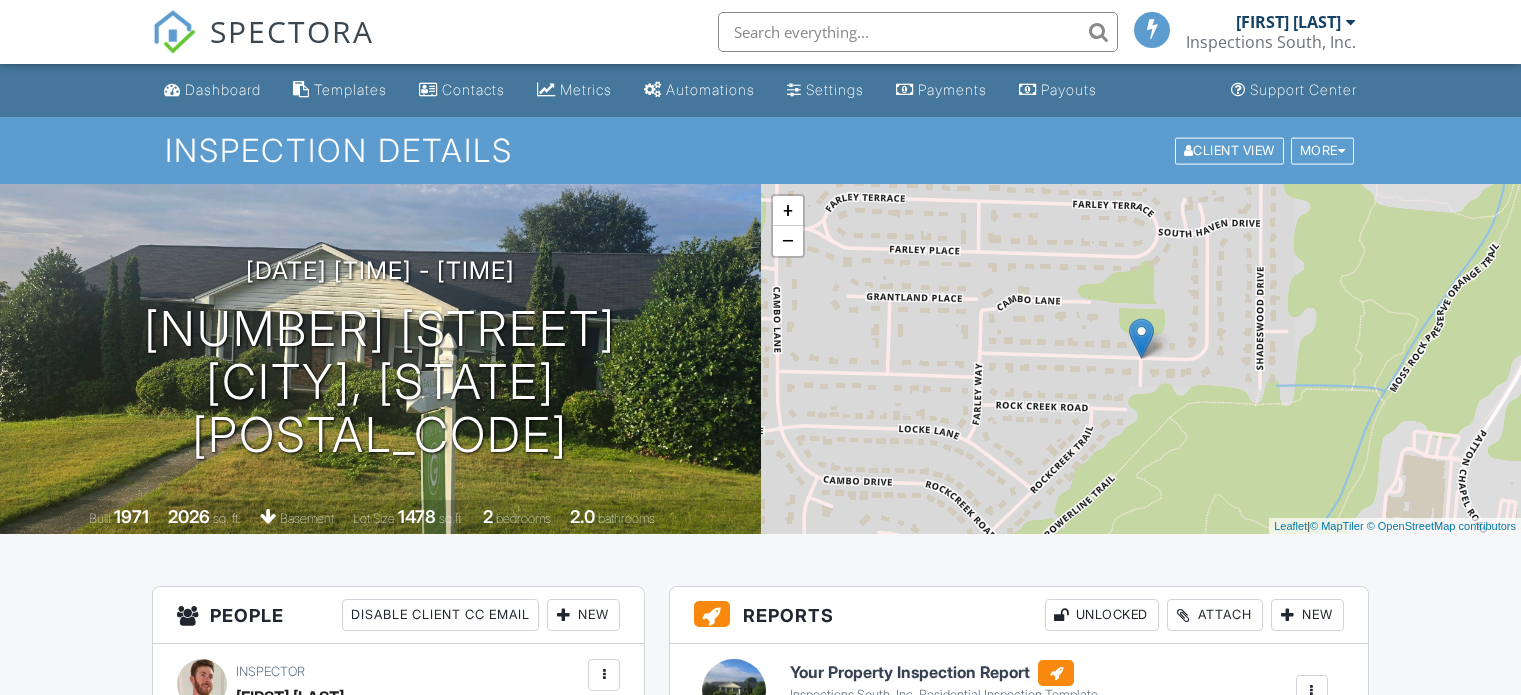 scroll, scrollTop: 0, scrollLeft: 0, axis: both 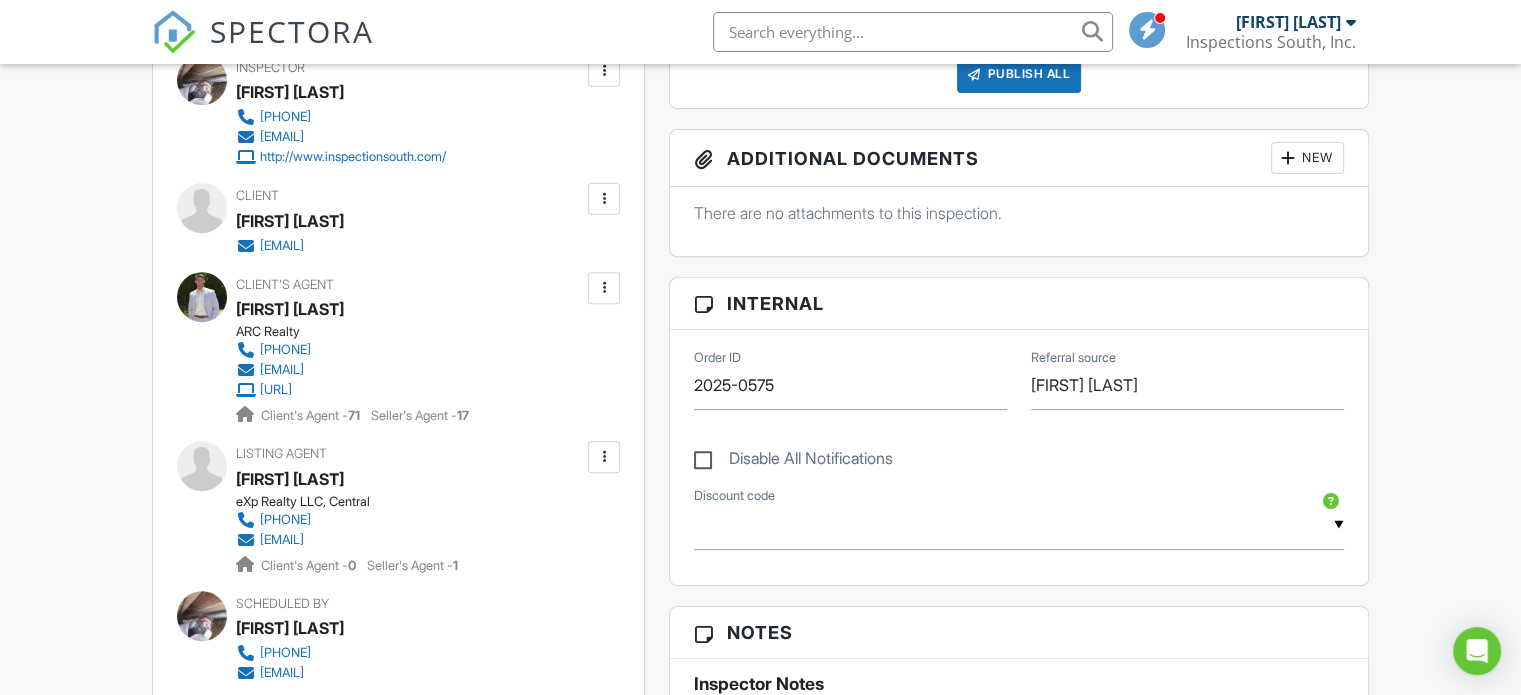click at bounding box center [604, 199] 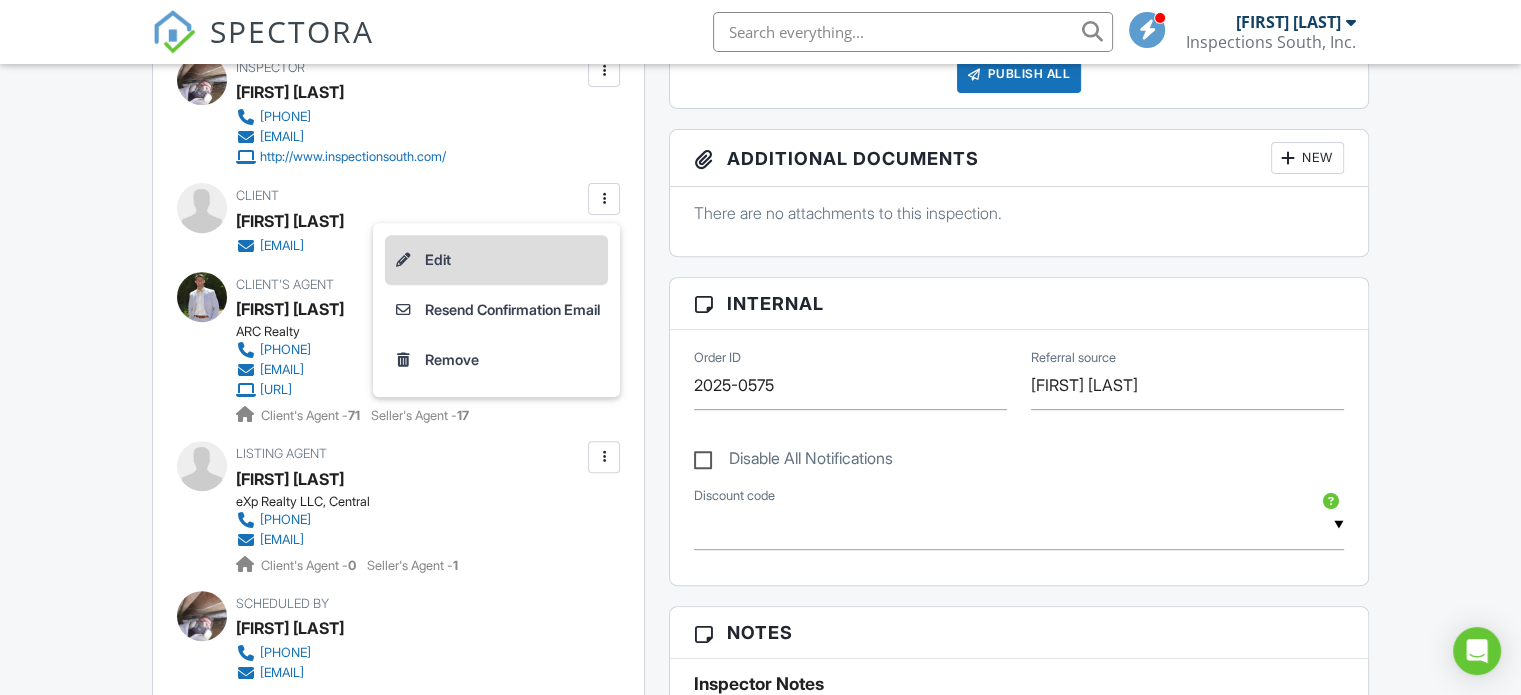 click on "Edit" at bounding box center [496, 260] 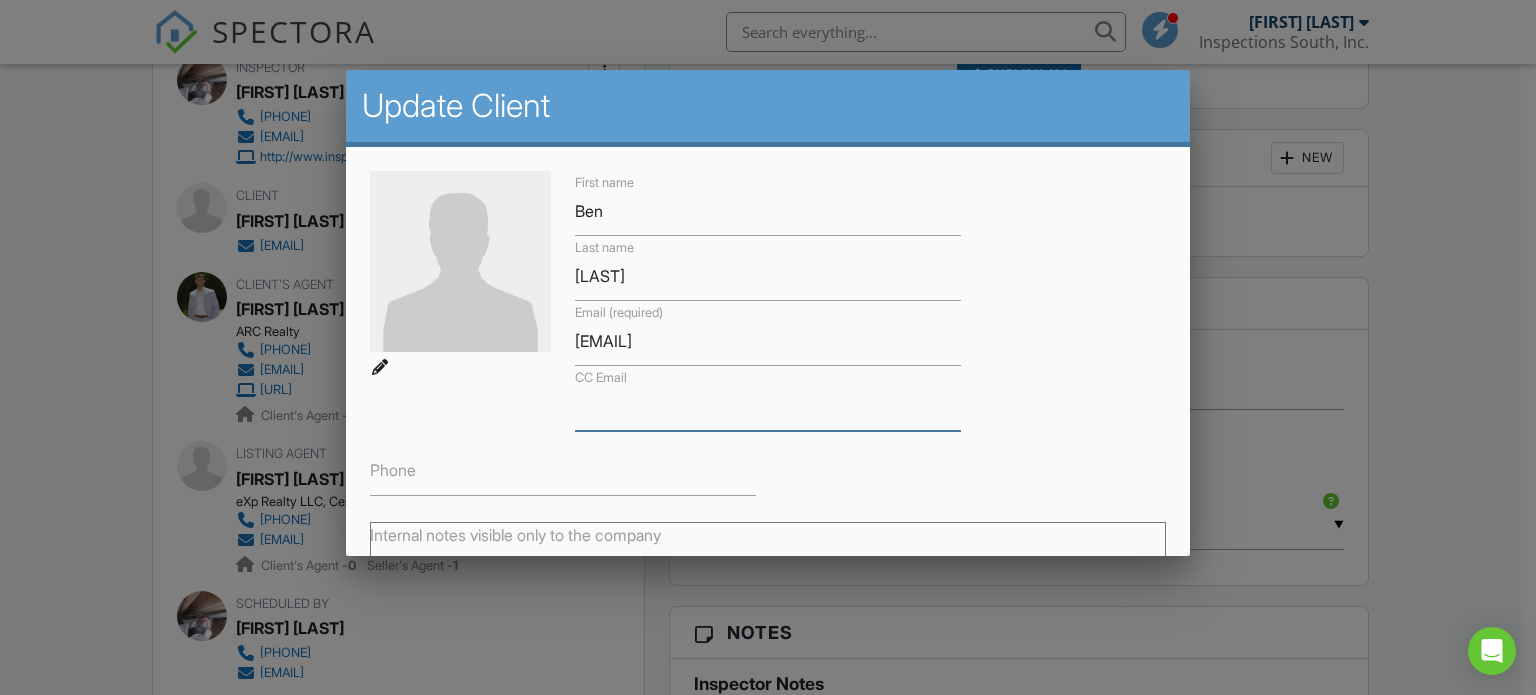 click on "CC Email" at bounding box center [768, 406] 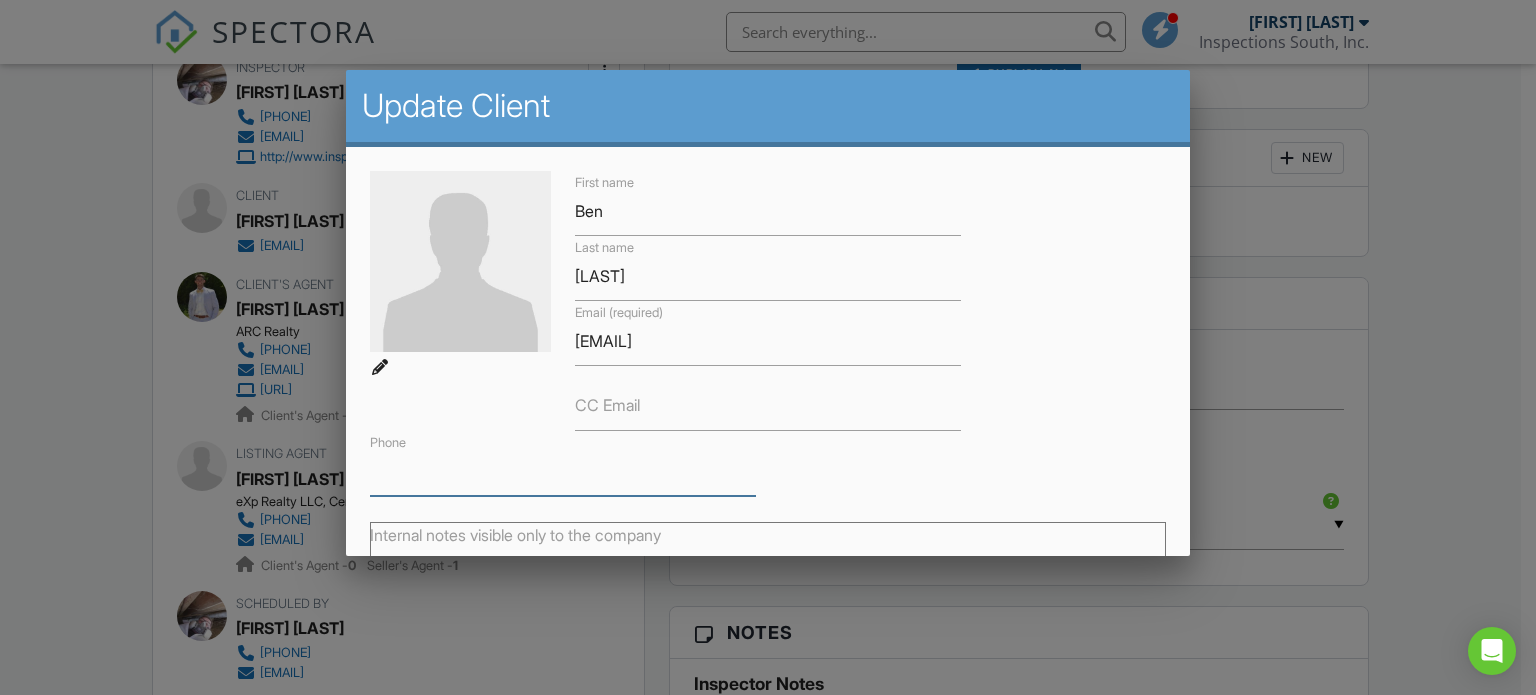 click on "Phone" at bounding box center [563, 471] 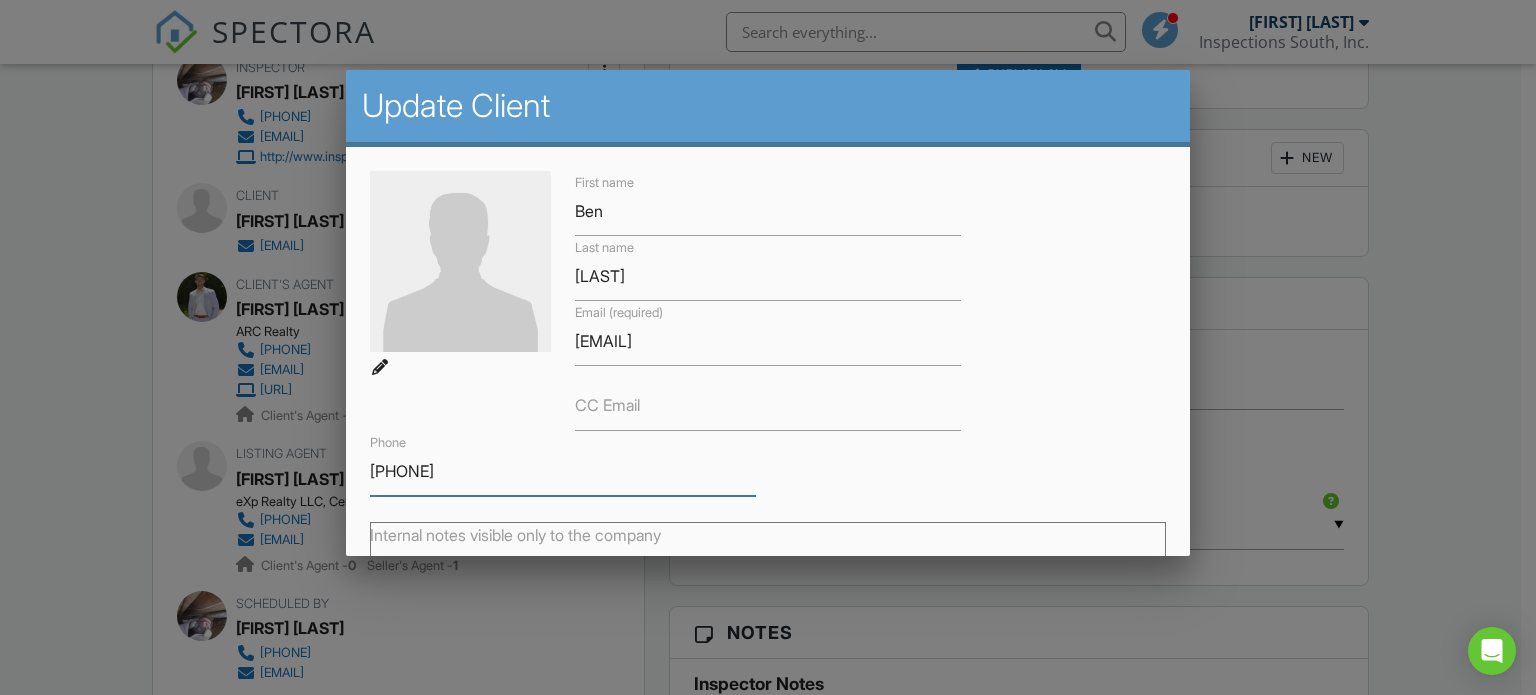 scroll, scrollTop: 296, scrollLeft: 0, axis: vertical 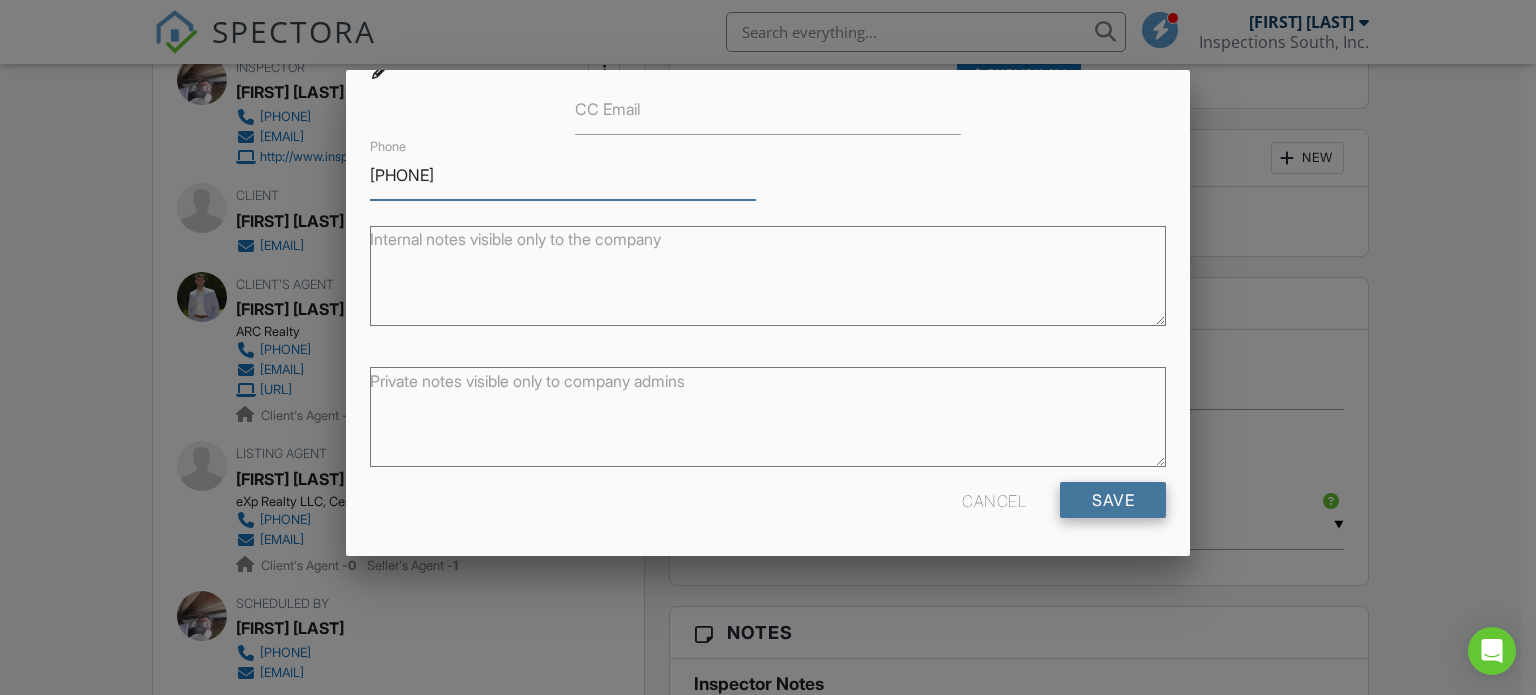type on "2058342830" 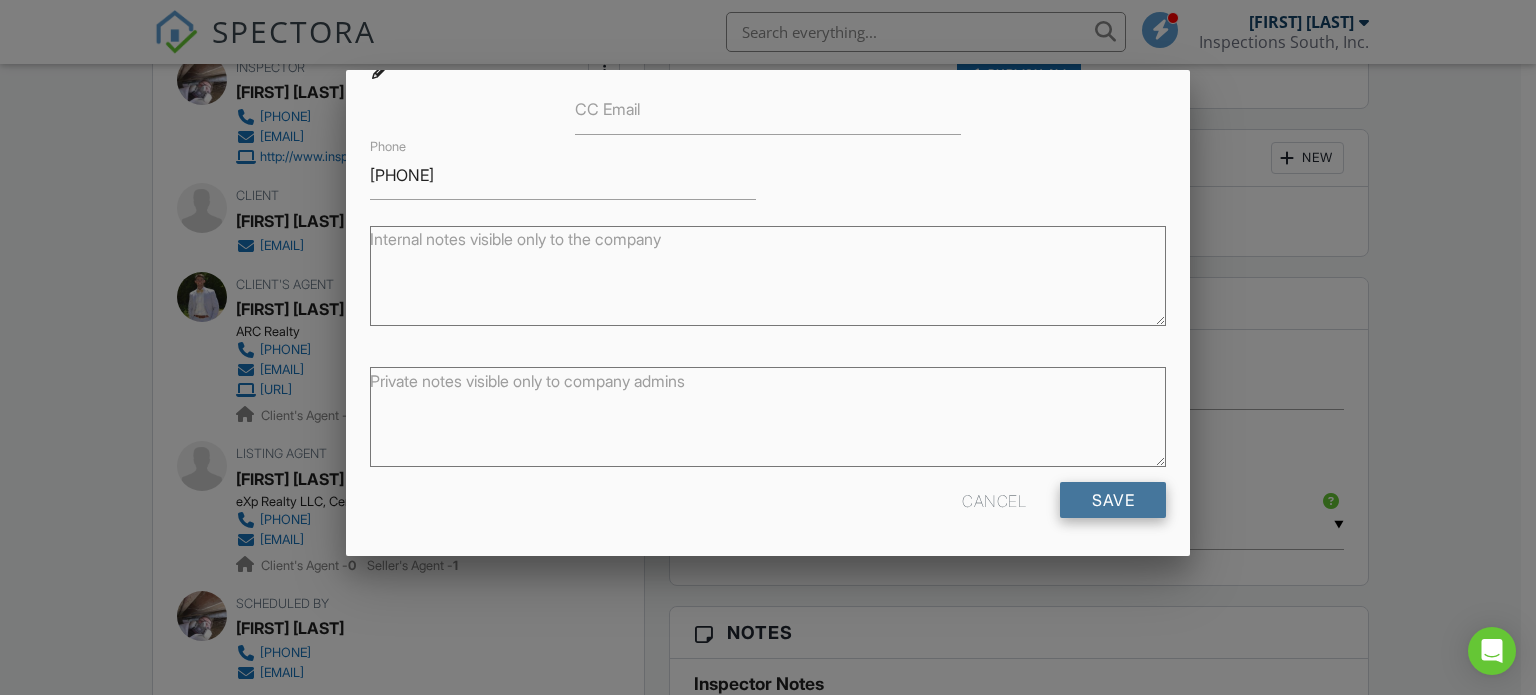 click on "Save" at bounding box center [1113, 500] 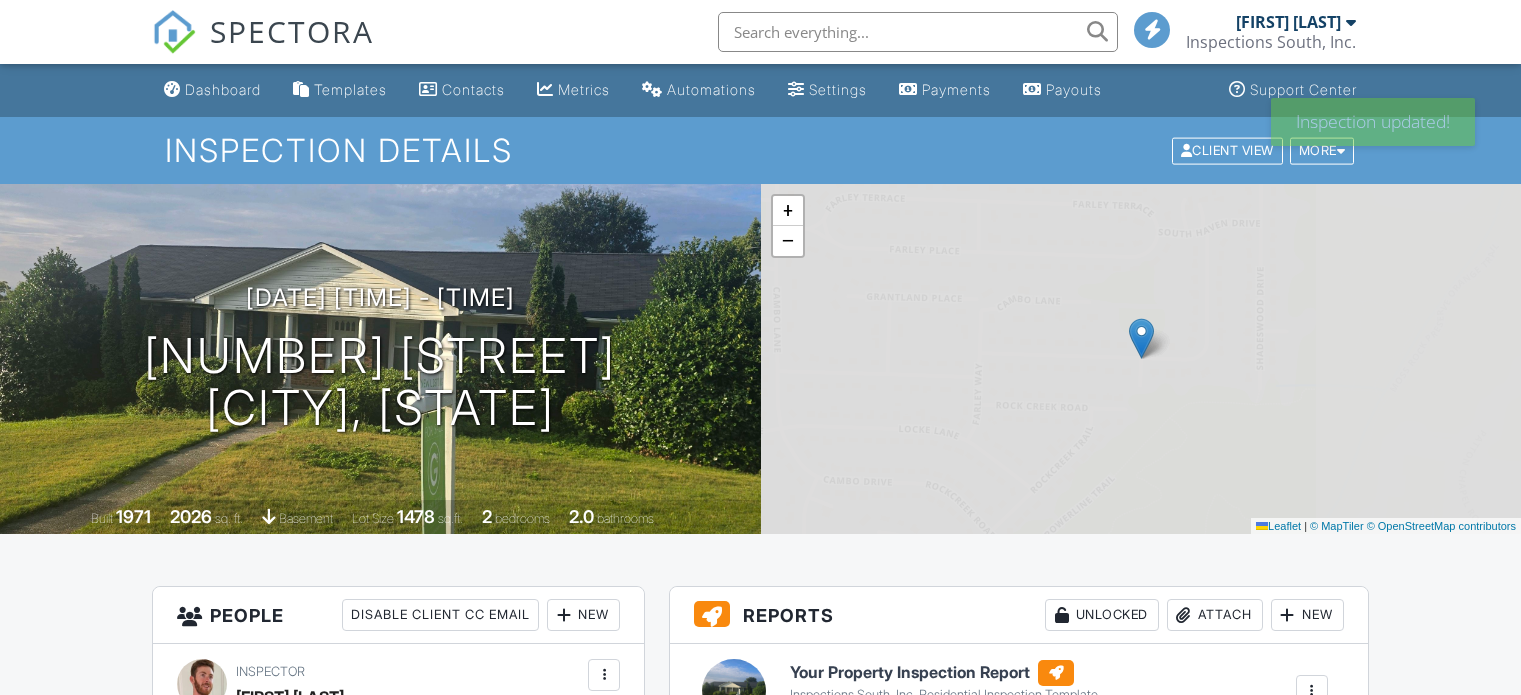 scroll, scrollTop: 0, scrollLeft: 0, axis: both 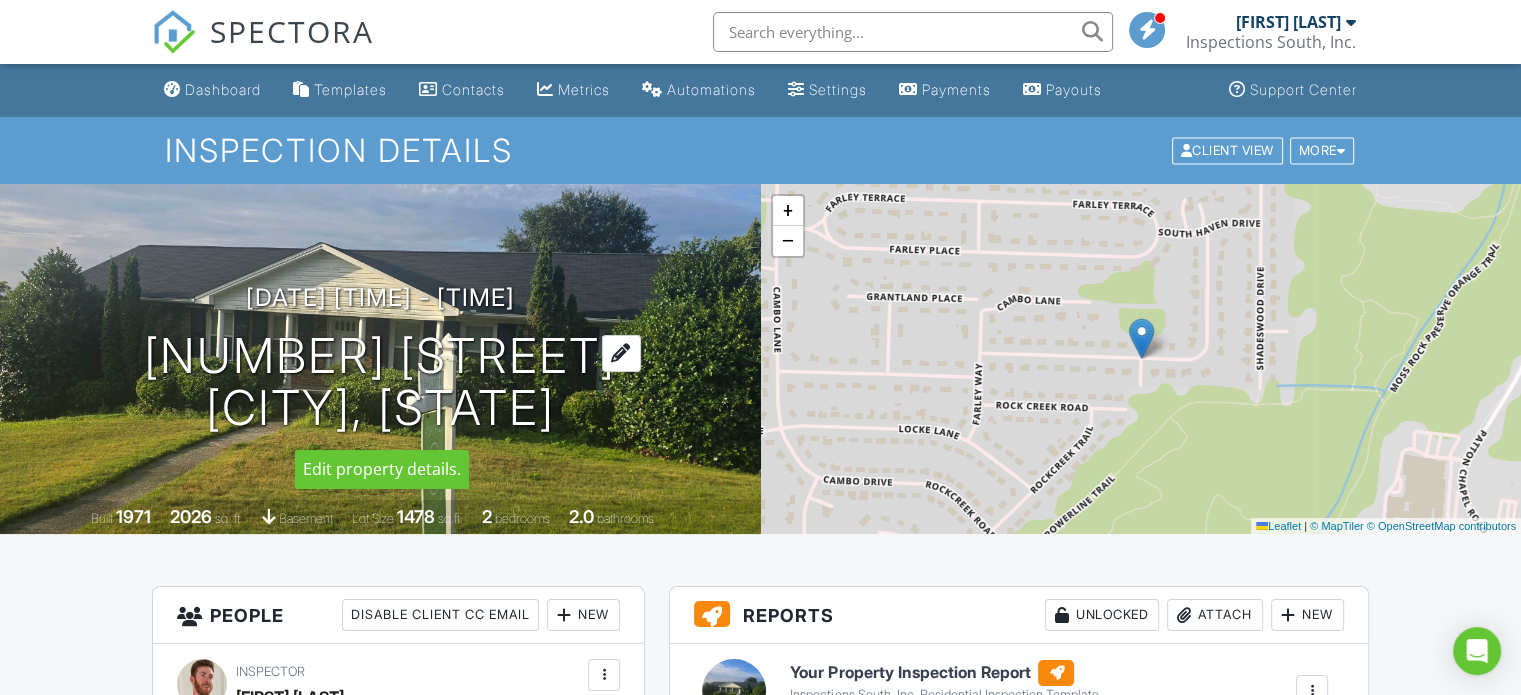click at bounding box center (621, 353) 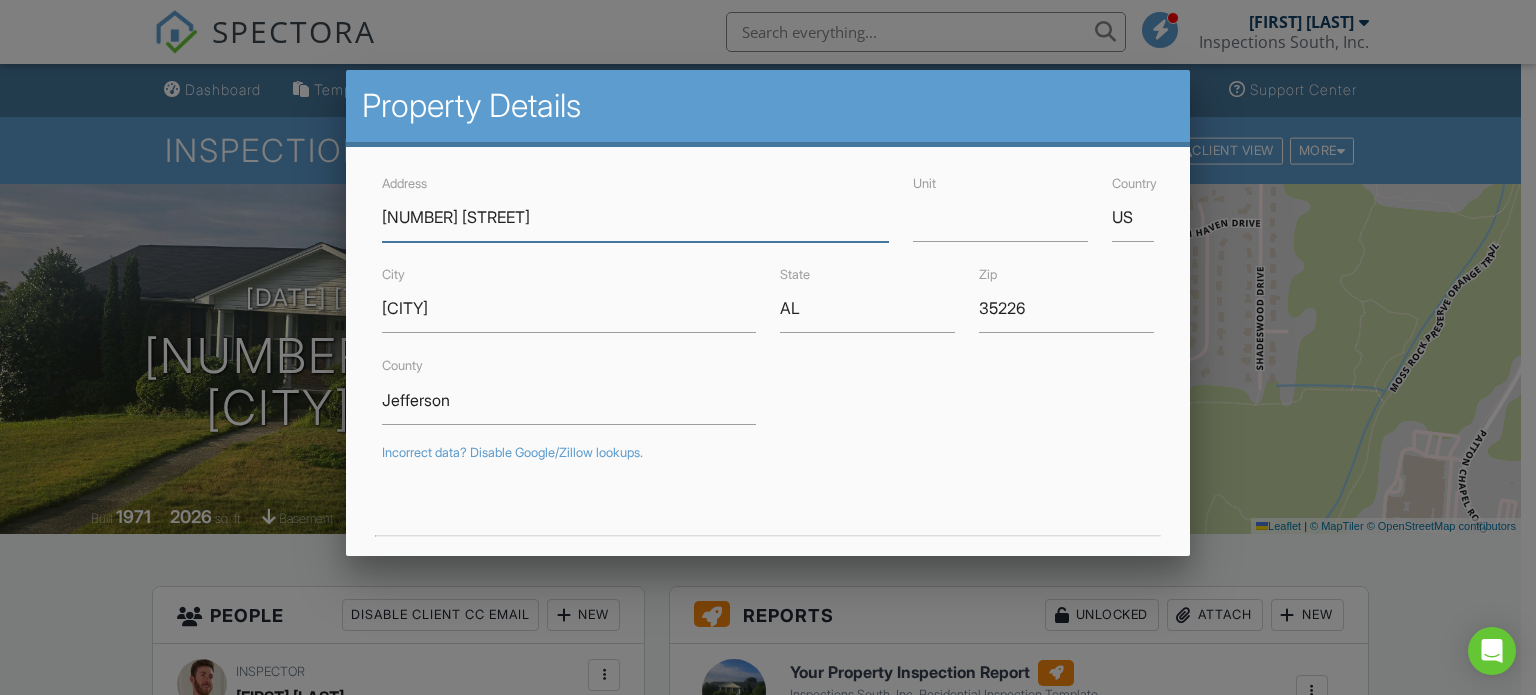 click on "421 Jamestown Drive" at bounding box center (635, 217) 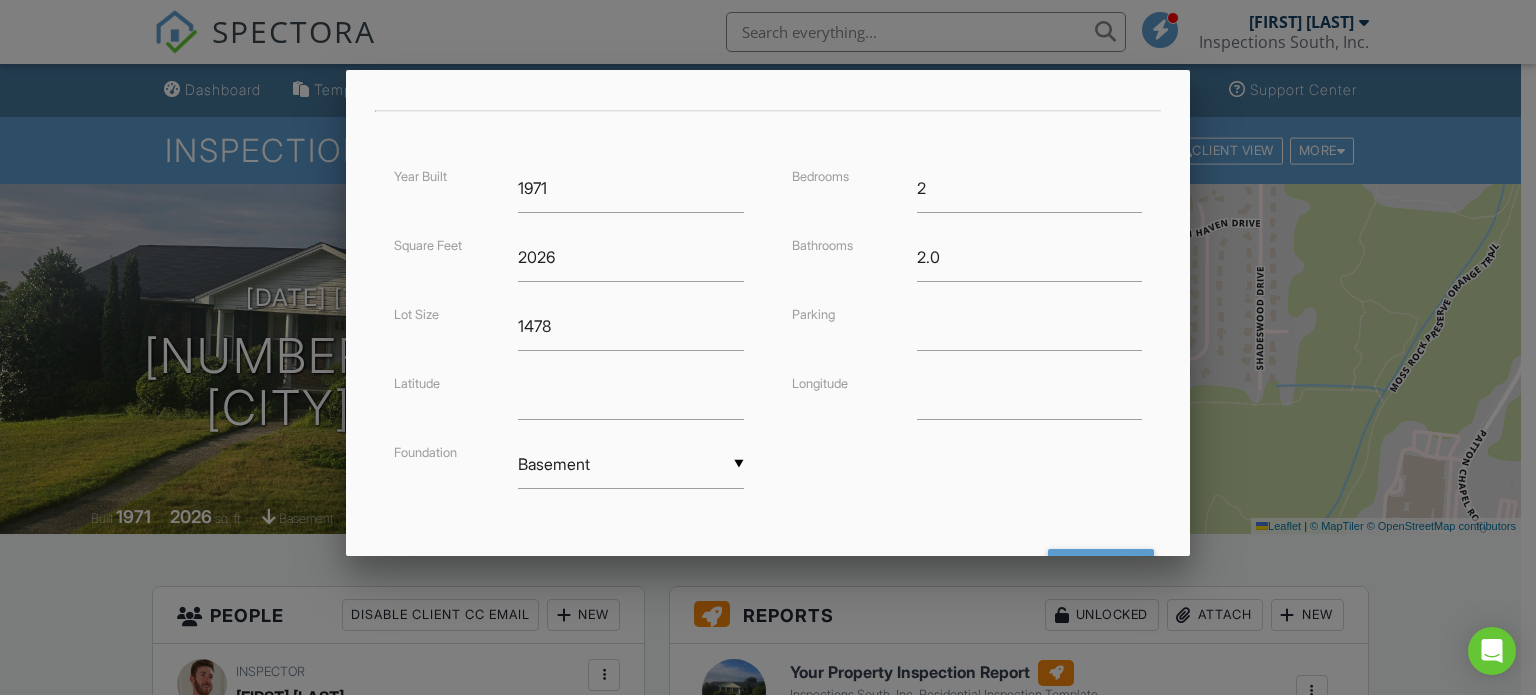 scroll, scrollTop: 511, scrollLeft: 0, axis: vertical 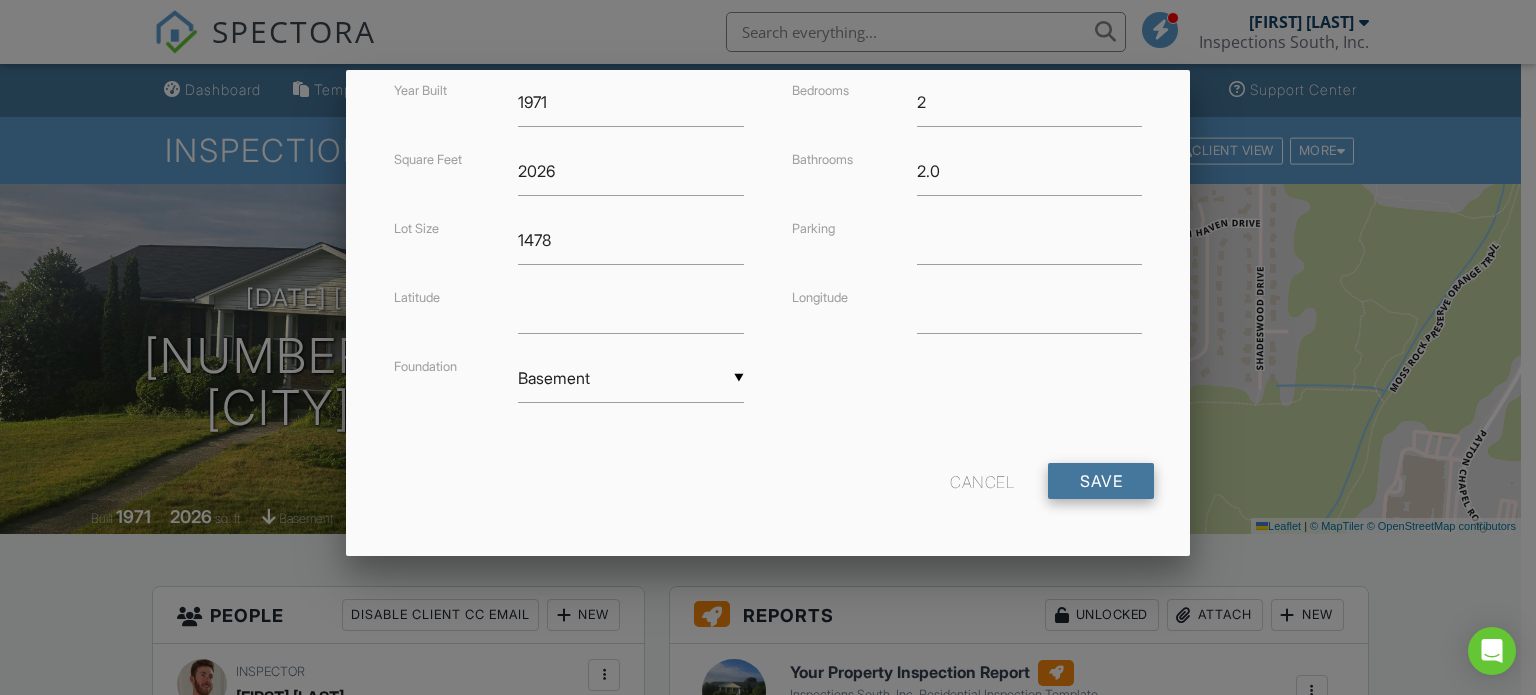 type on "2421 Jamestown Drive" 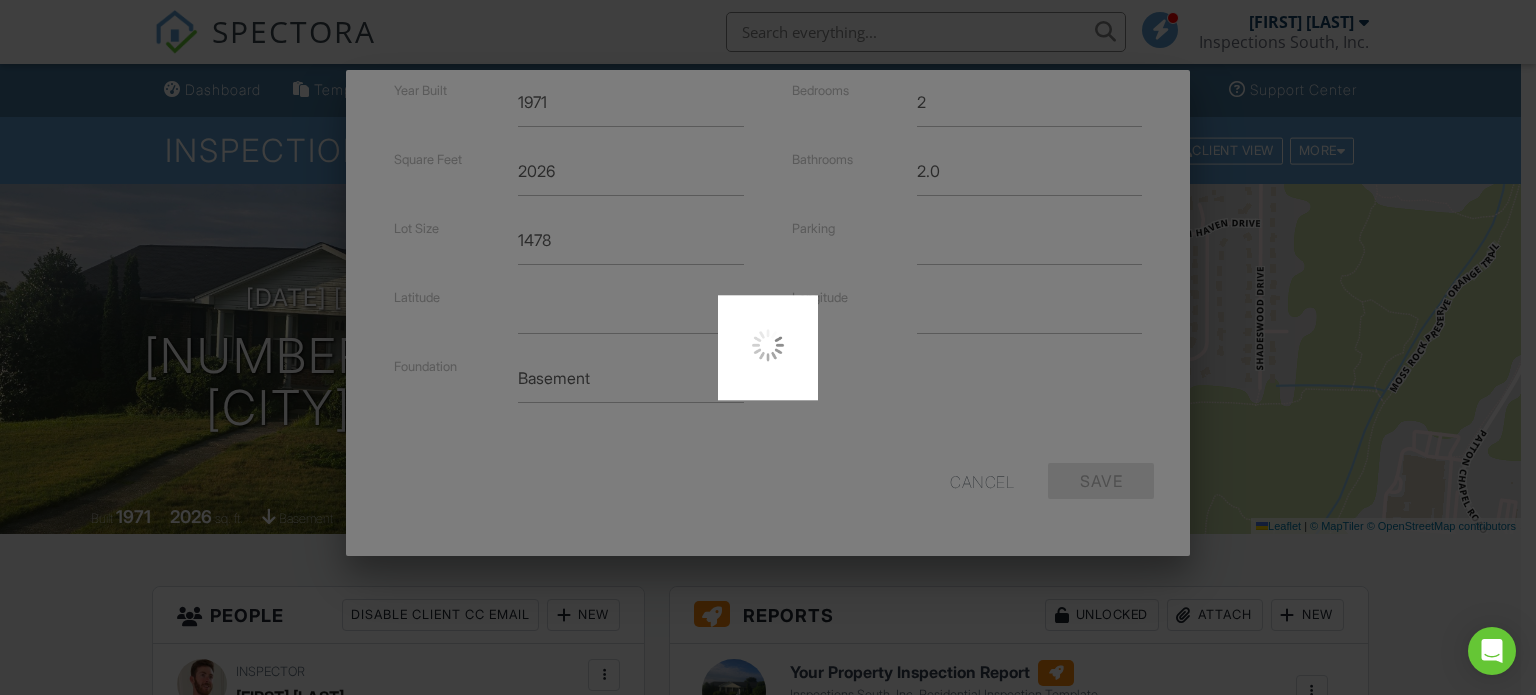type on "33.390434" 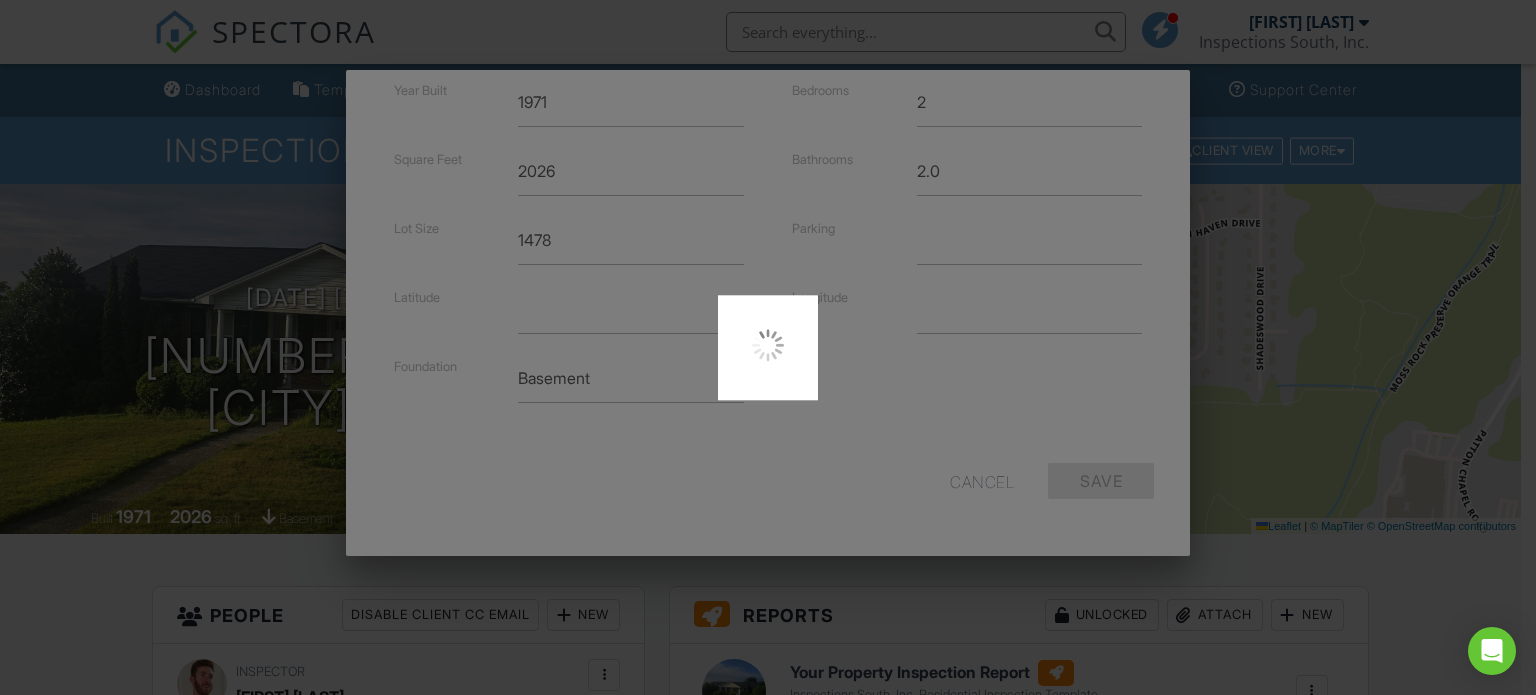 type on "-86.8410882" 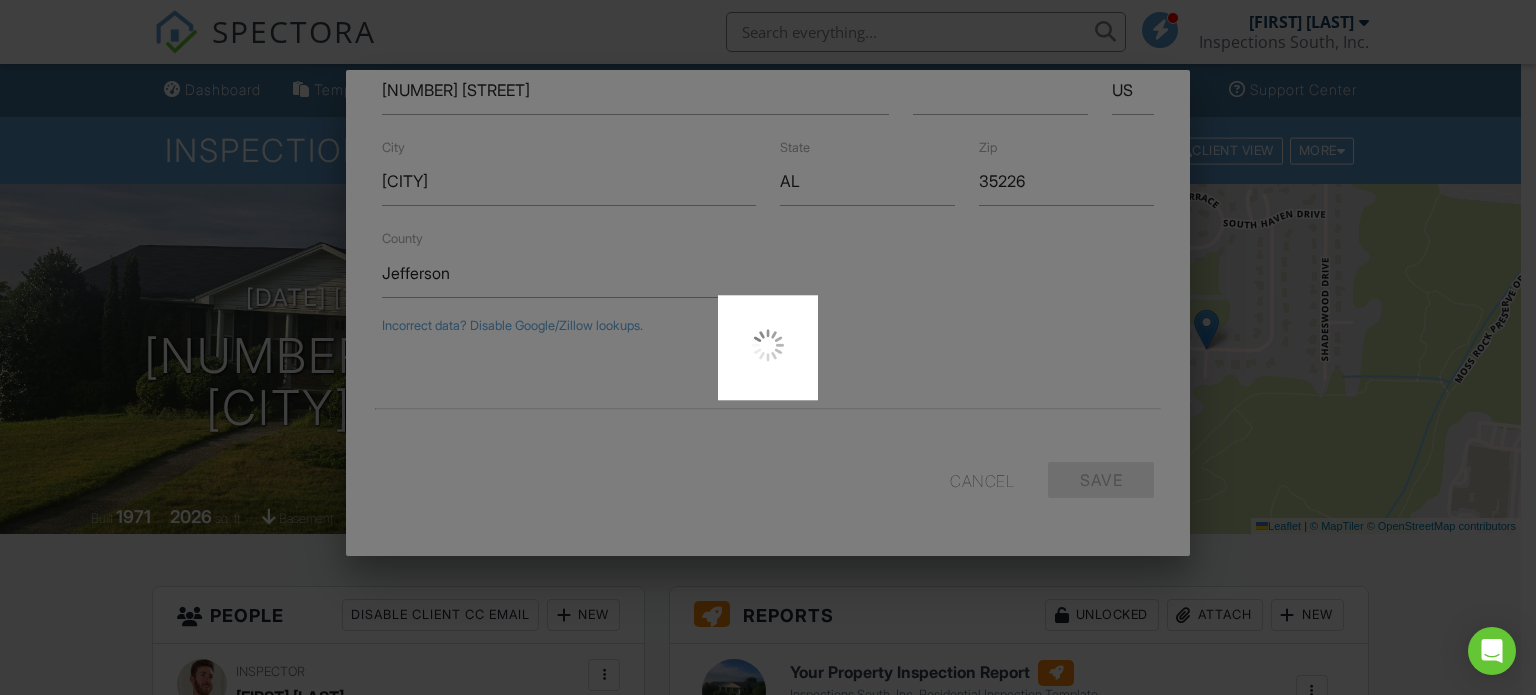 scroll, scrollTop: 511, scrollLeft: 0, axis: vertical 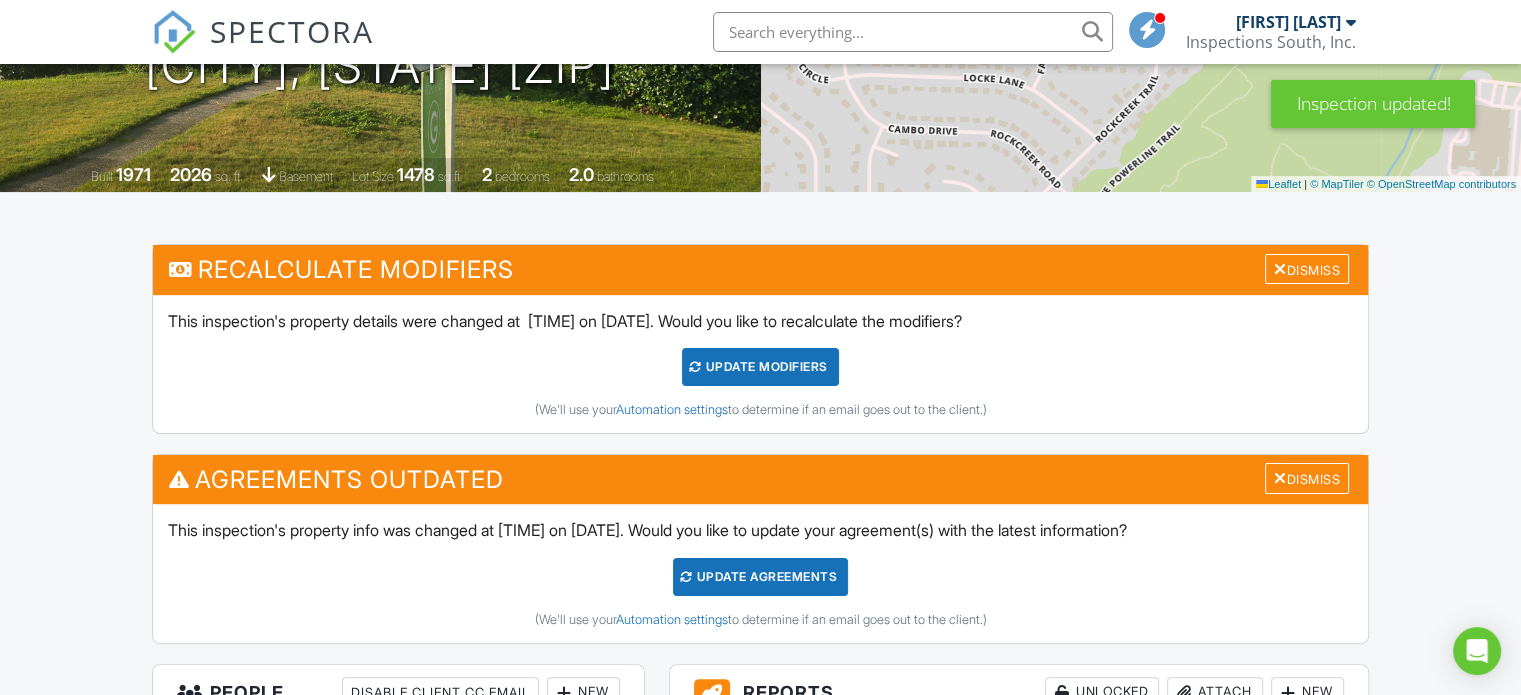 click on "UPDATE Modifiers" at bounding box center [760, 367] 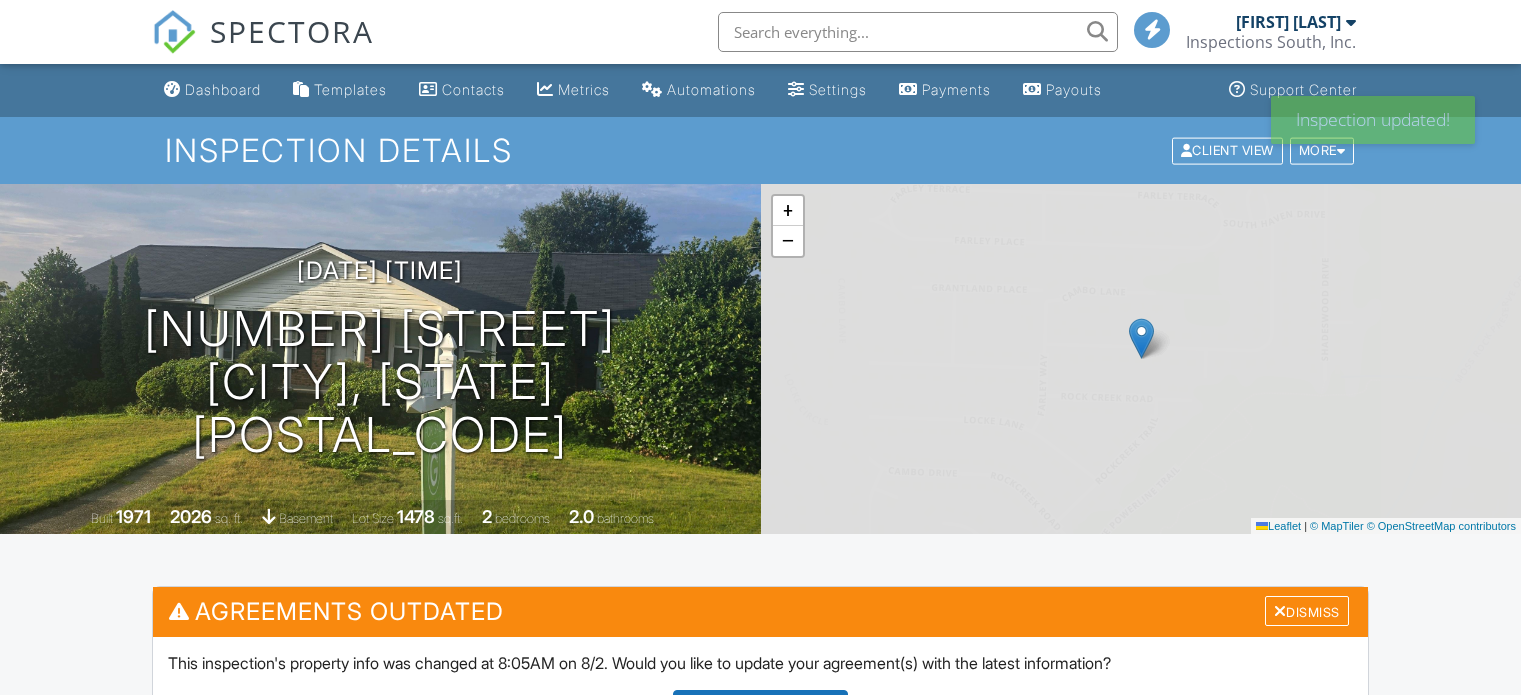 scroll, scrollTop: 0, scrollLeft: 0, axis: both 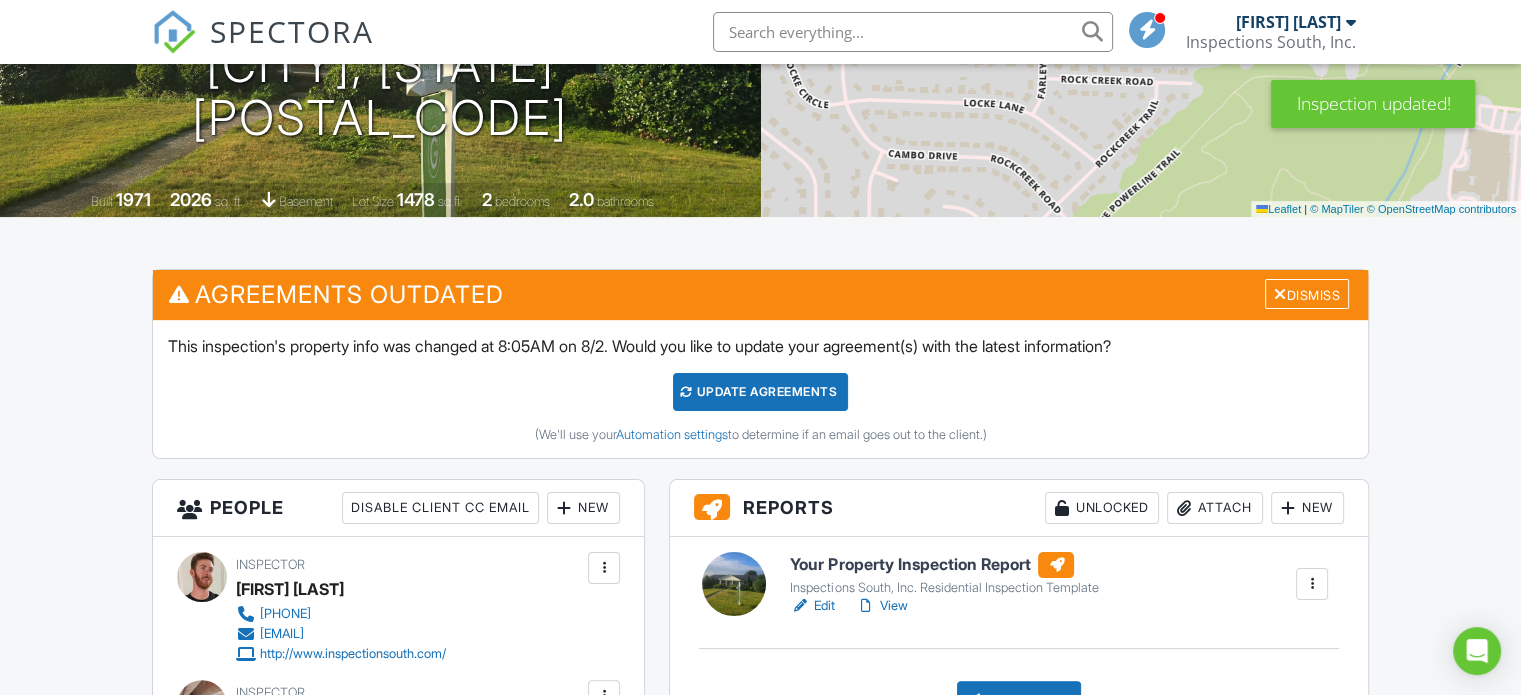 click on "Update Agreements" at bounding box center (760, 392) 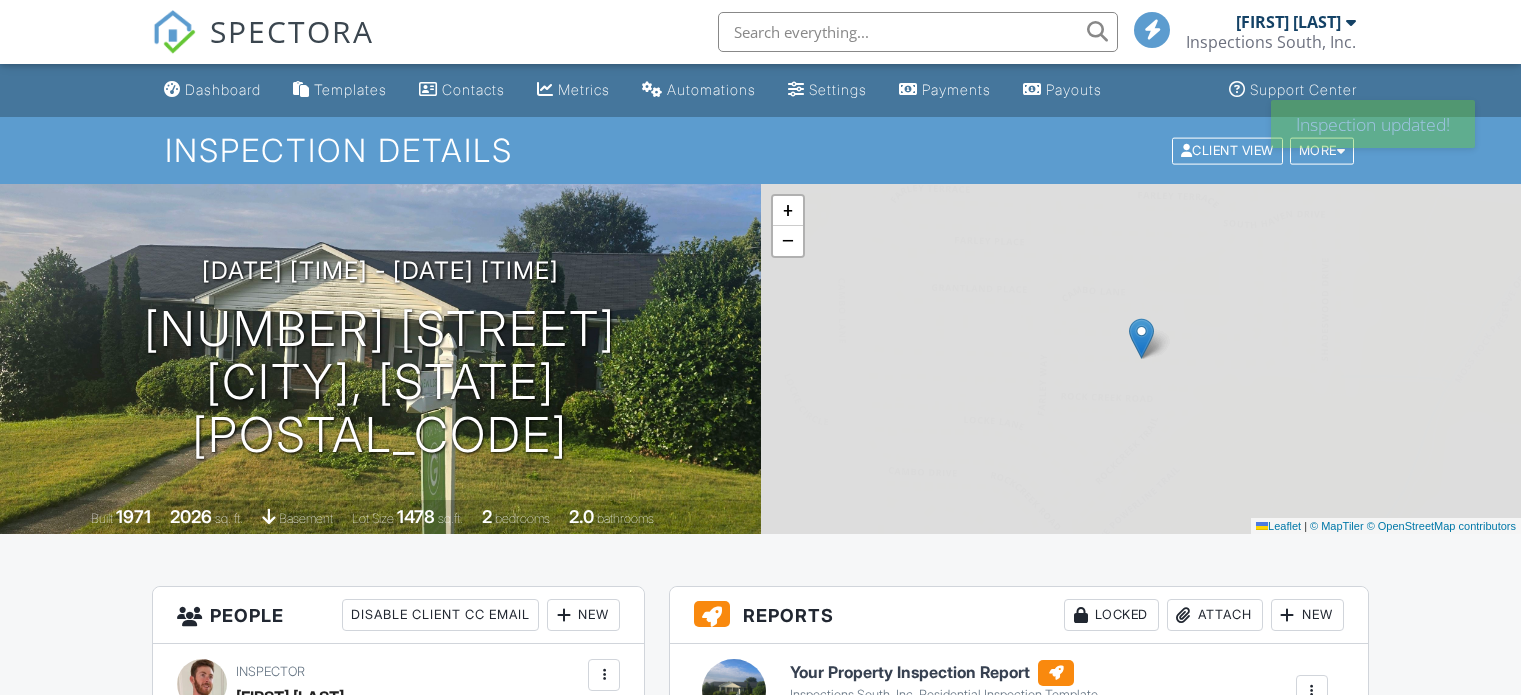 scroll, scrollTop: 0, scrollLeft: 0, axis: both 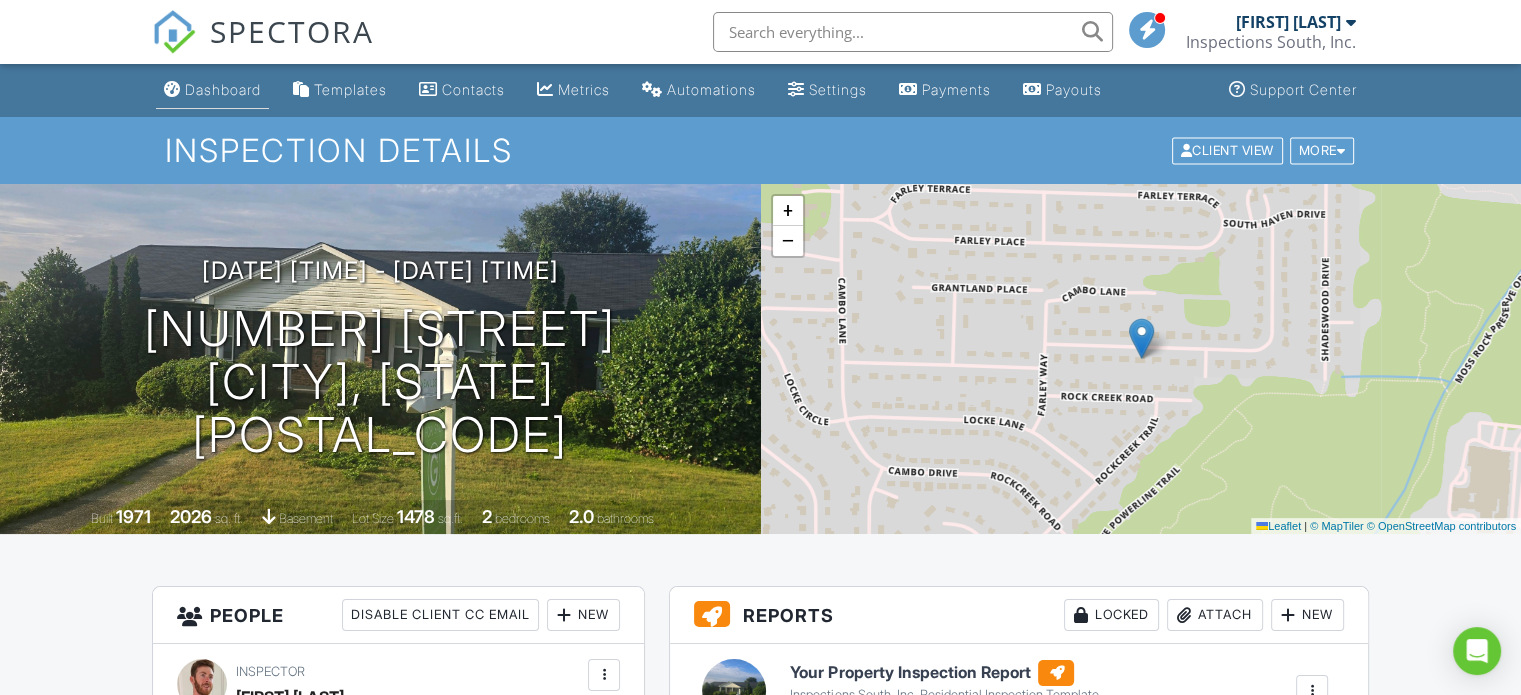 click on "Dashboard" at bounding box center (212, 90) 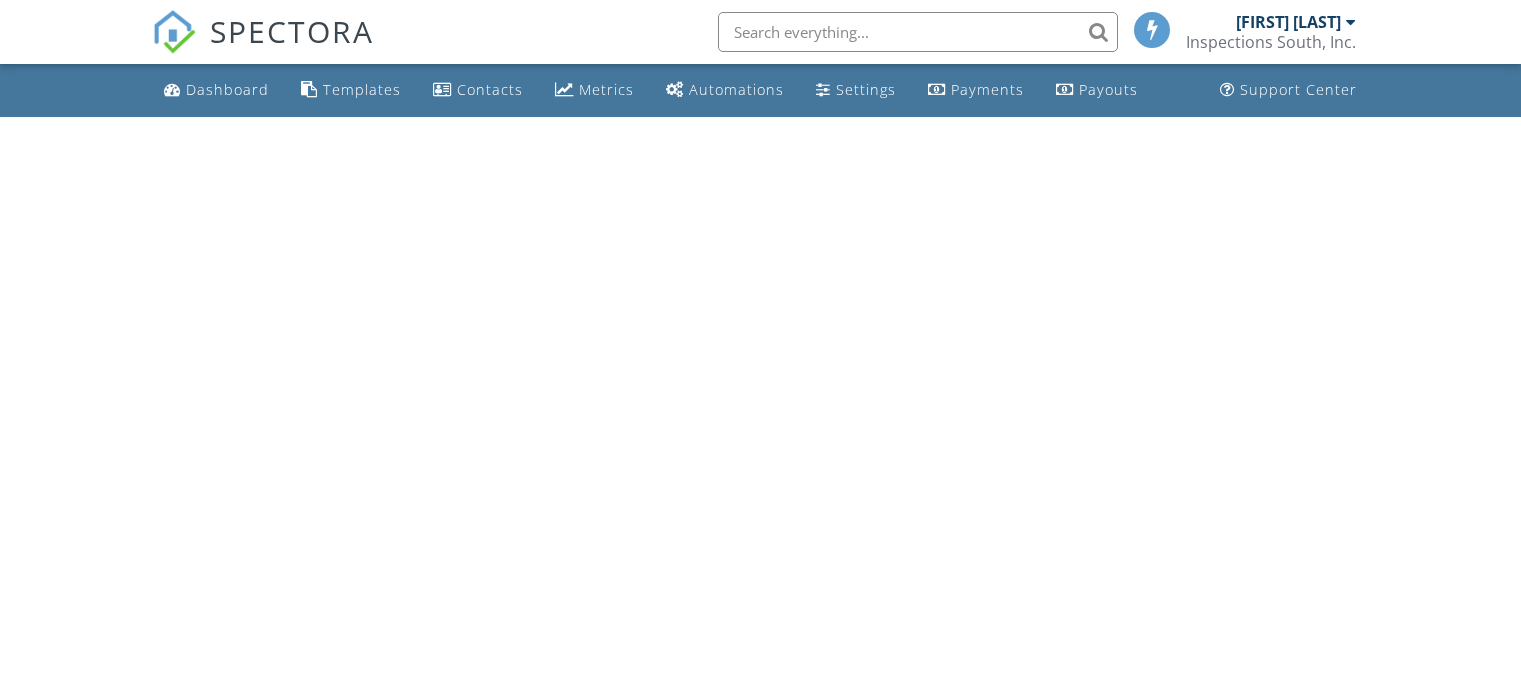 scroll, scrollTop: 0, scrollLeft: 0, axis: both 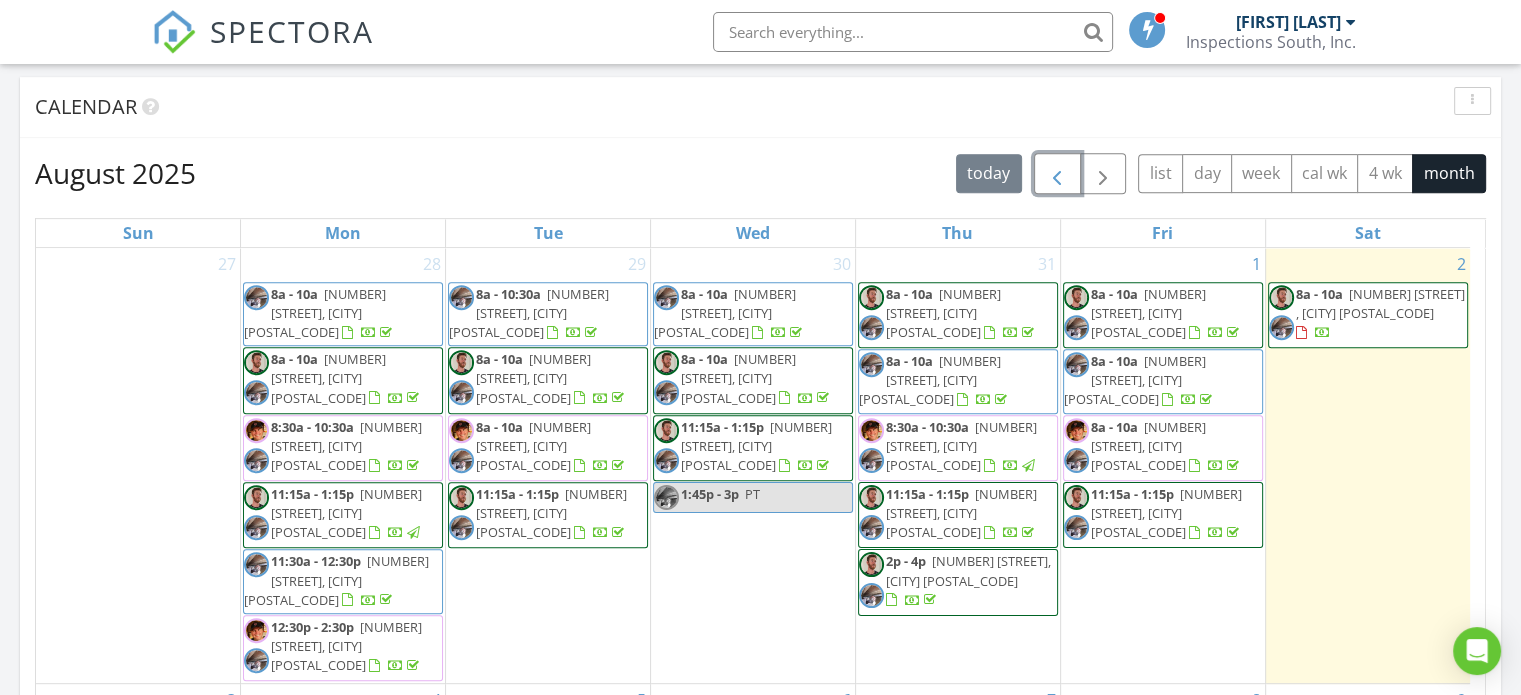 click at bounding box center (1057, 174) 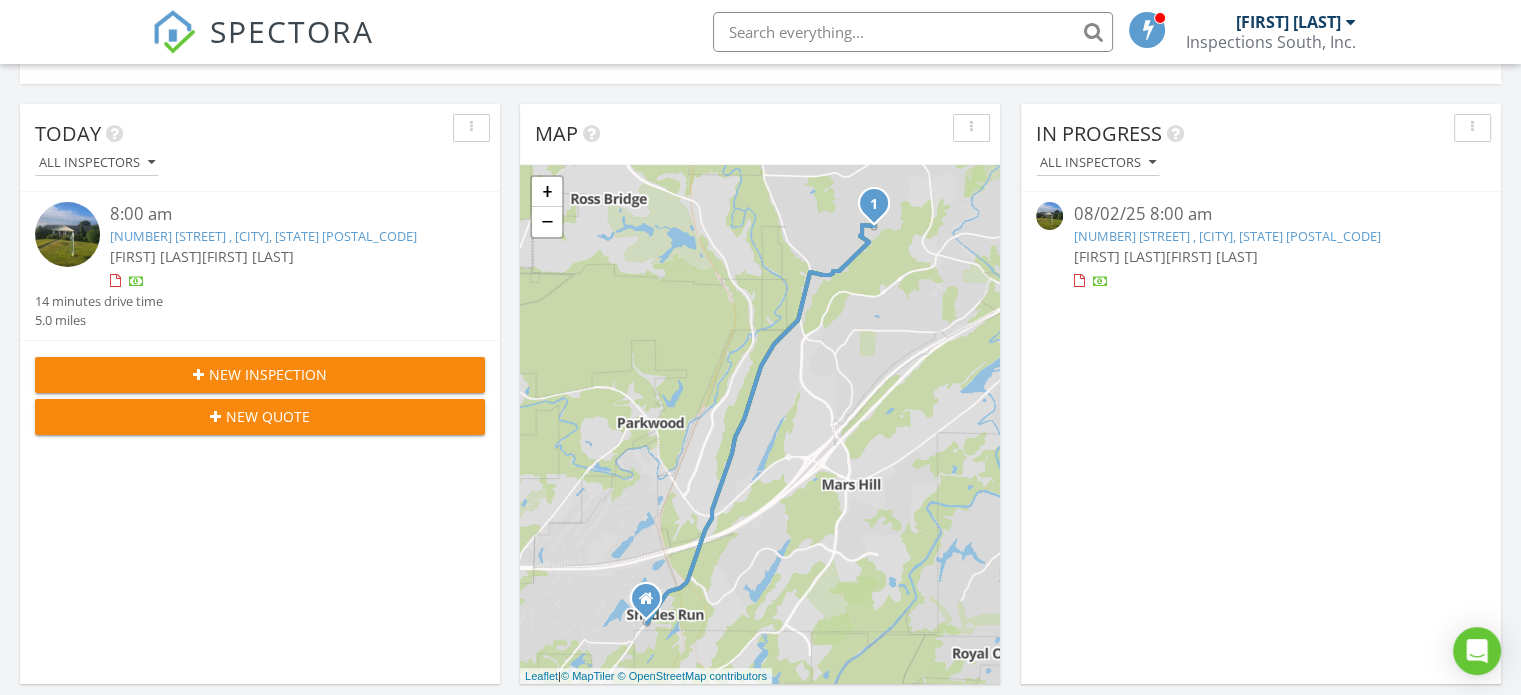 scroll, scrollTop: 87, scrollLeft: 0, axis: vertical 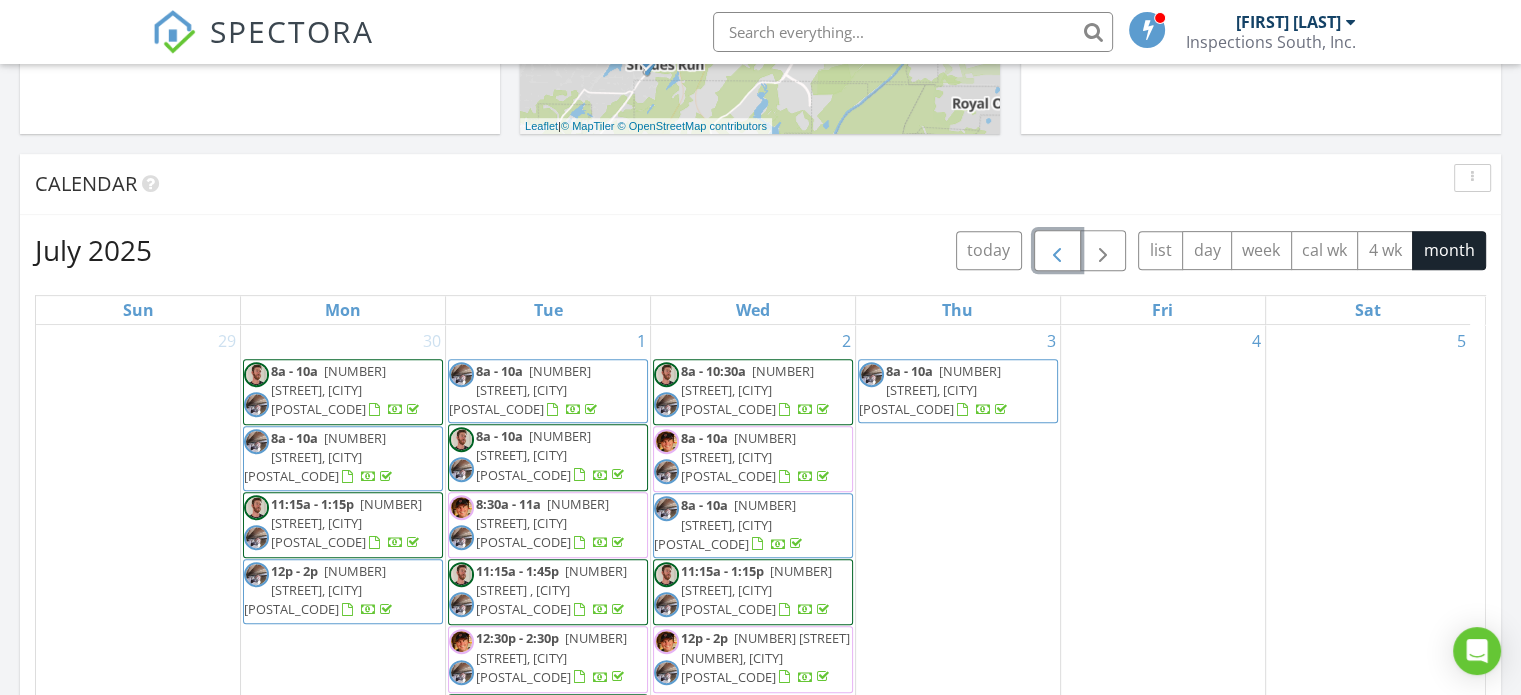 click at bounding box center (1057, 251) 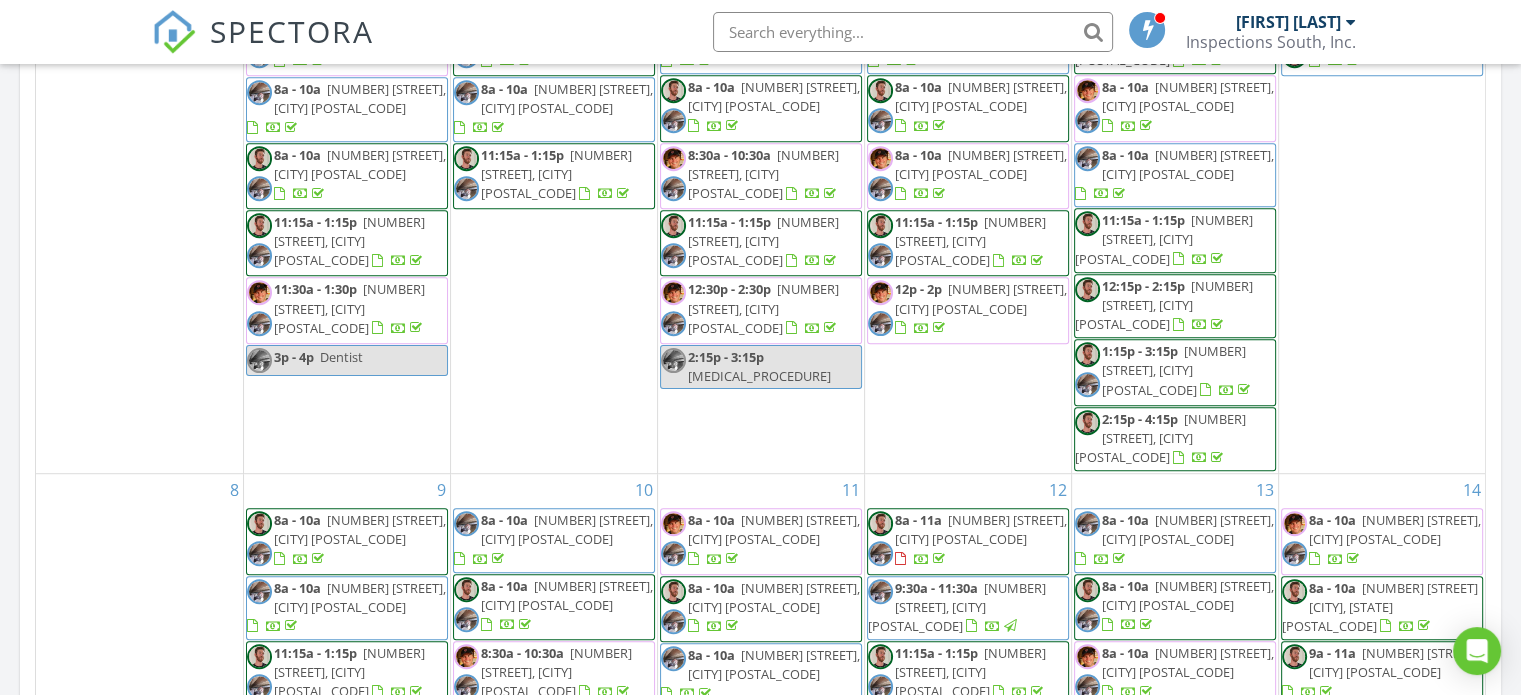 scroll, scrollTop: 1177, scrollLeft: 0, axis: vertical 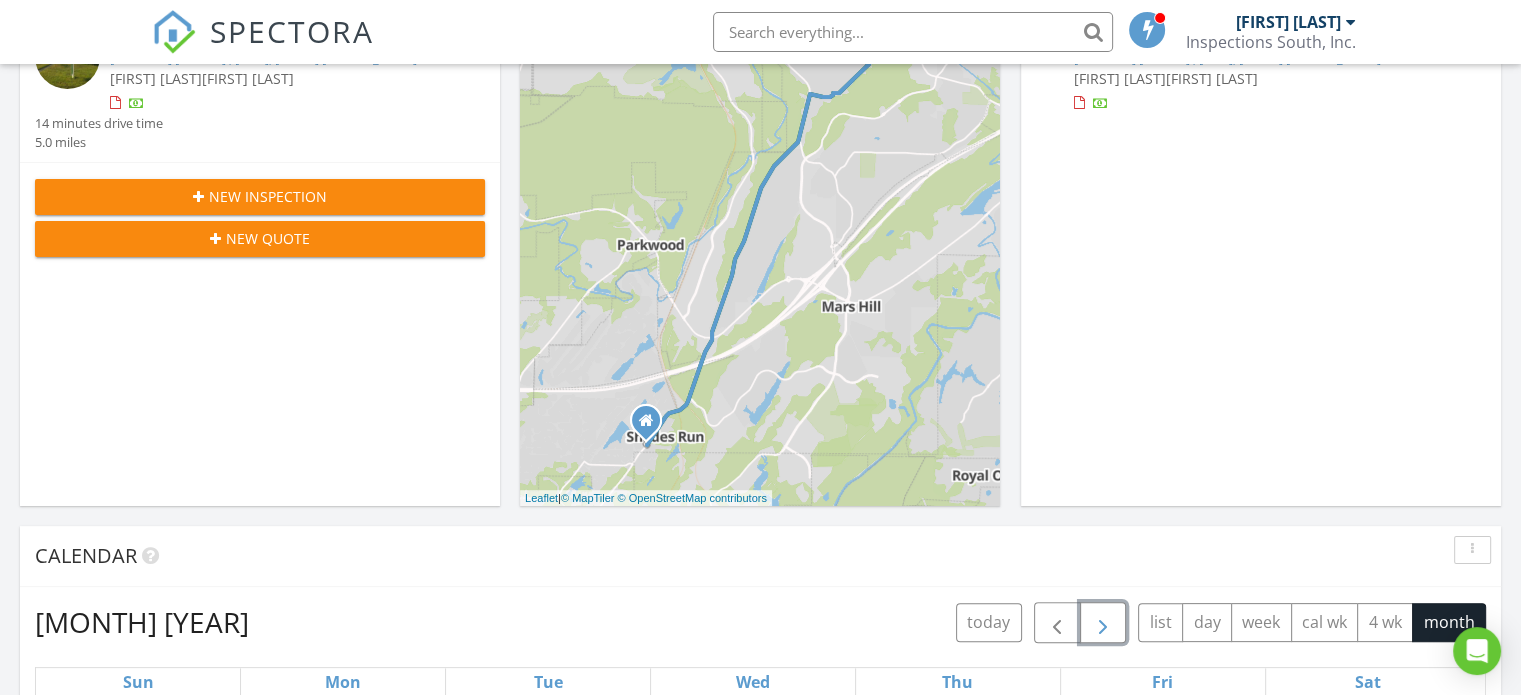 click at bounding box center [1103, 623] 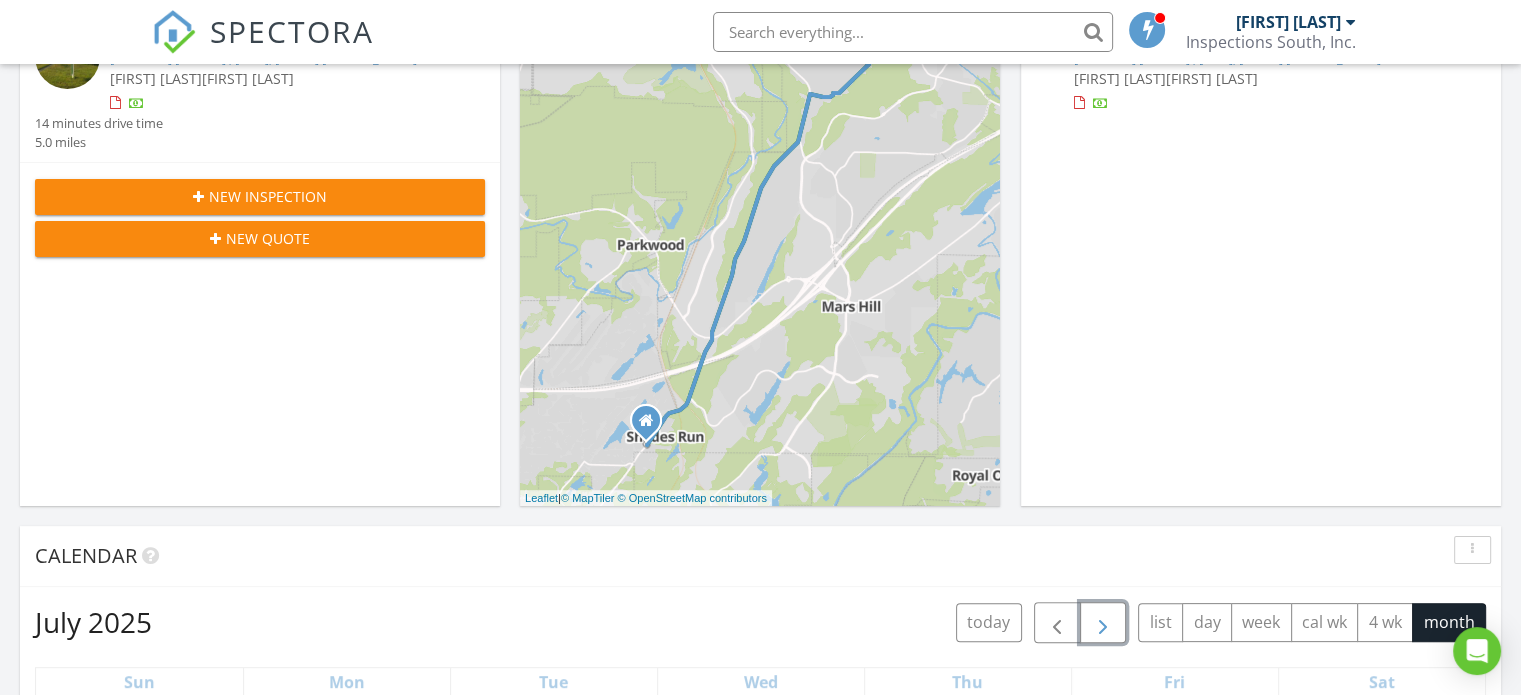 scroll, scrollTop: 0, scrollLeft: 0, axis: both 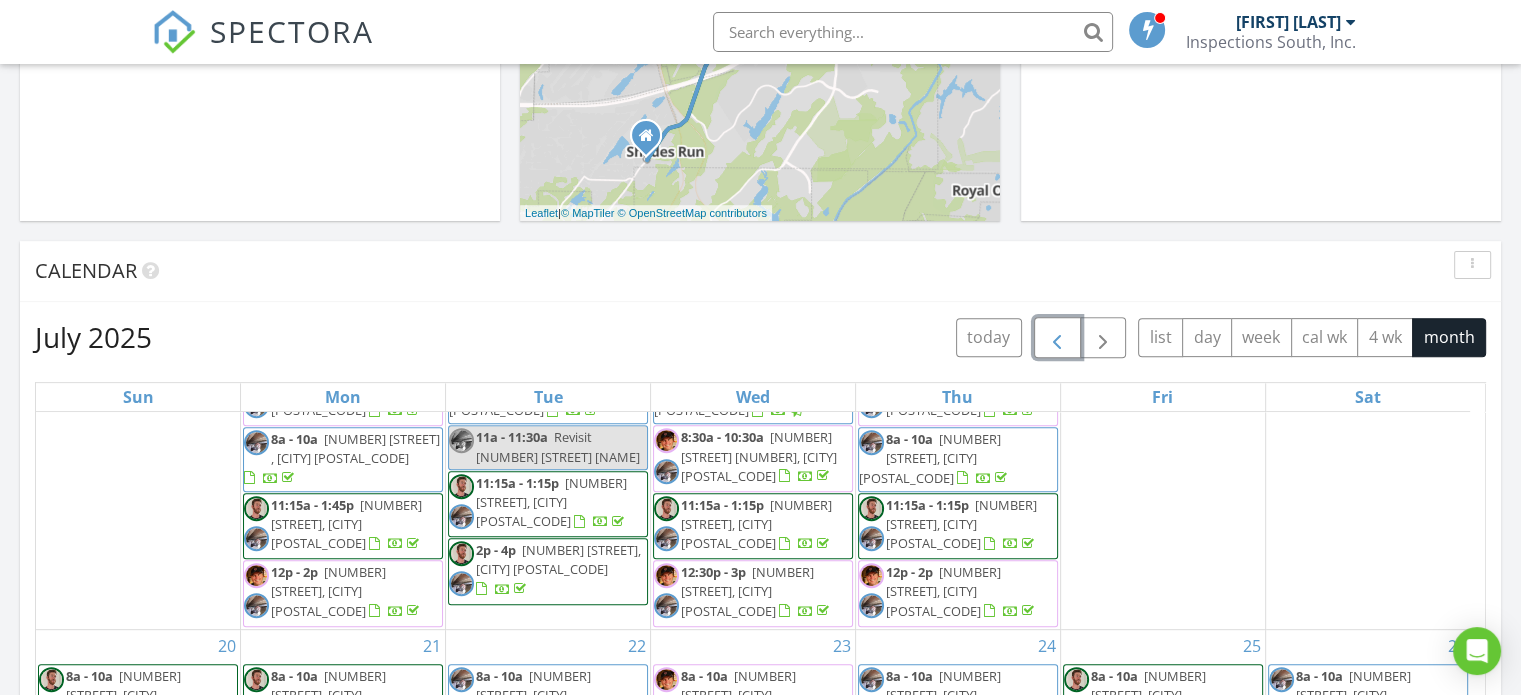 click at bounding box center [1057, 338] 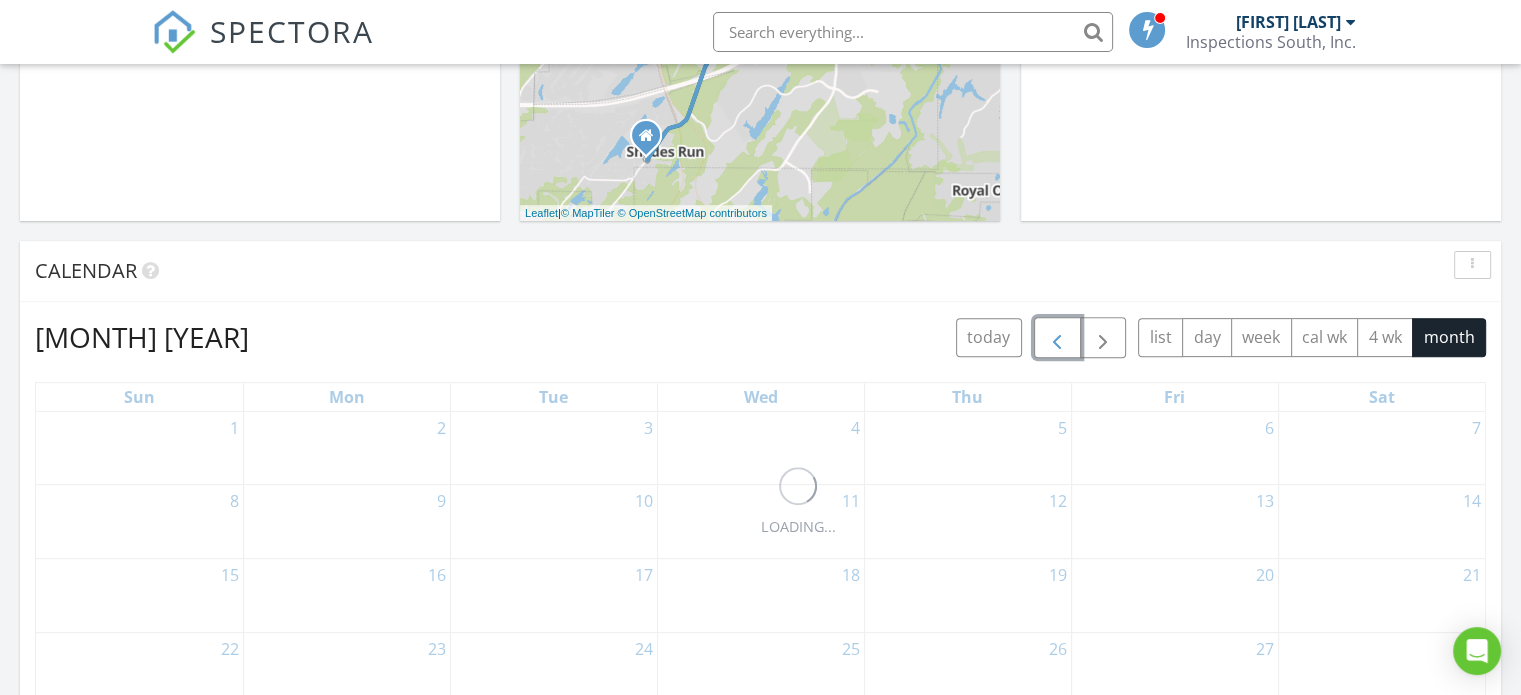 scroll, scrollTop: 0, scrollLeft: 0, axis: both 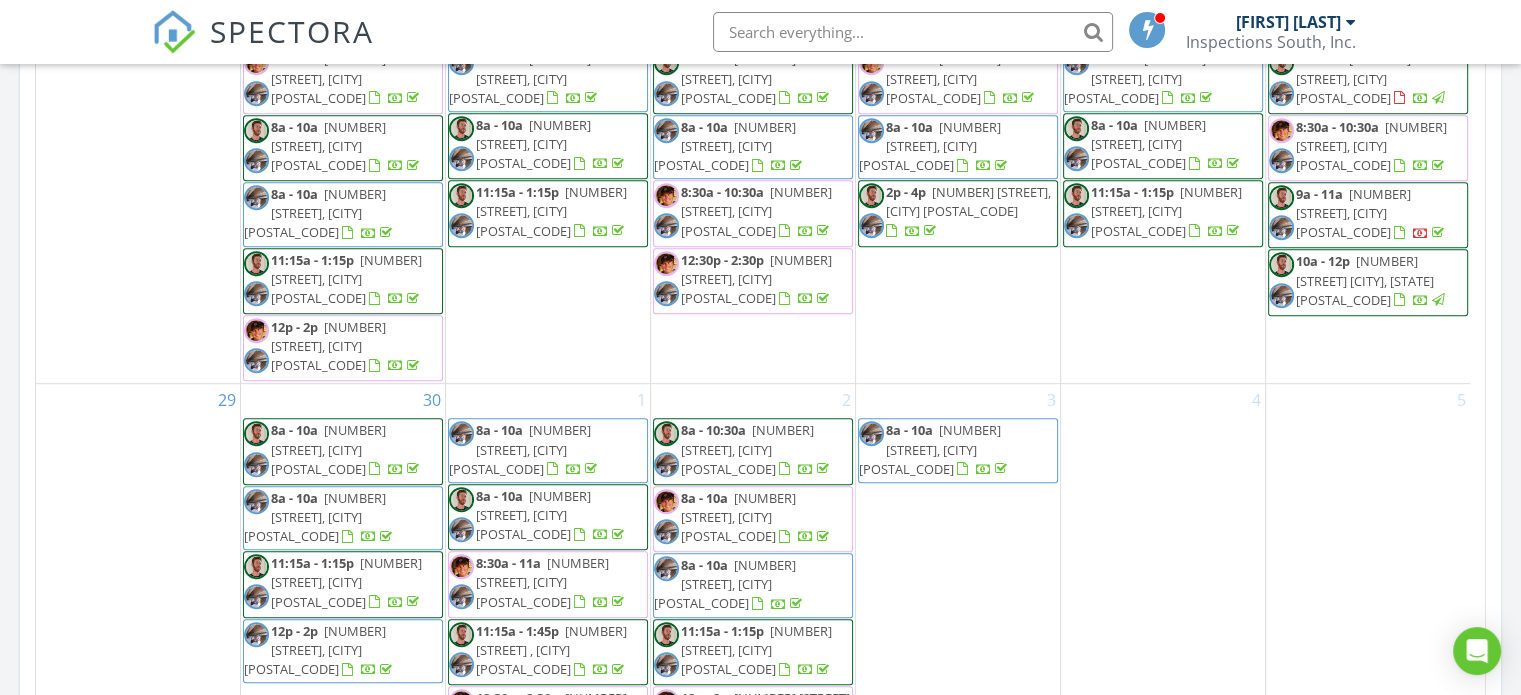 click on "680 6th Ave NE 3405, Tuscaloosa 35404" at bounding box center [1353, 213] 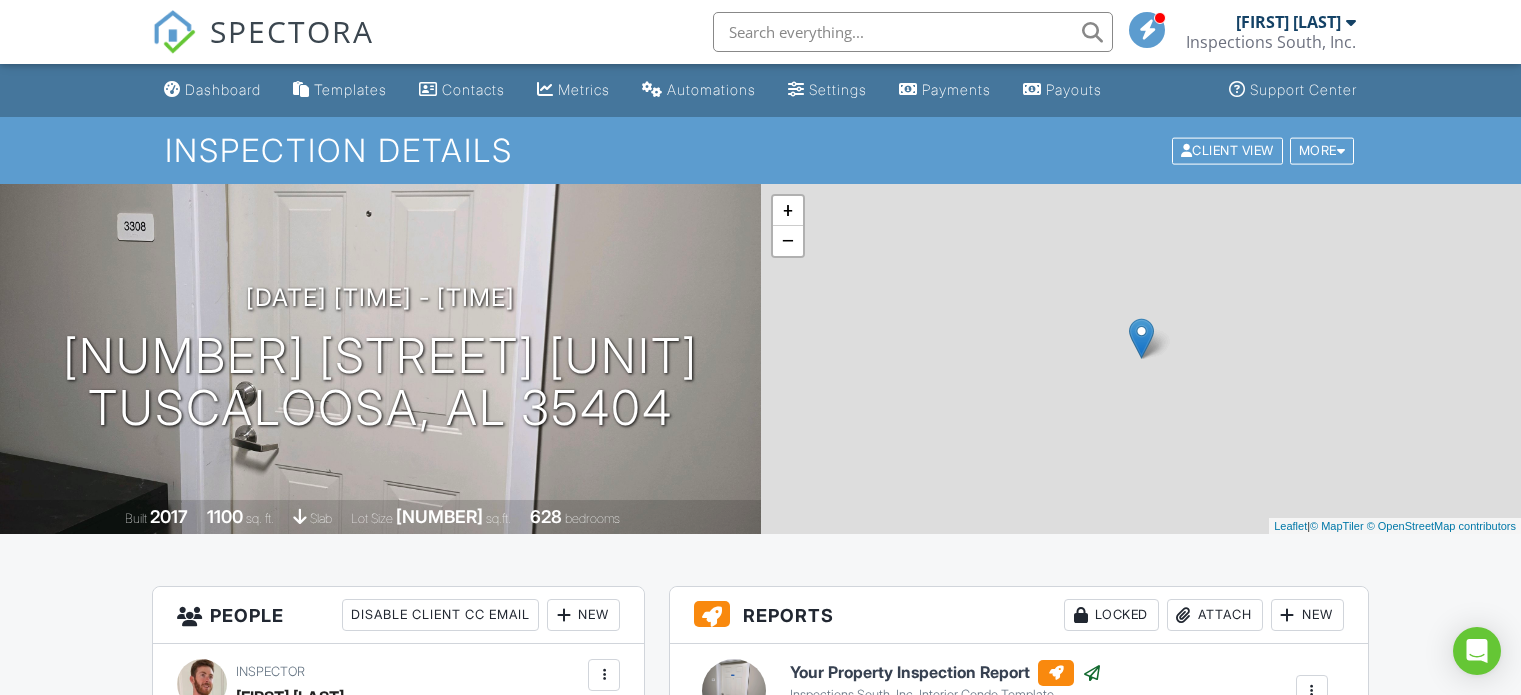 scroll, scrollTop: 0, scrollLeft: 0, axis: both 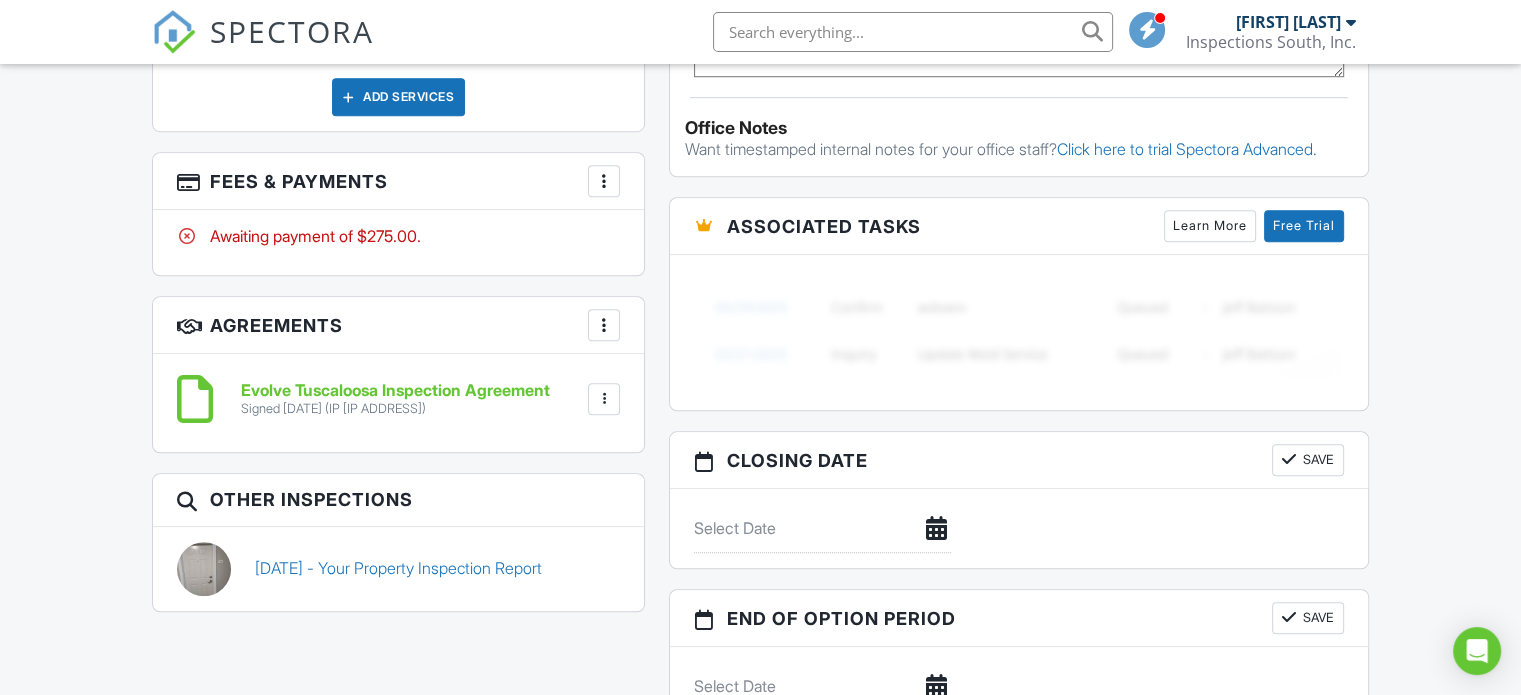click at bounding box center (604, 181) 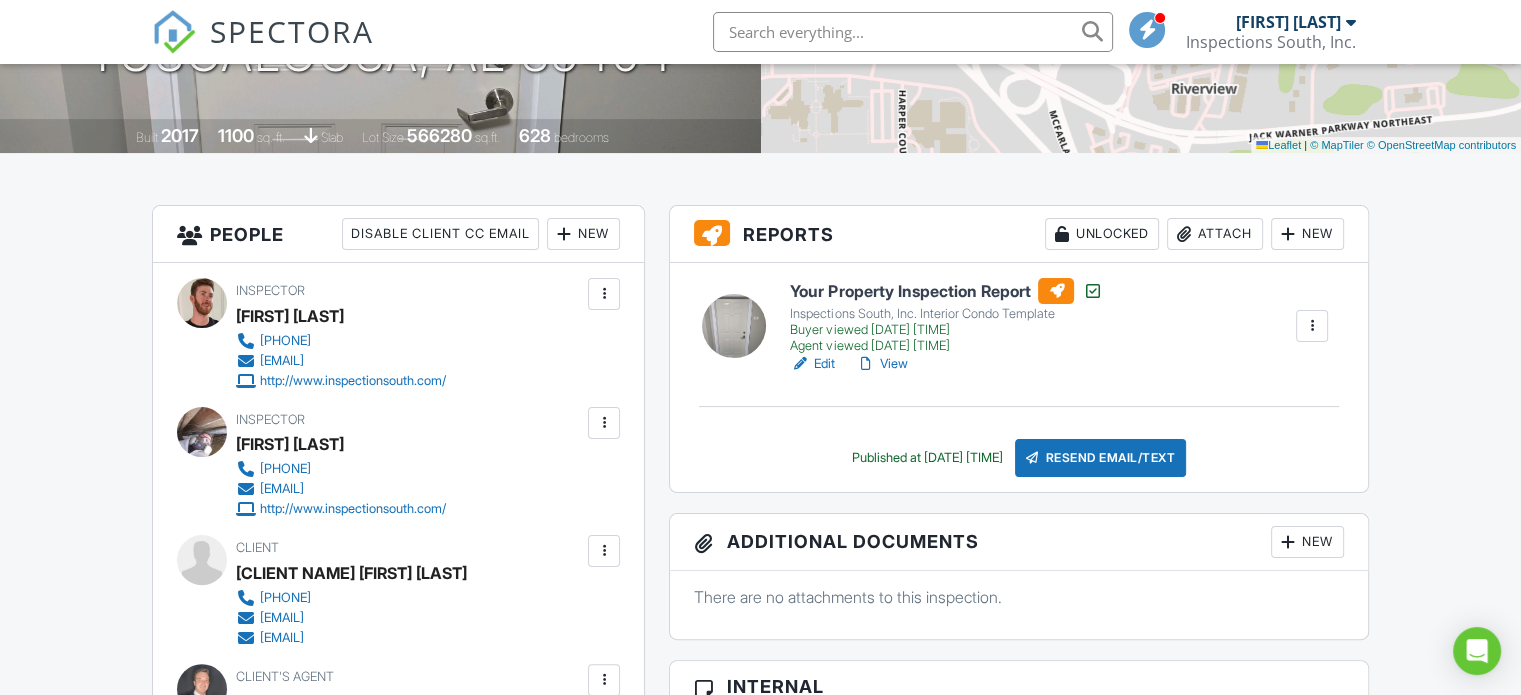 scroll, scrollTop: 412, scrollLeft: 0, axis: vertical 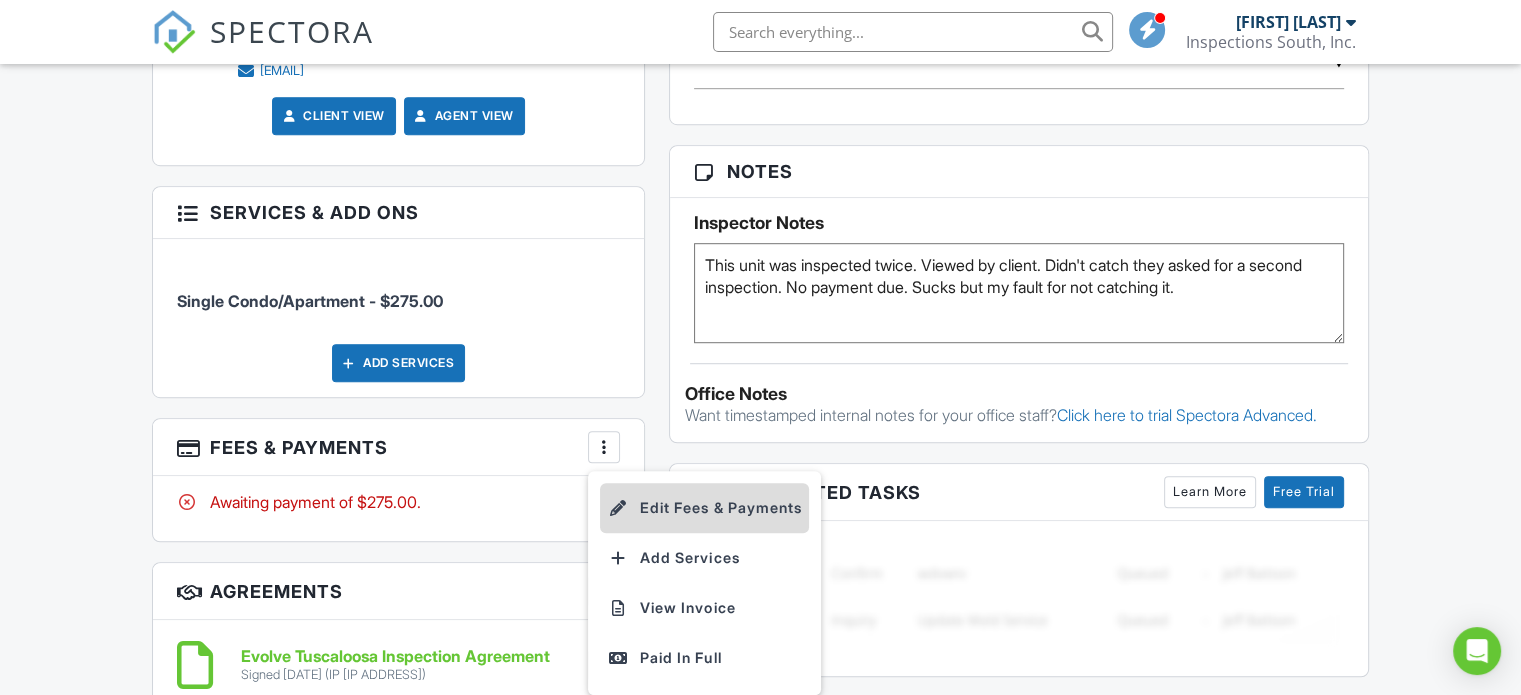 click on "Edit Fees & Payments" at bounding box center (704, 508) 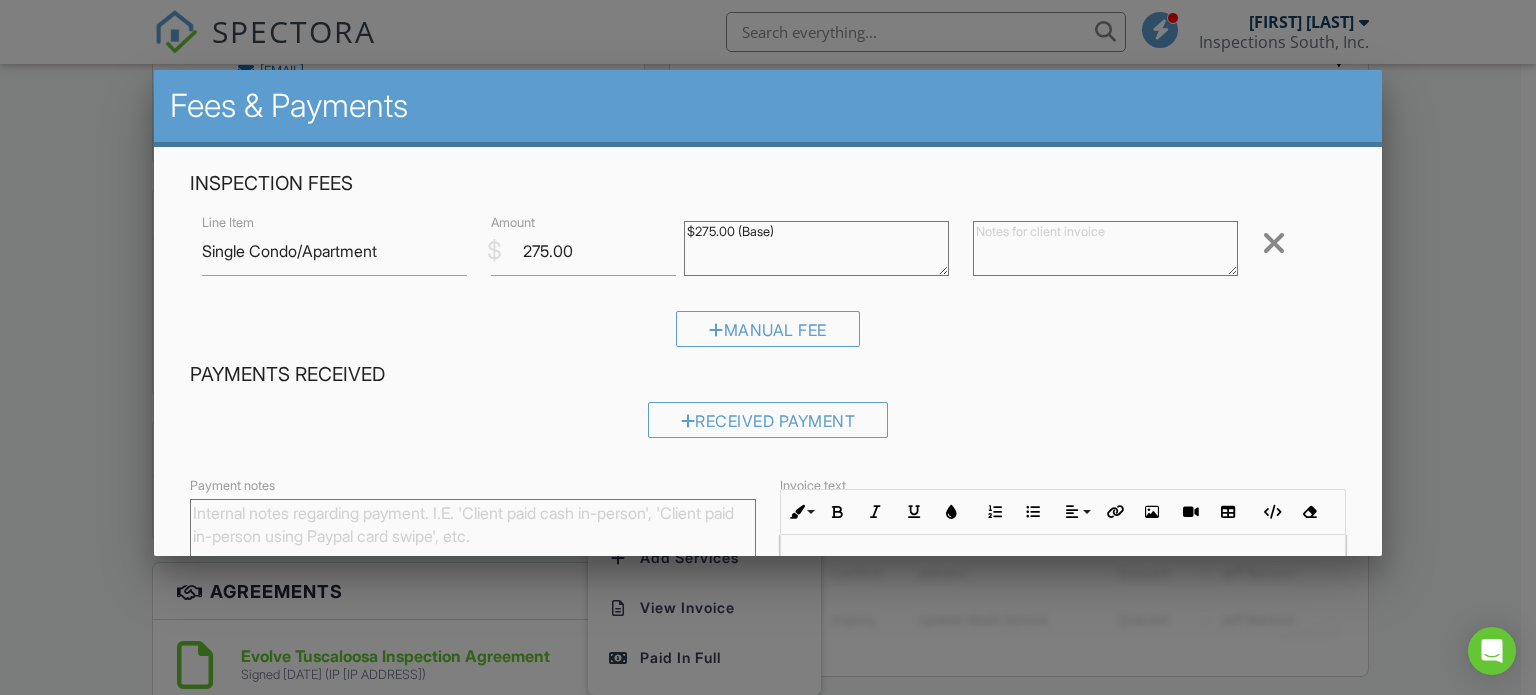 click at bounding box center (1274, 243) 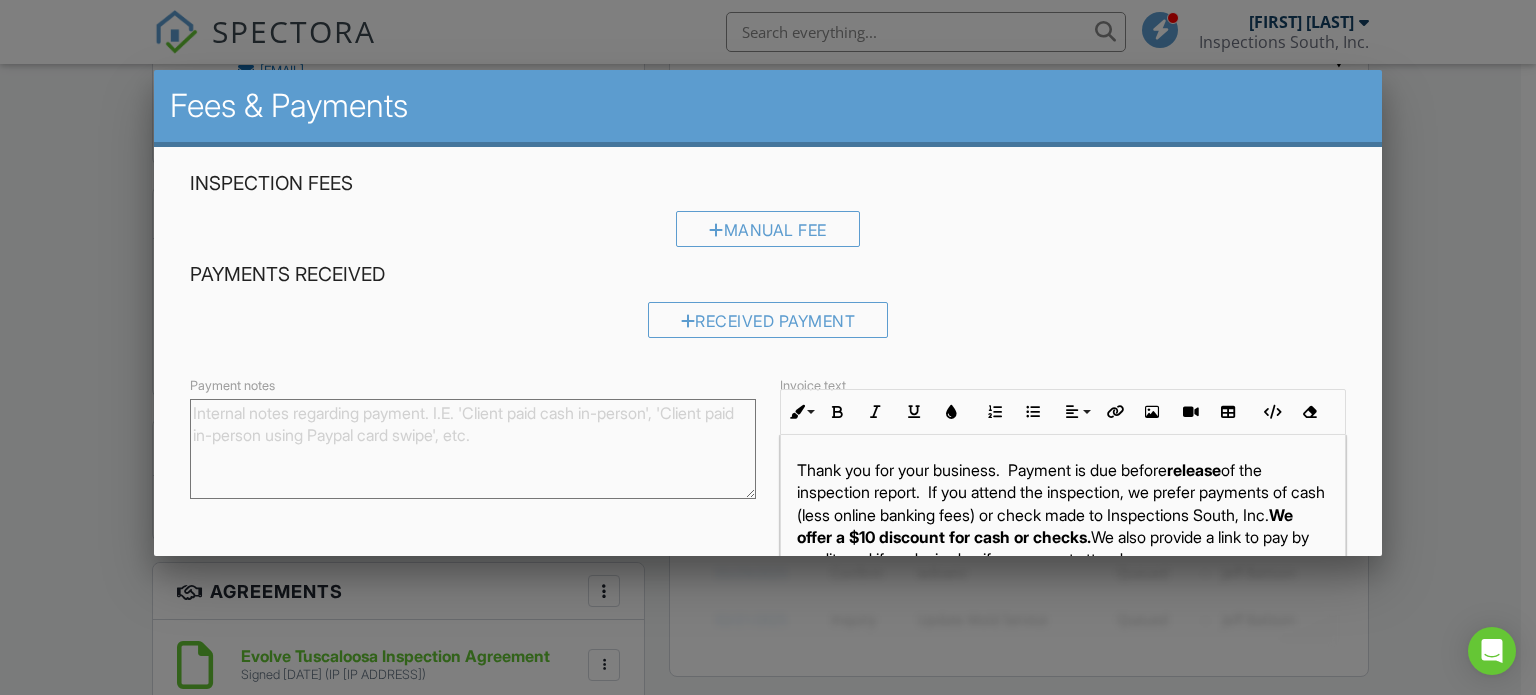 scroll, scrollTop: 123, scrollLeft: 0, axis: vertical 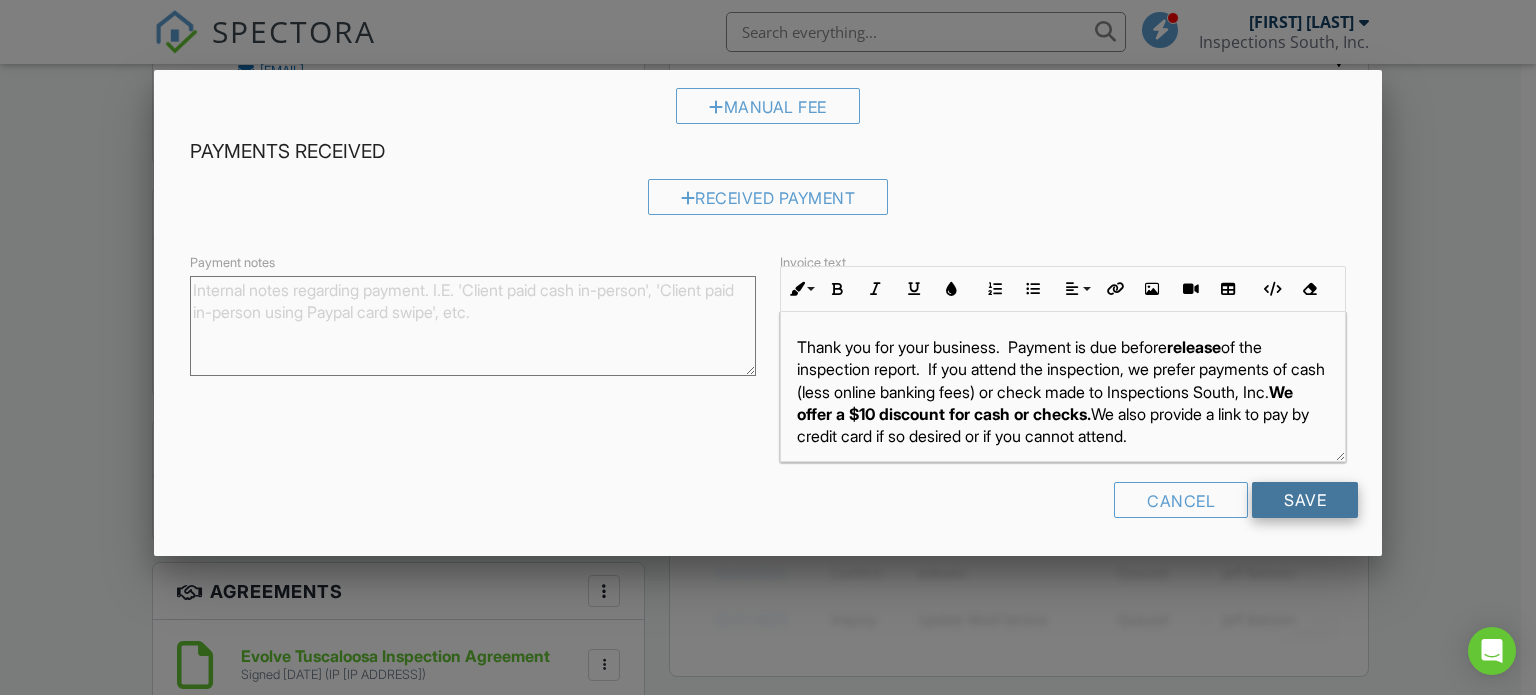 click on "Save" at bounding box center (1305, 500) 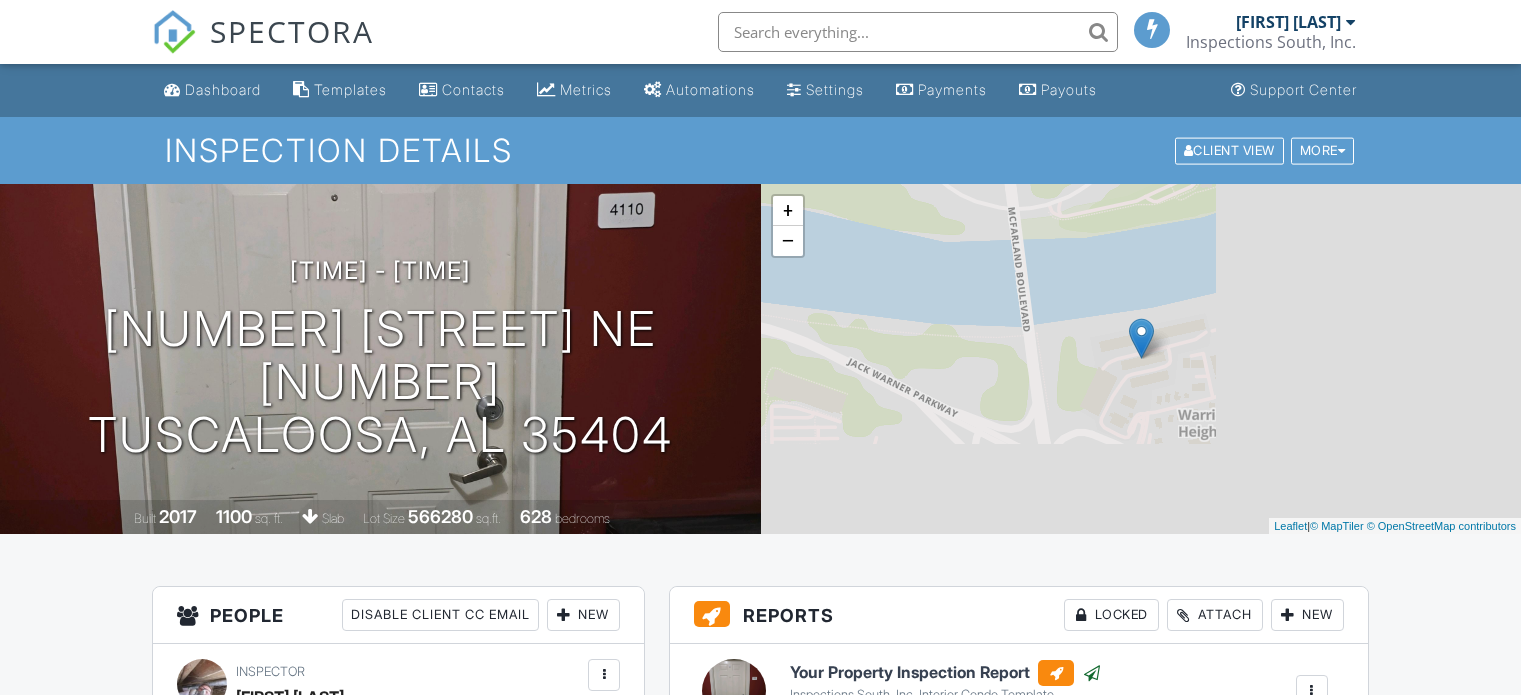 scroll, scrollTop: 0, scrollLeft: 0, axis: both 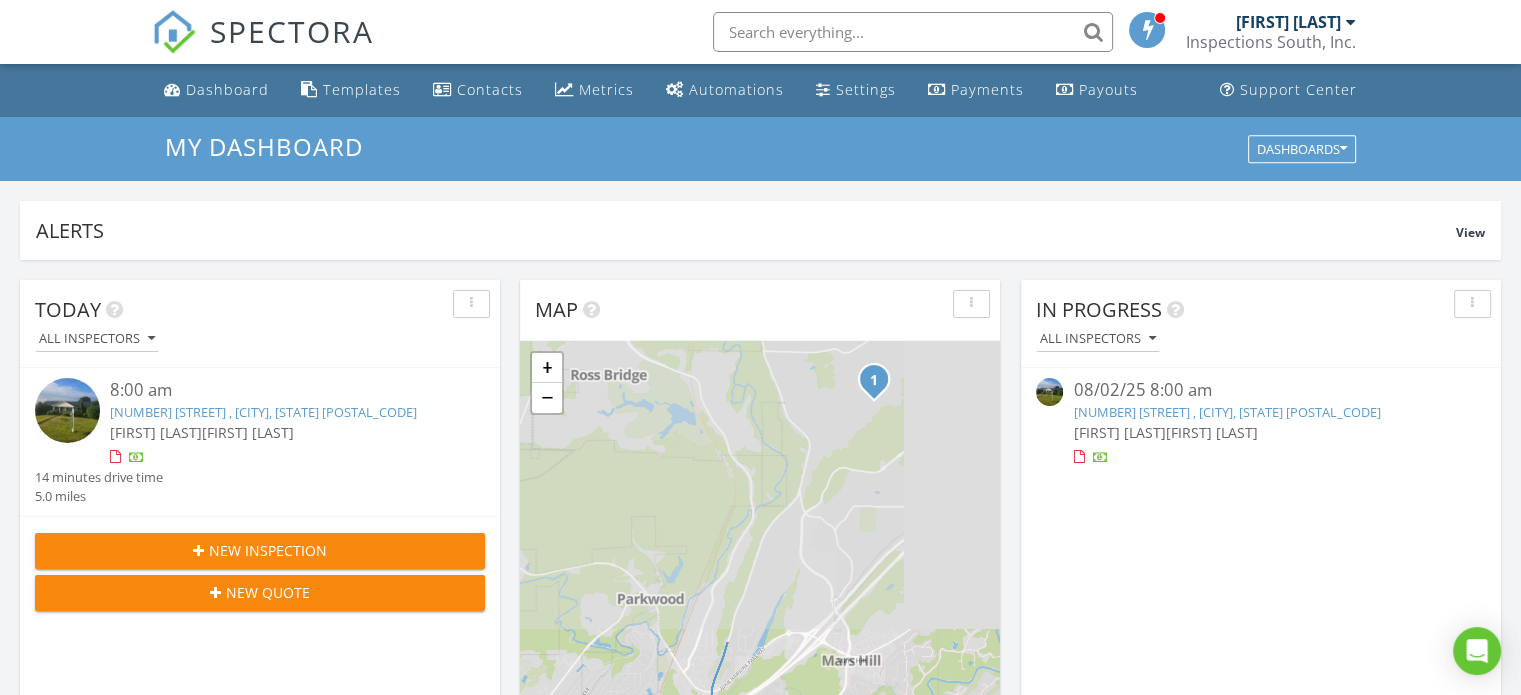 click at bounding box center [913, 32] 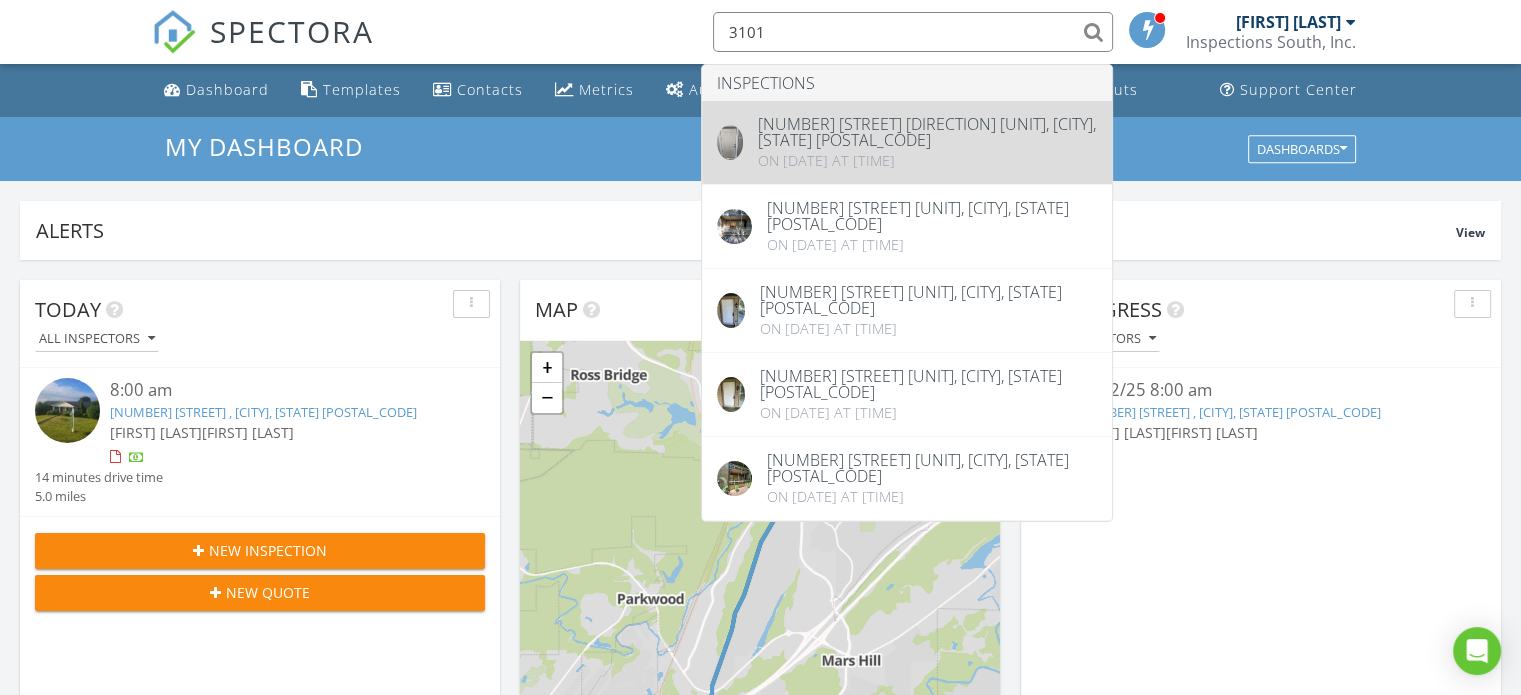 type on "3101" 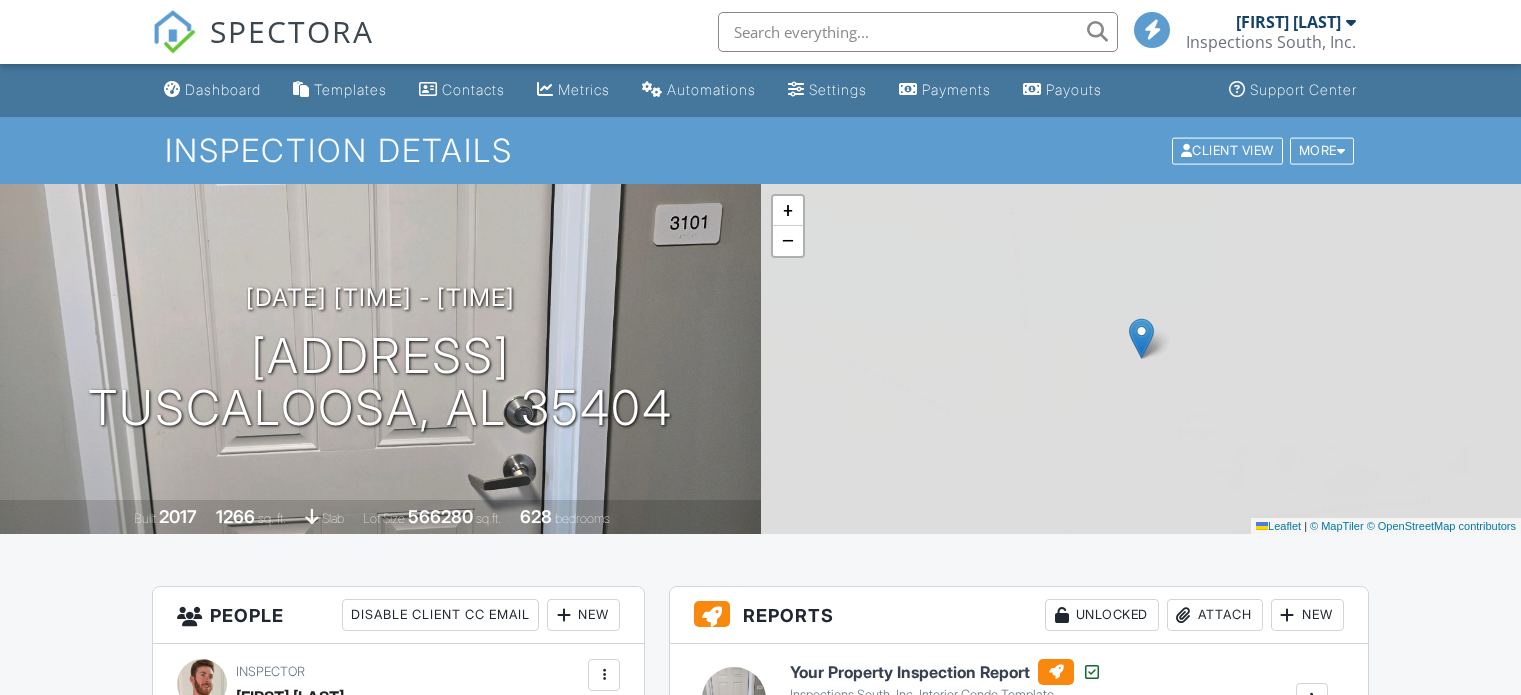 scroll, scrollTop: 0, scrollLeft: 0, axis: both 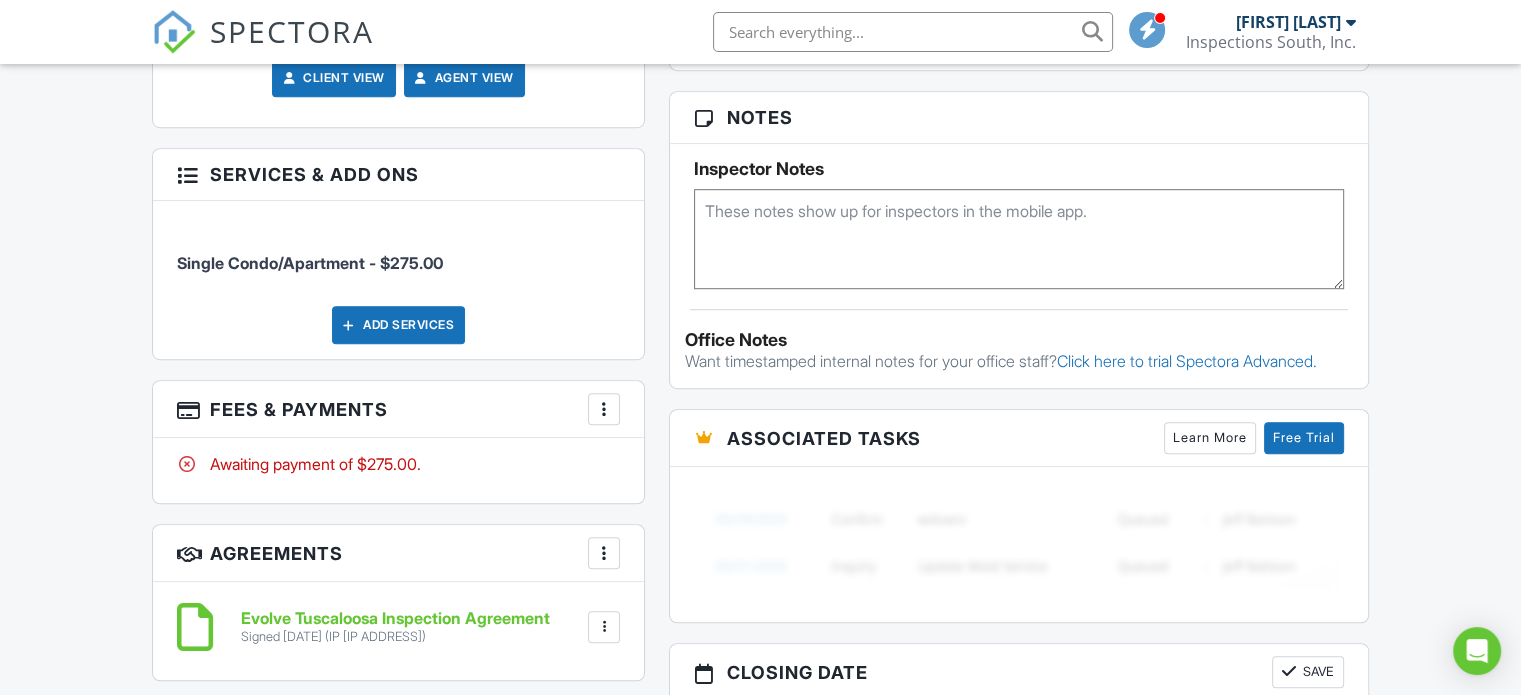 click at bounding box center [604, 409] 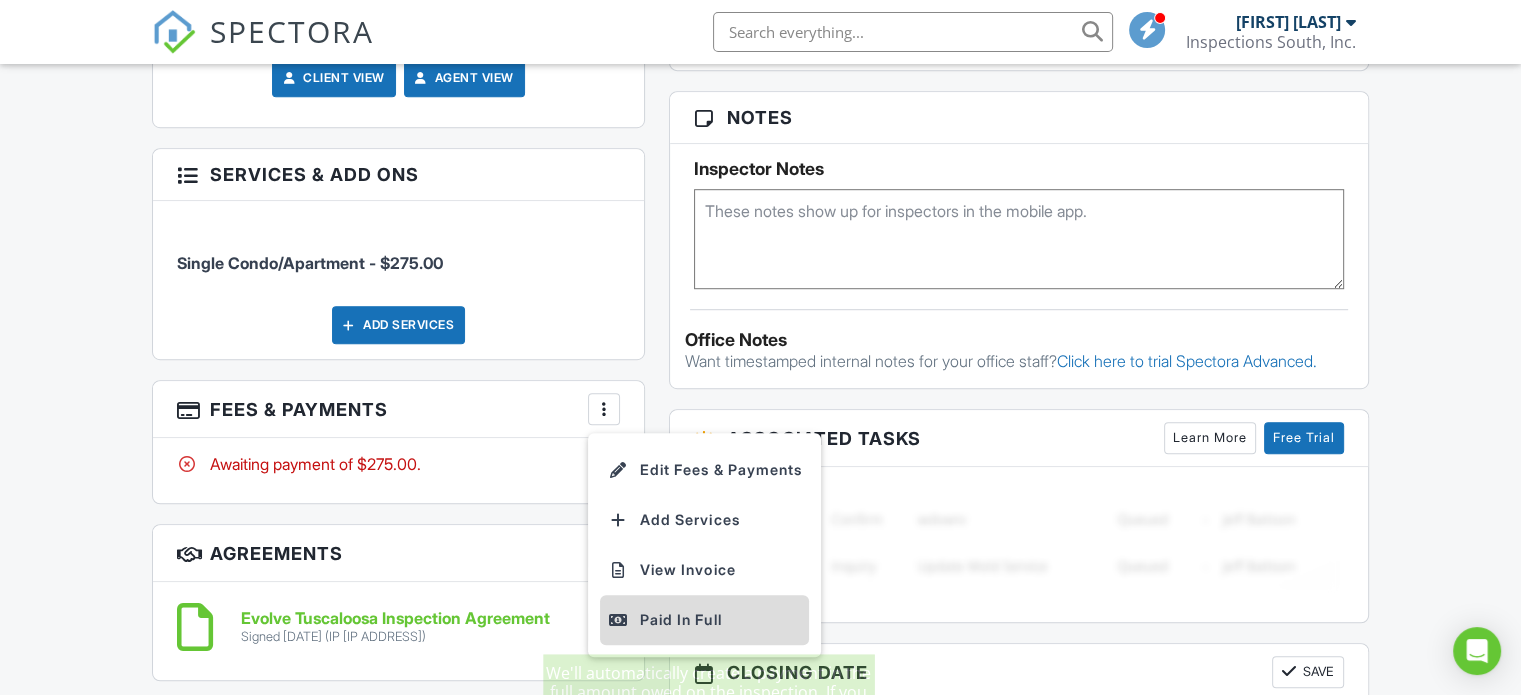 click on "Paid In Full" at bounding box center [704, 620] 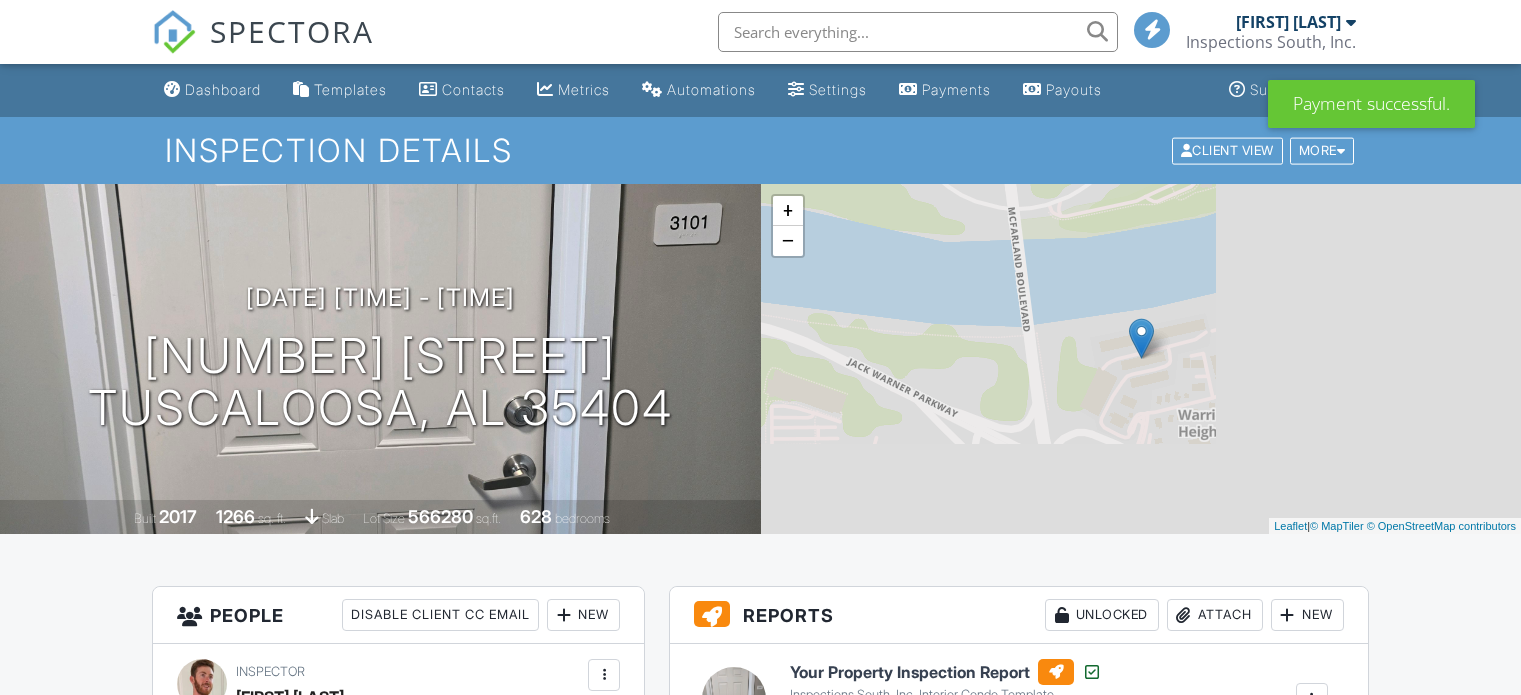 scroll, scrollTop: 0, scrollLeft: 0, axis: both 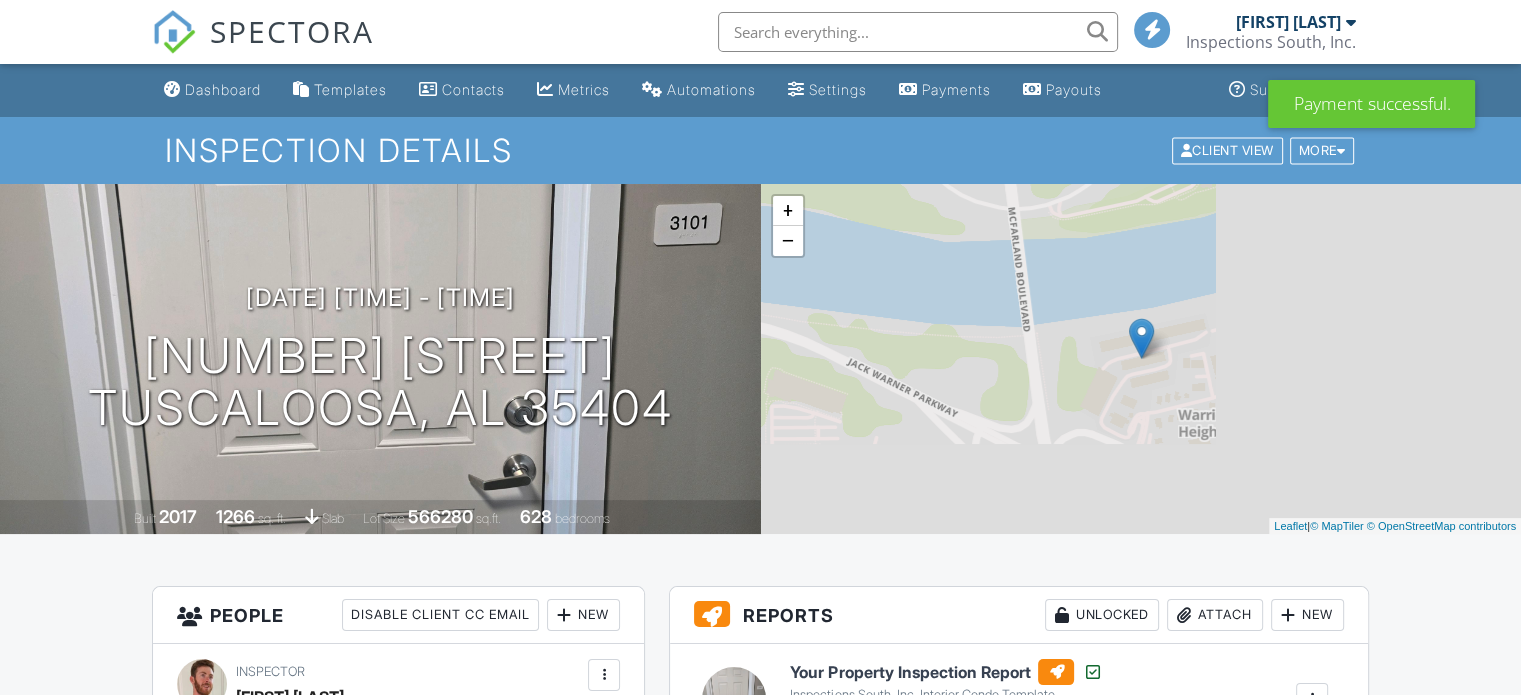 click at bounding box center (918, 32) 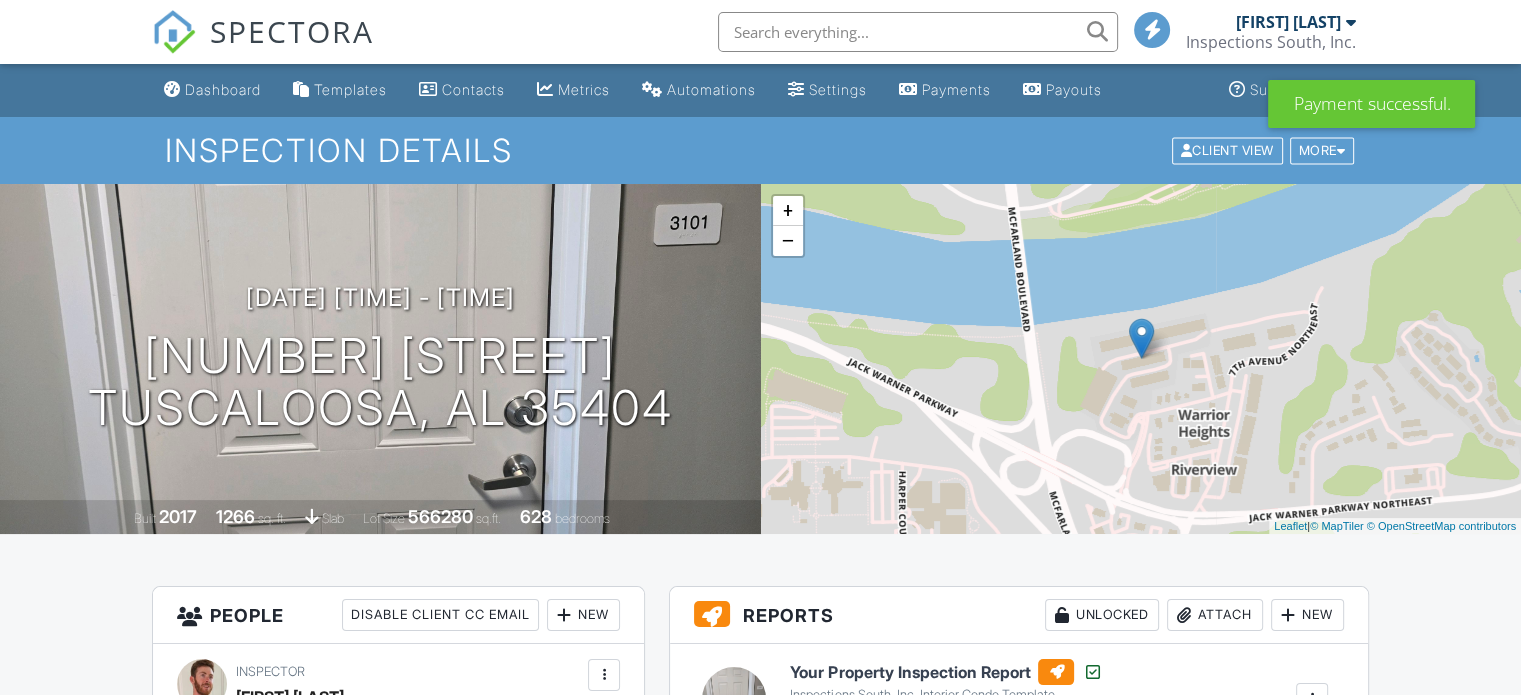 scroll, scrollTop: 0, scrollLeft: 0, axis: both 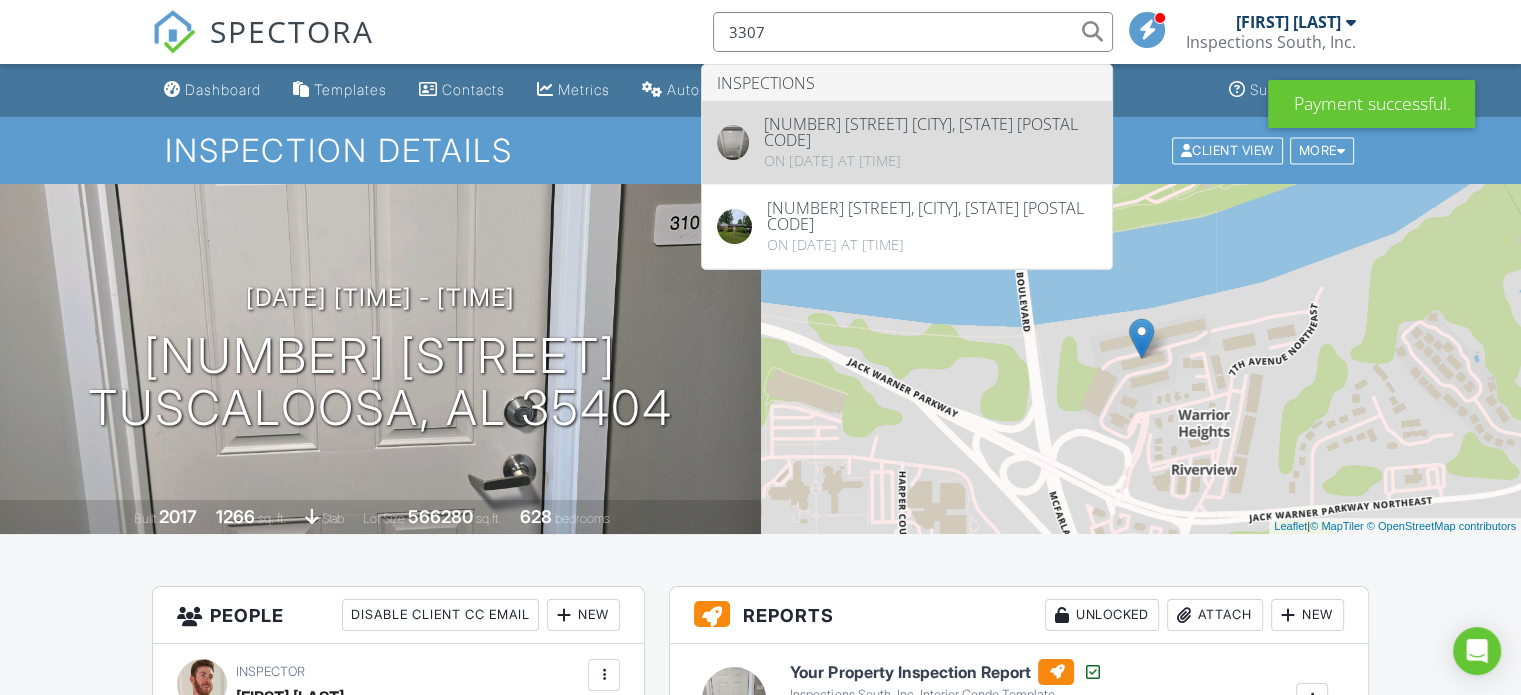 type on "3307" 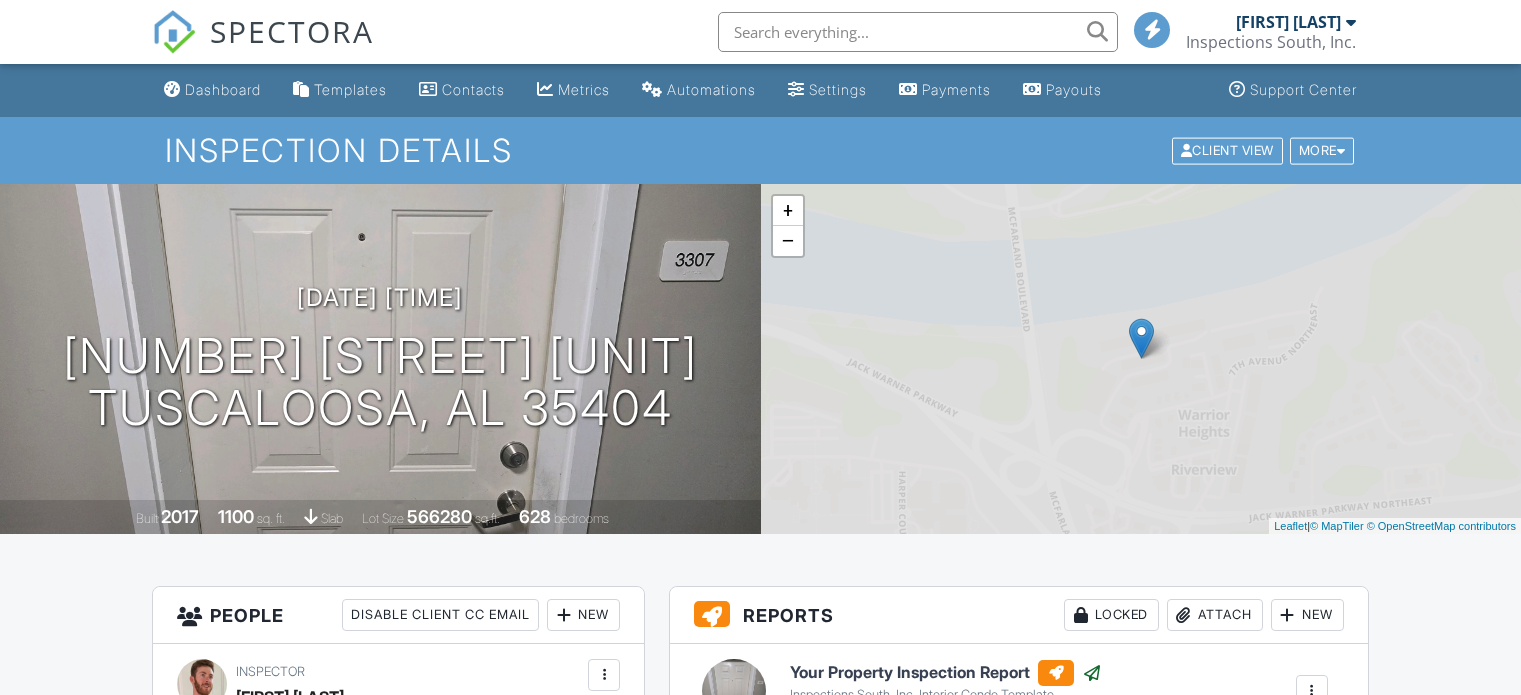 scroll, scrollTop: 0, scrollLeft: 0, axis: both 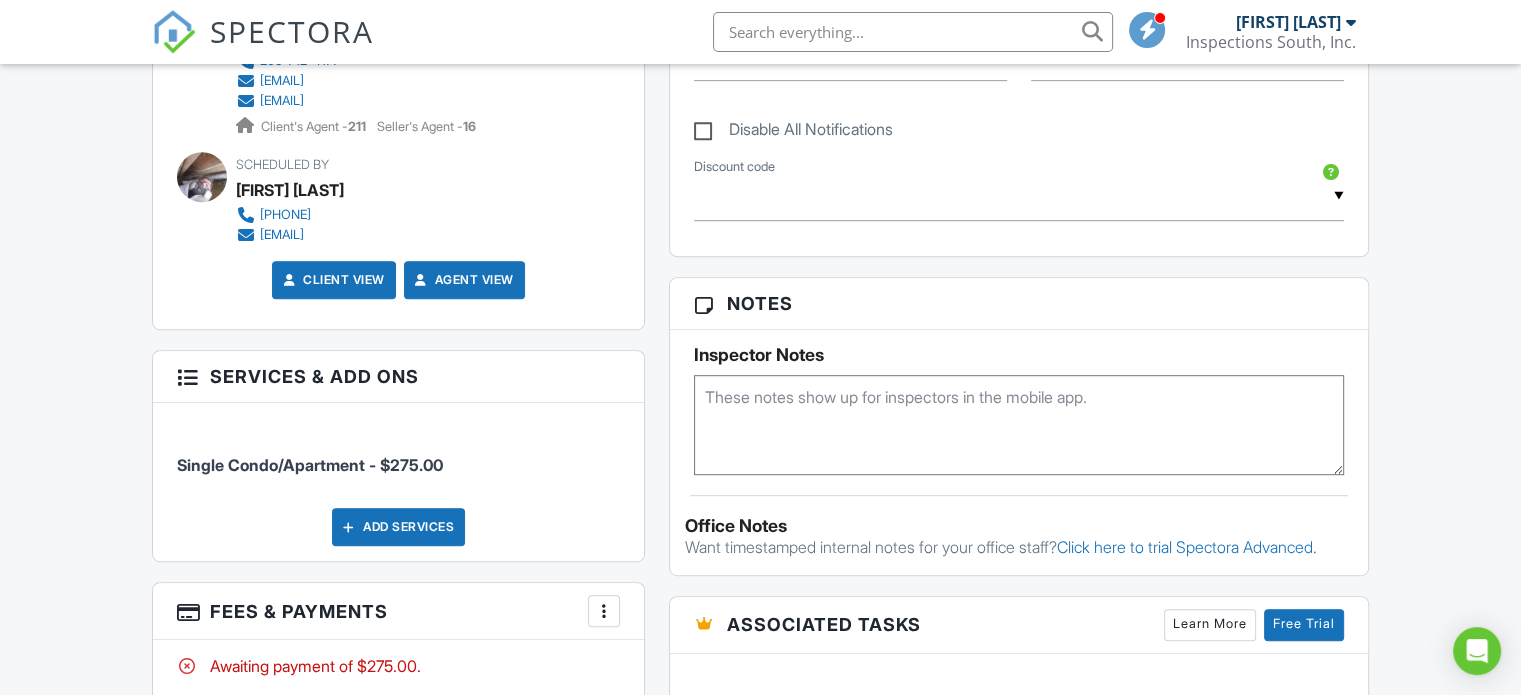 click at bounding box center (604, 611) 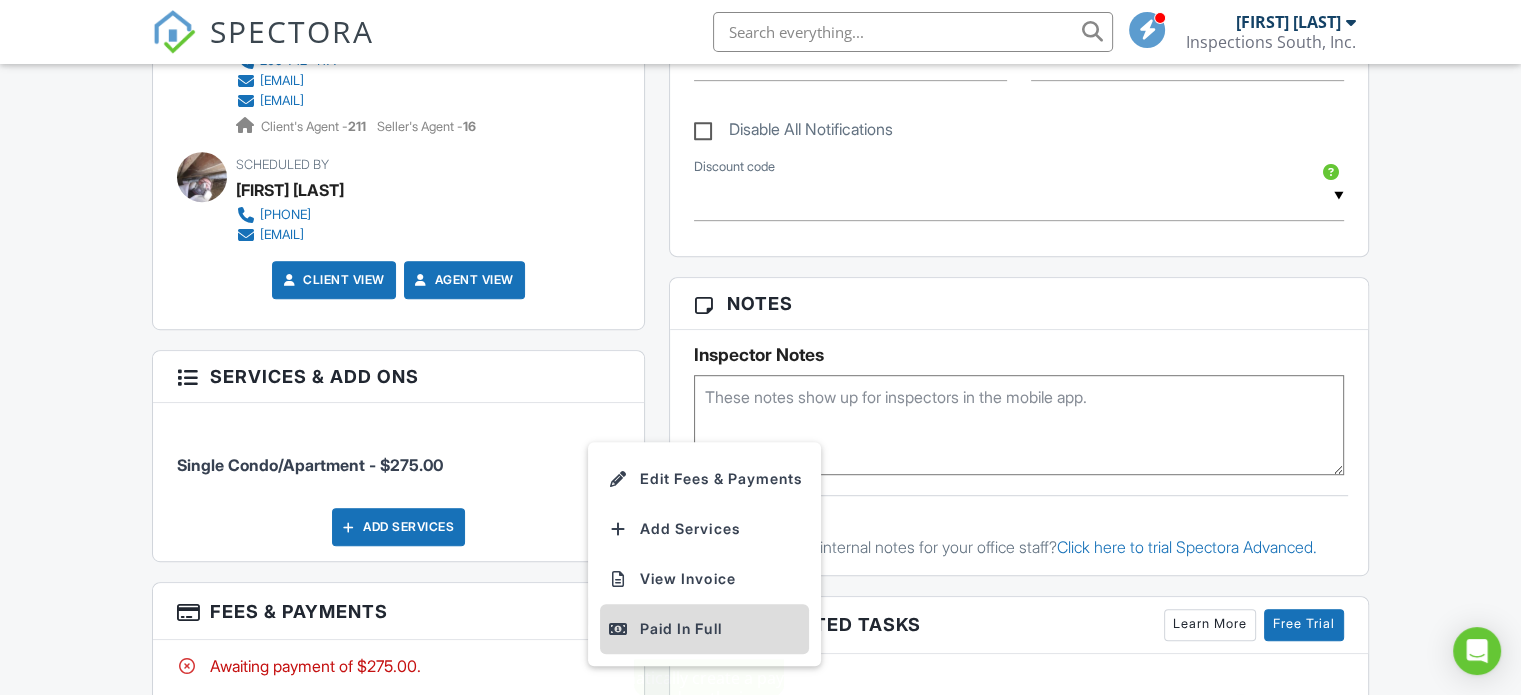 click on "Paid In Full" at bounding box center [704, 629] 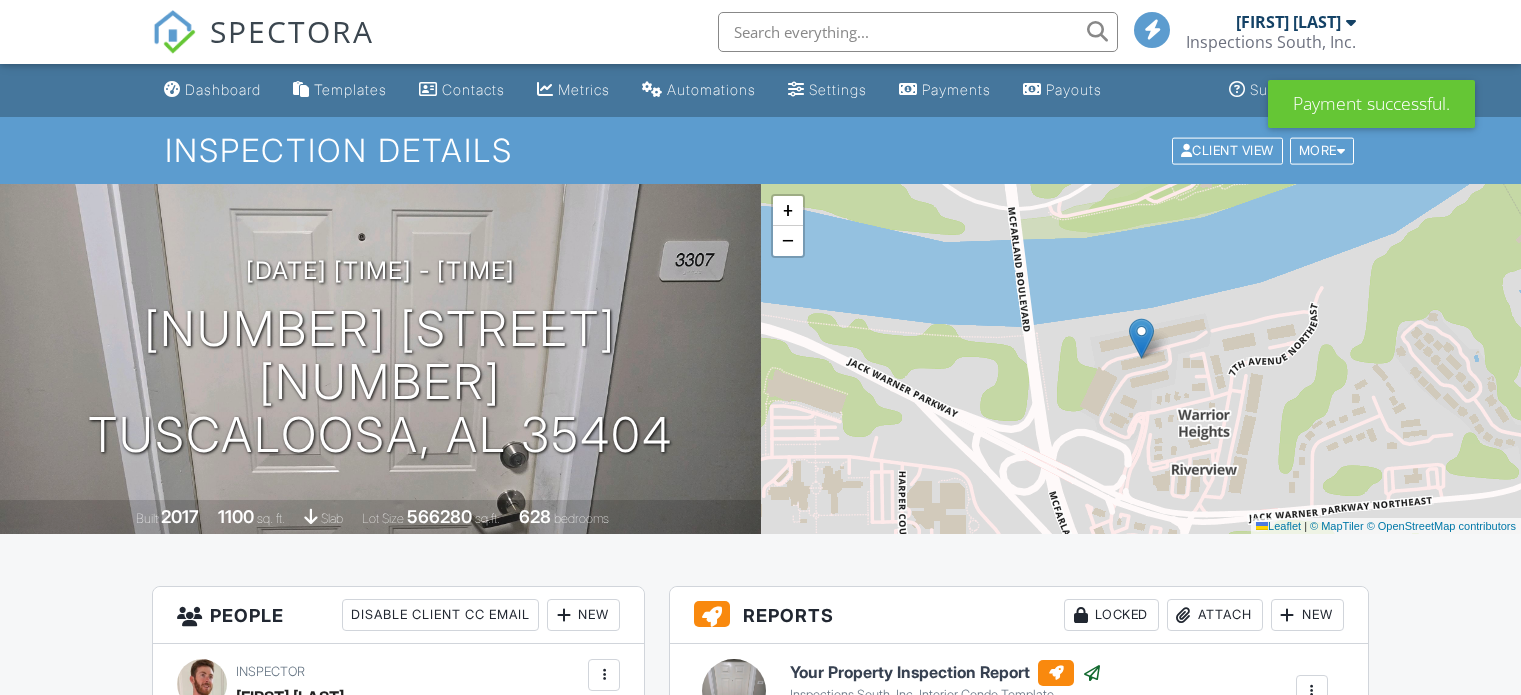 scroll, scrollTop: 0, scrollLeft: 0, axis: both 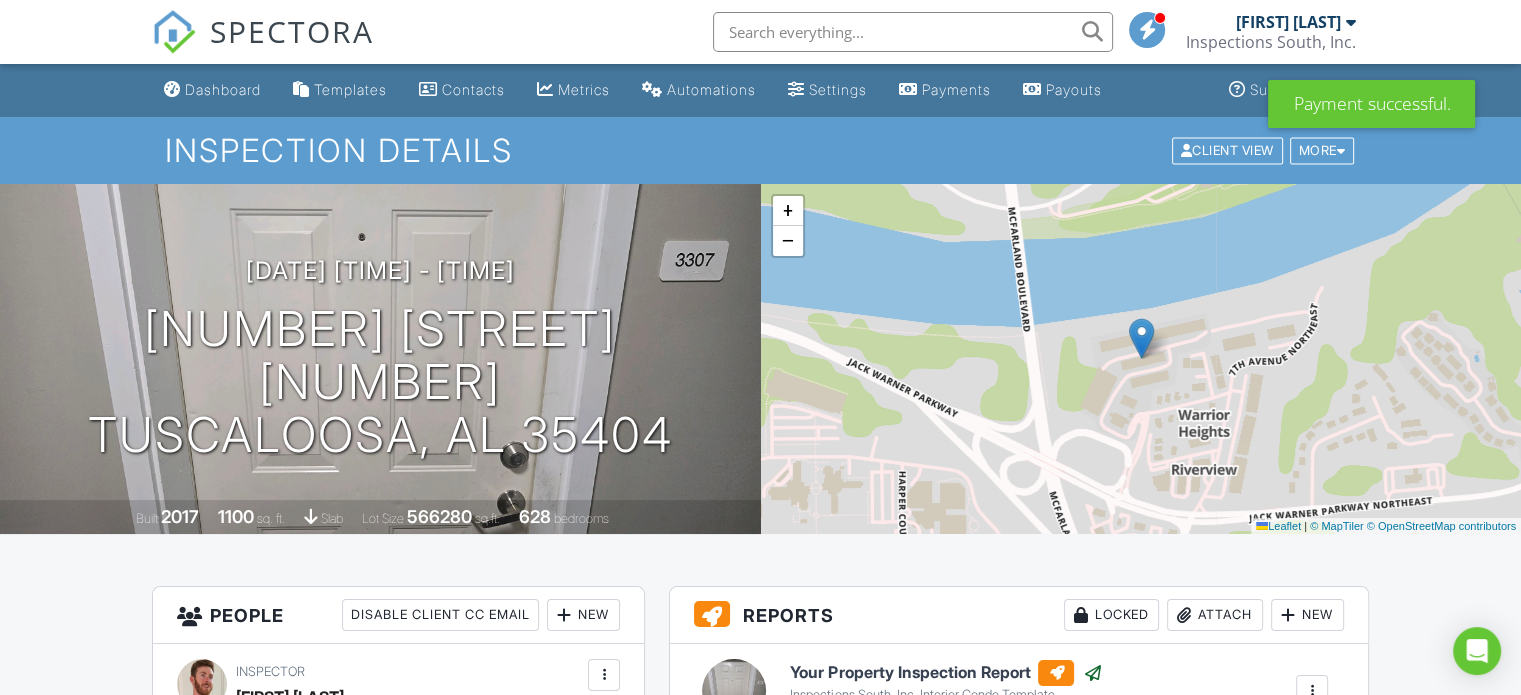 click at bounding box center [913, 32] 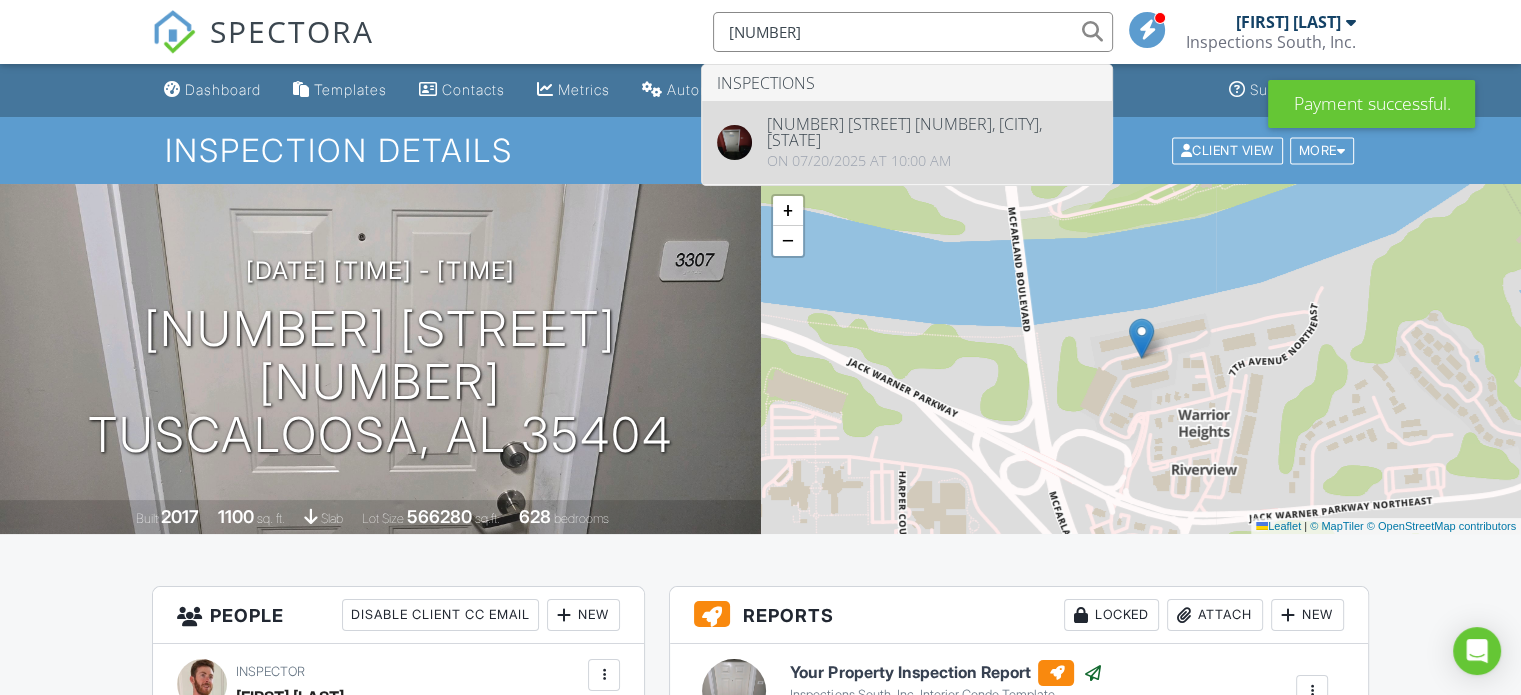 type on "[NUMBER]" 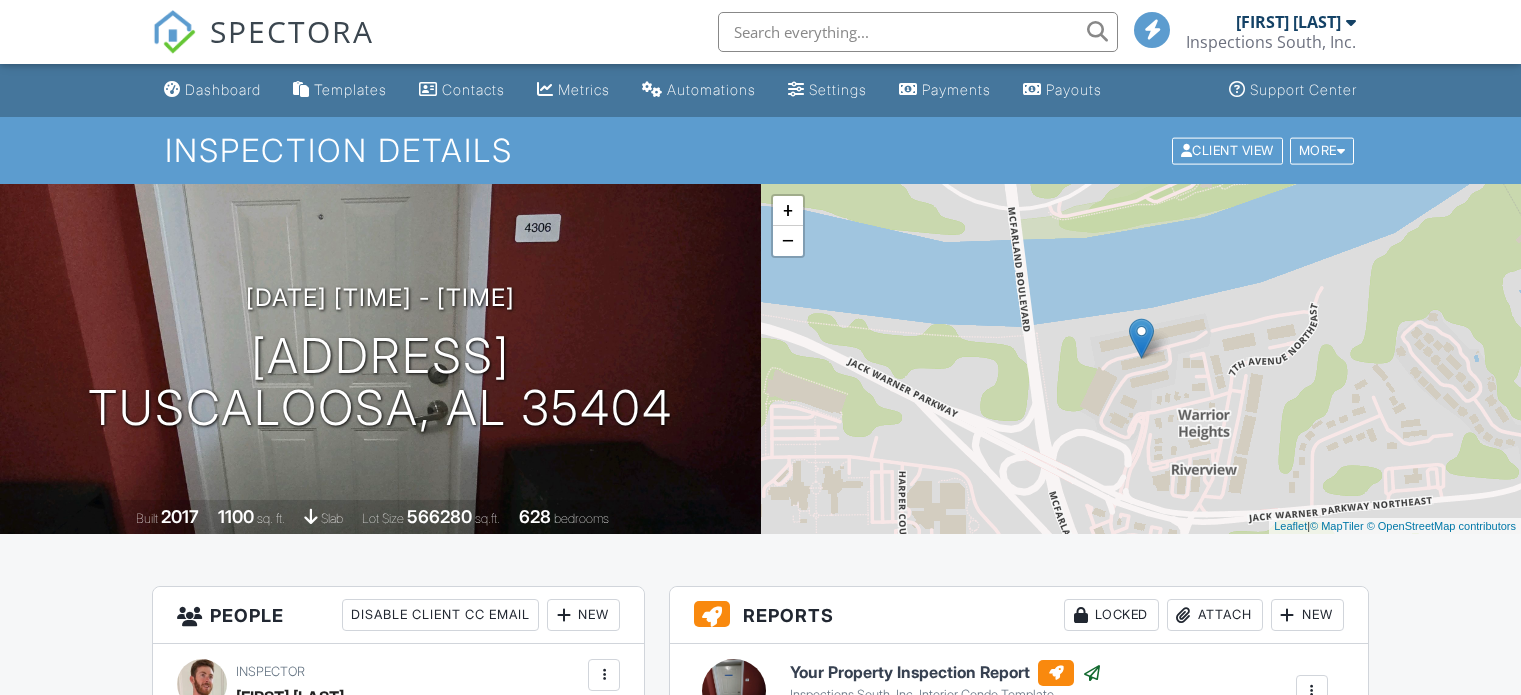 scroll, scrollTop: 0, scrollLeft: 0, axis: both 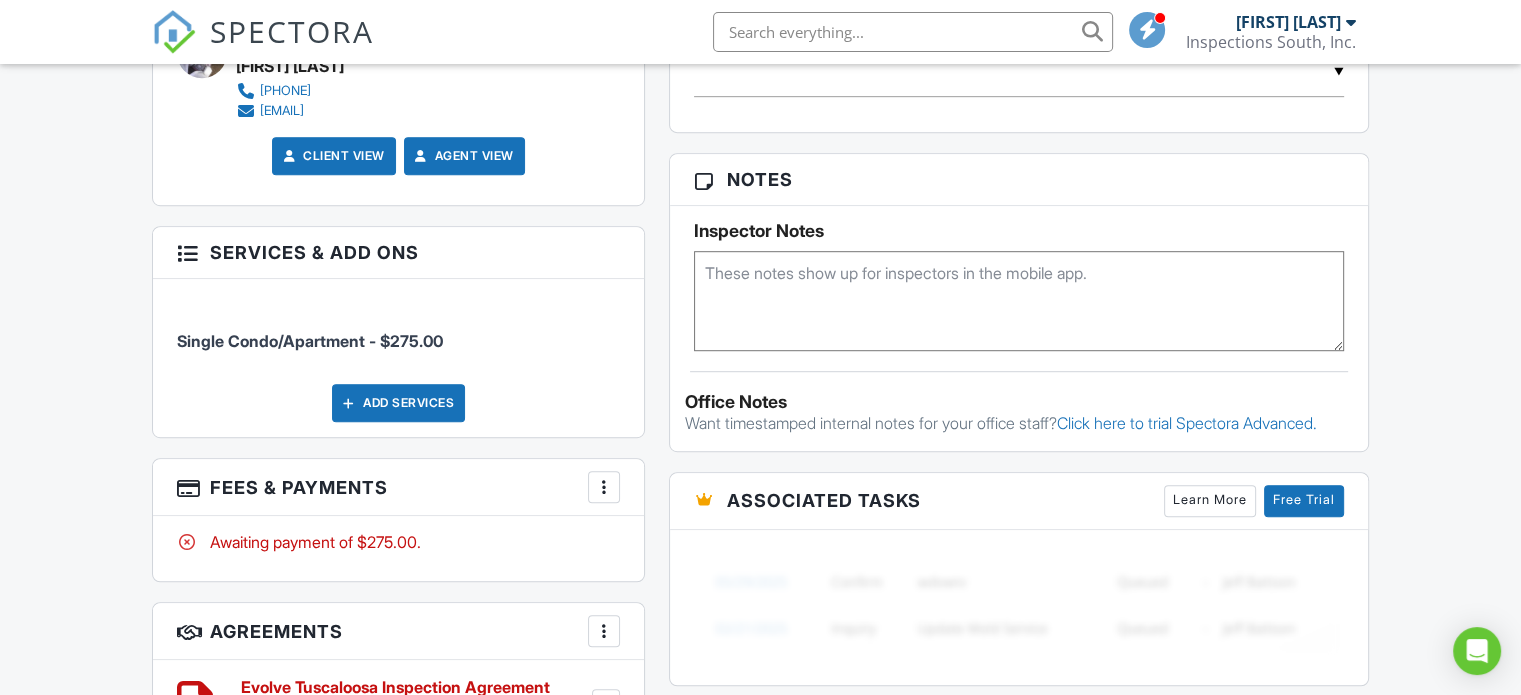 click on "More" at bounding box center (604, 487) 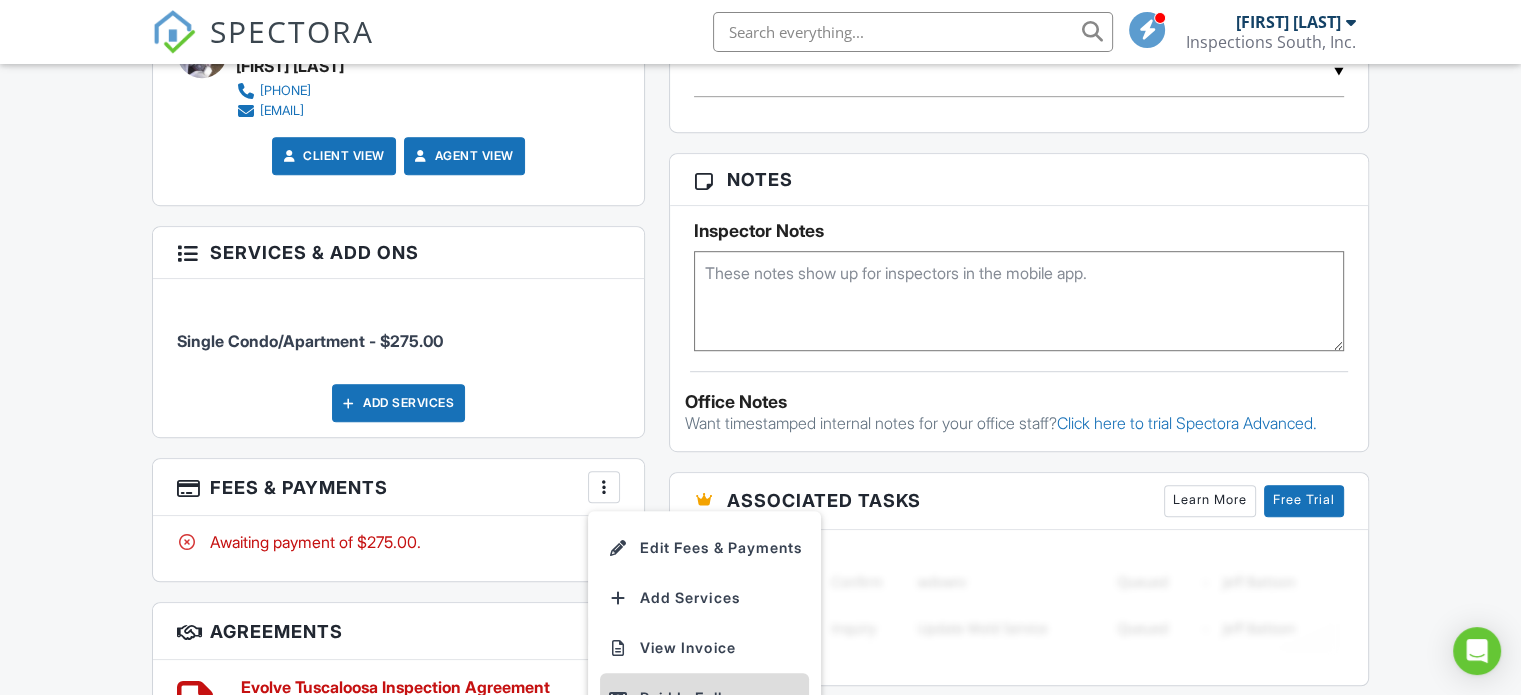 click on "Paid In Full" at bounding box center [704, 698] 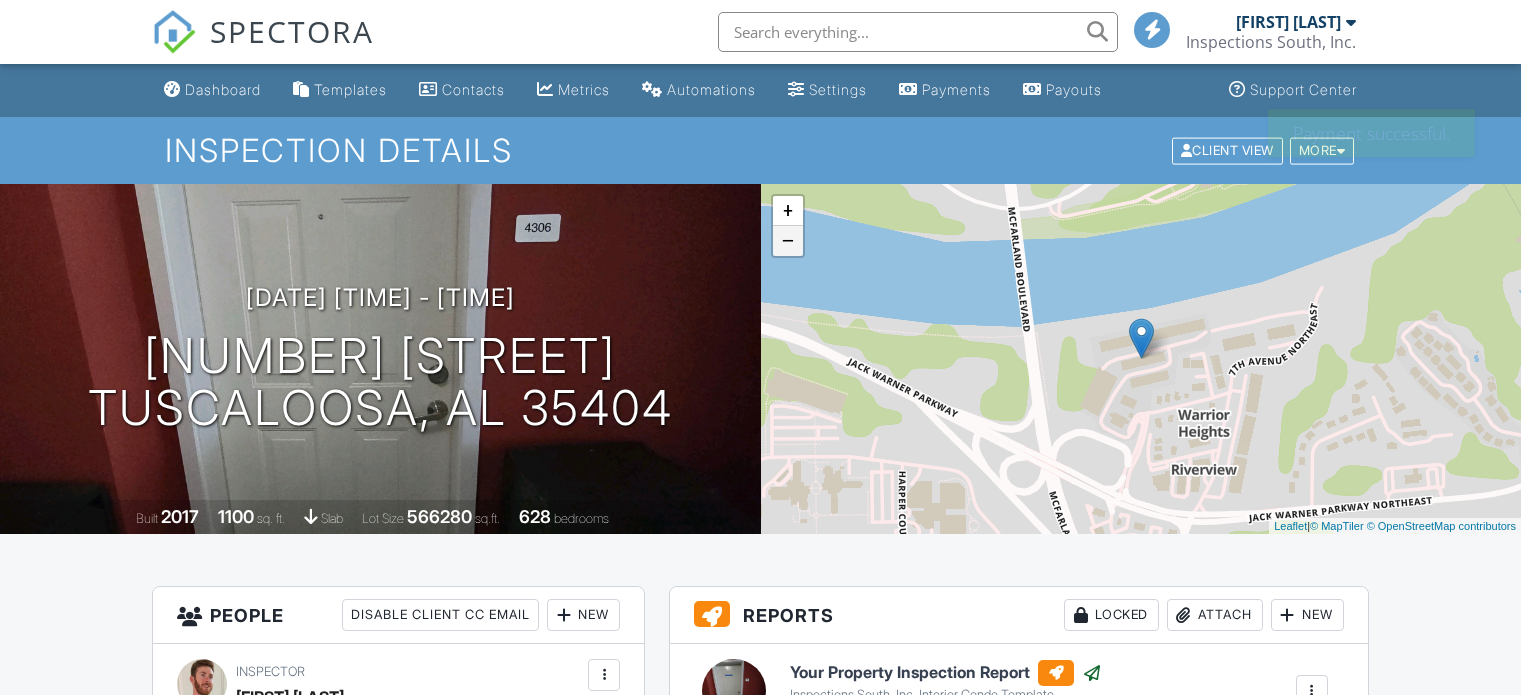 scroll, scrollTop: 0, scrollLeft: 0, axis: both 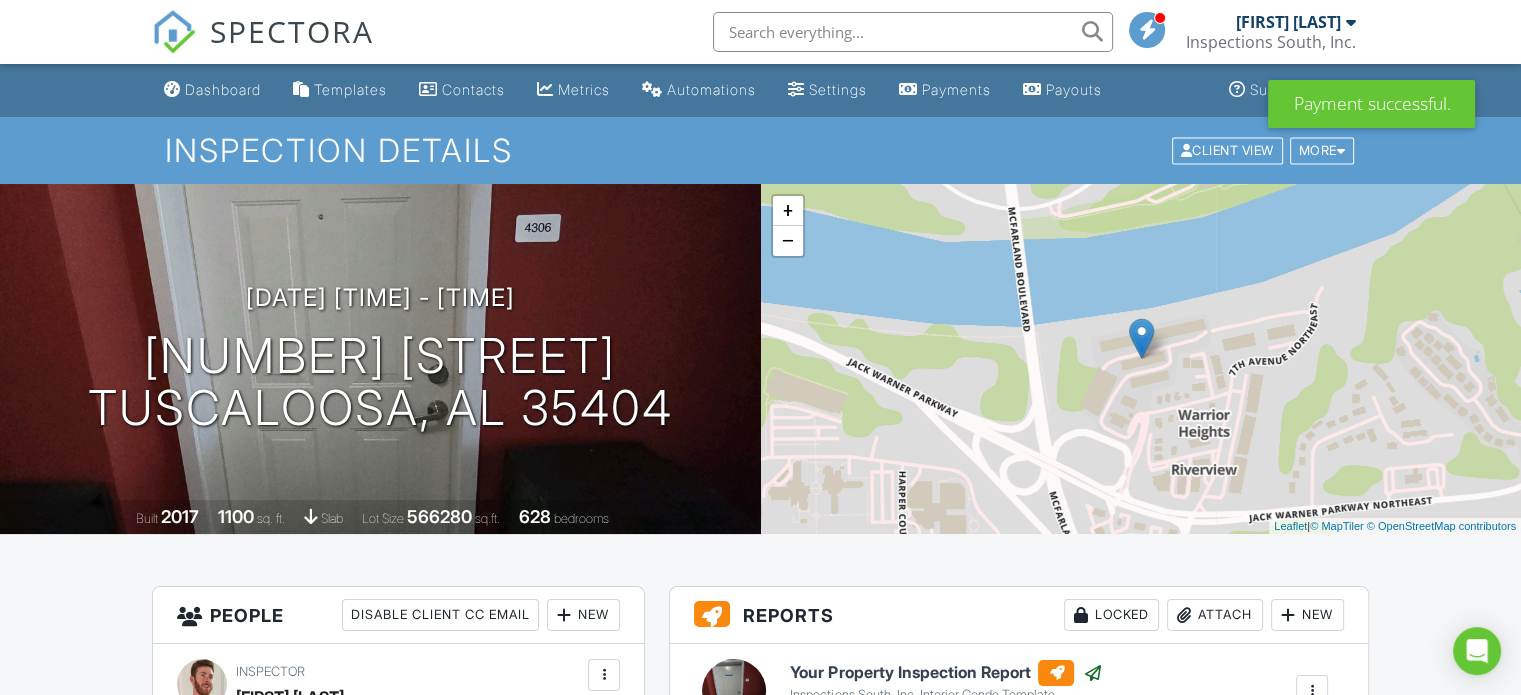click at bounding box center [913, 32] 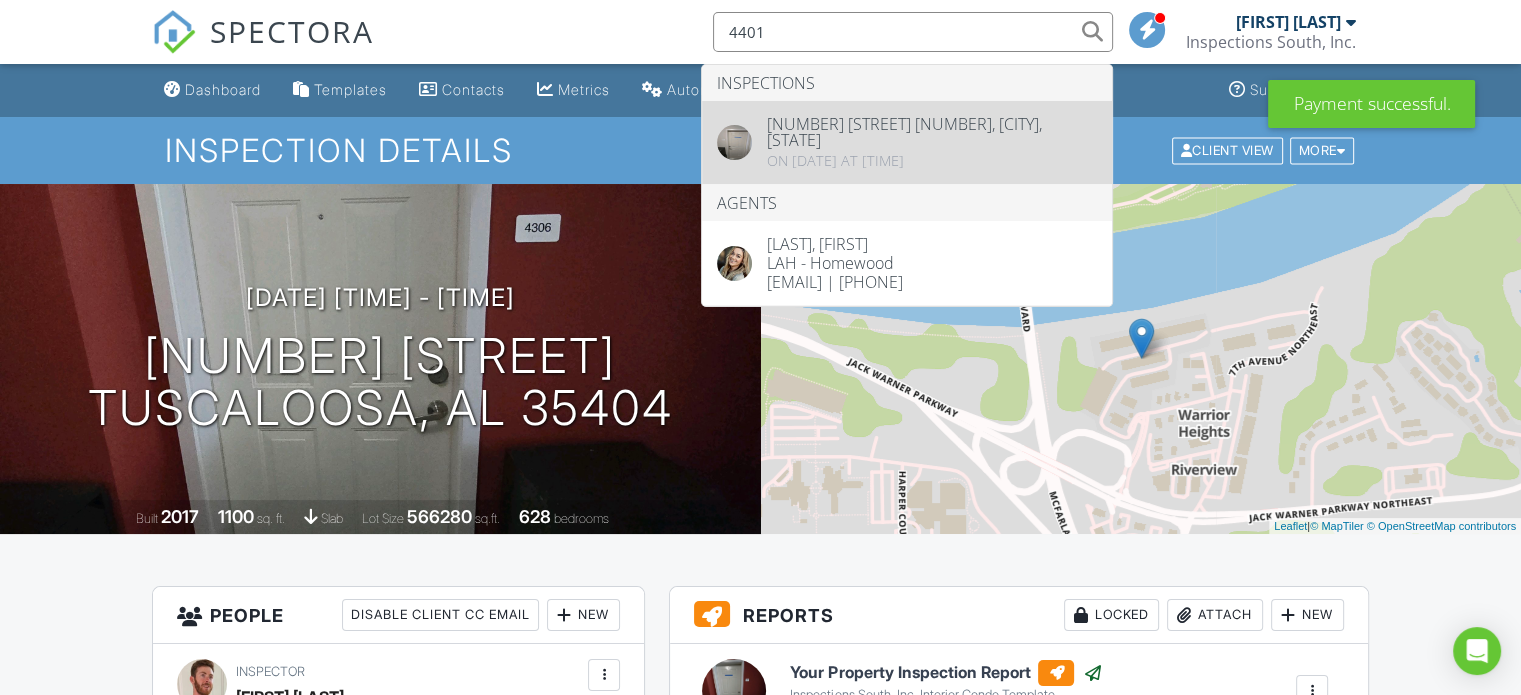 type on "4401" 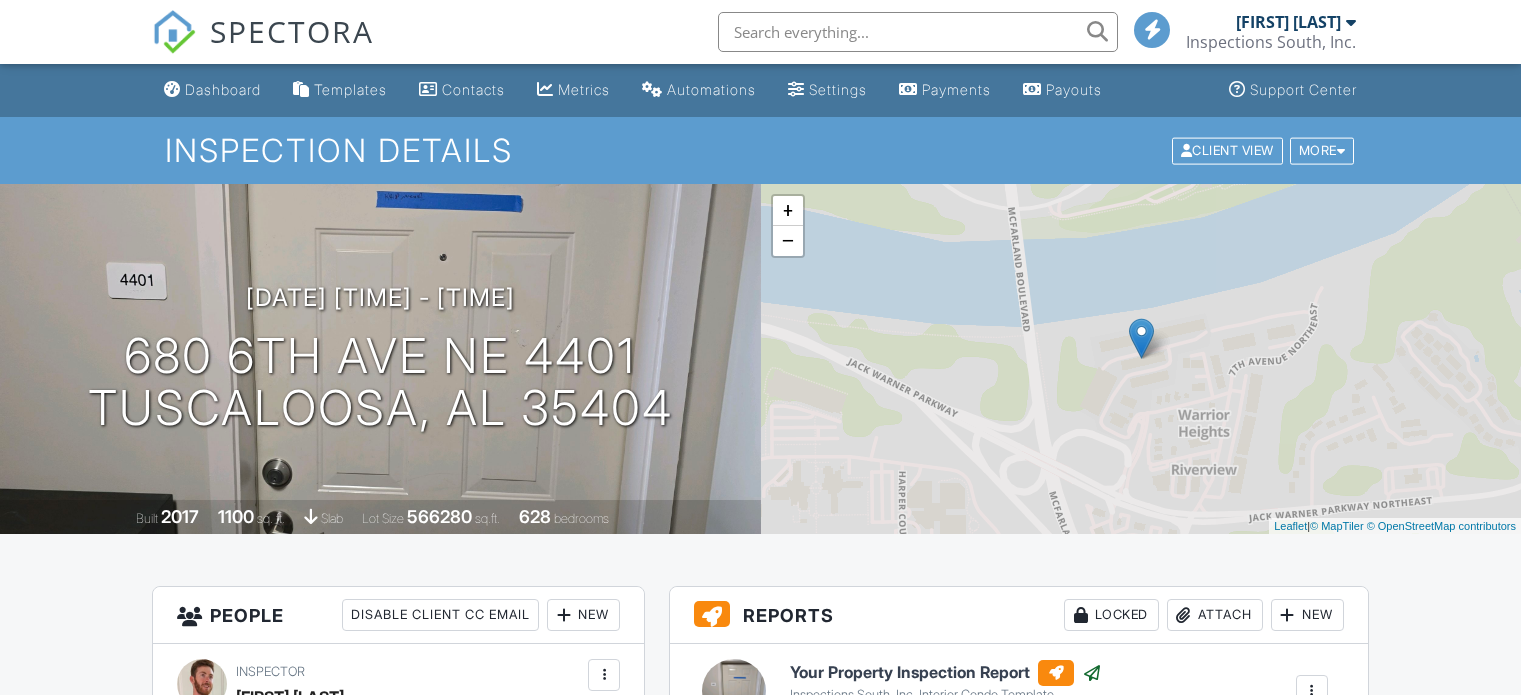 scroll, scrollTop: 0, scrollLeft: 0, axis: both 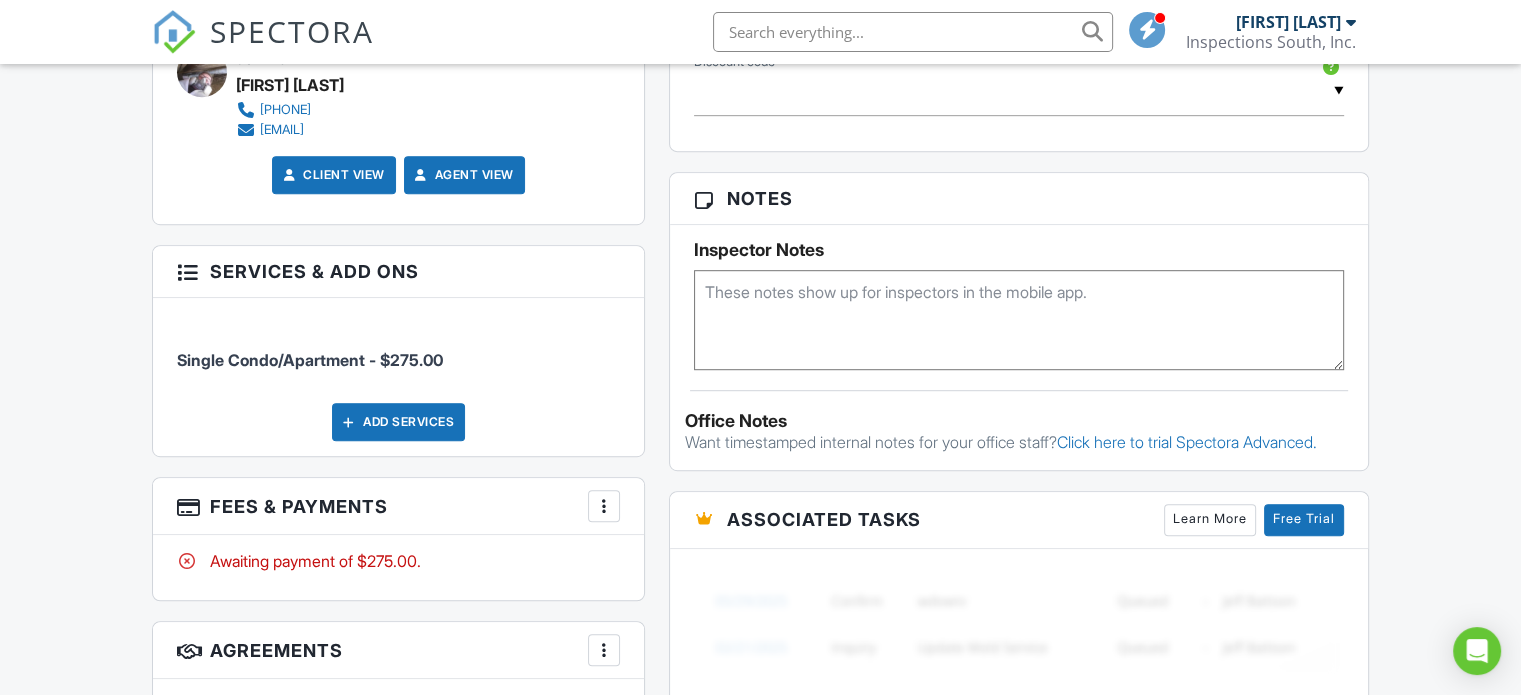 click at bounding box center [604, 506] 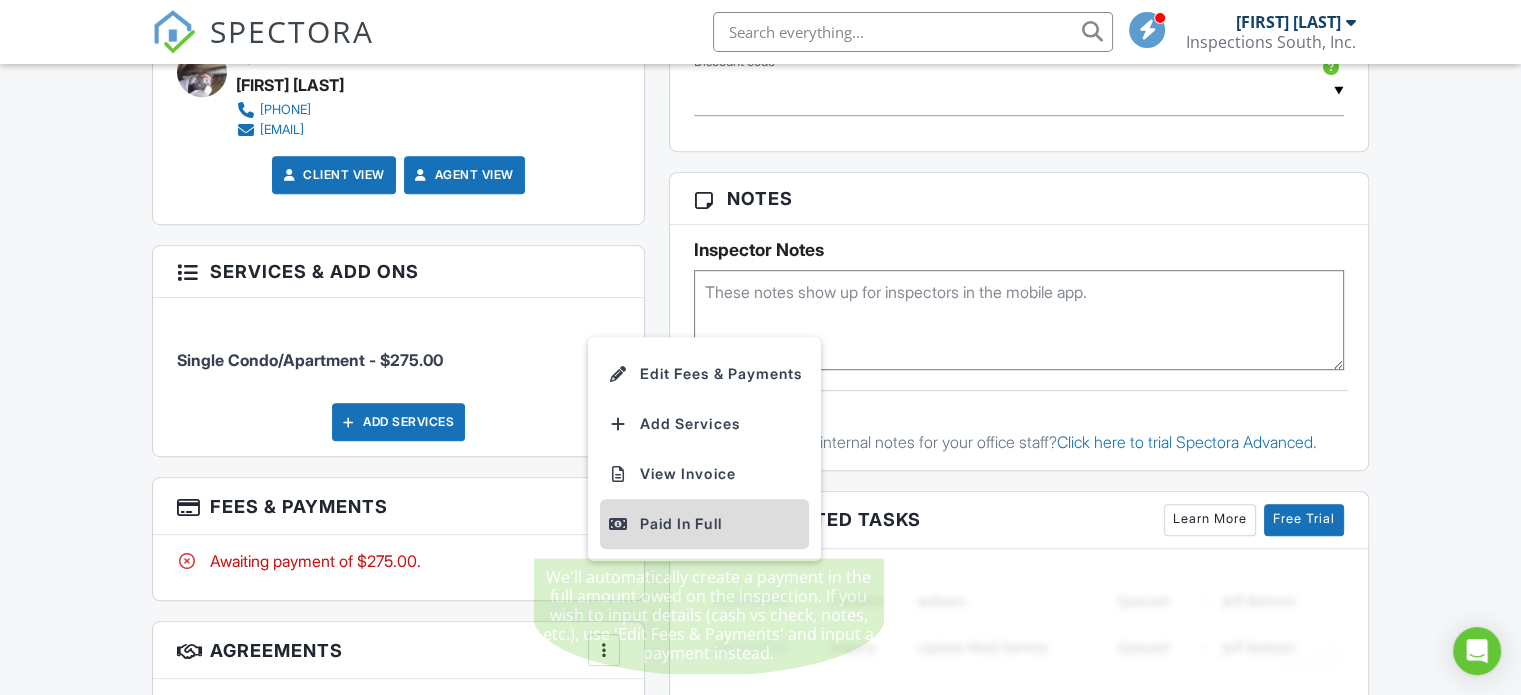 click on "Paid In Full" at bounding box center (704, 524) 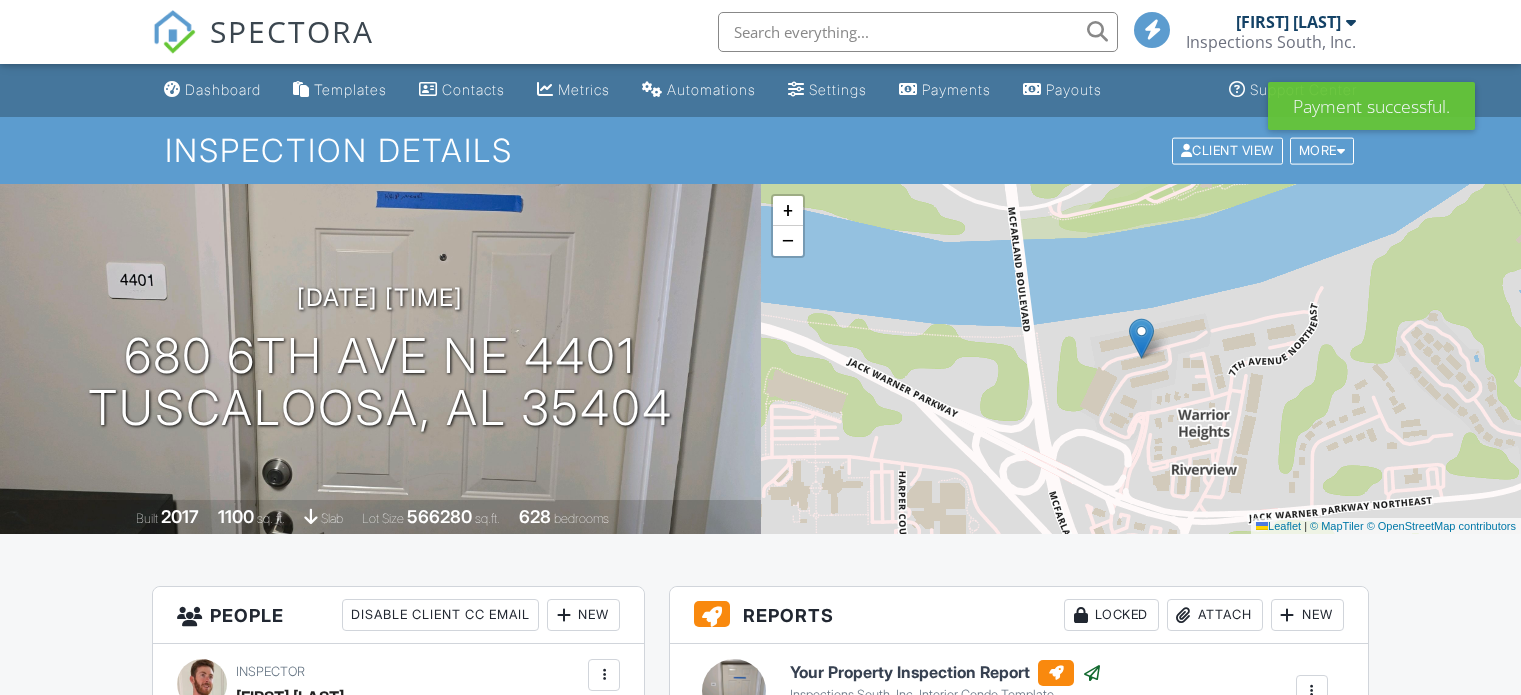 scroll, scrollTop: 0, scrollLeft: 0, axis: both 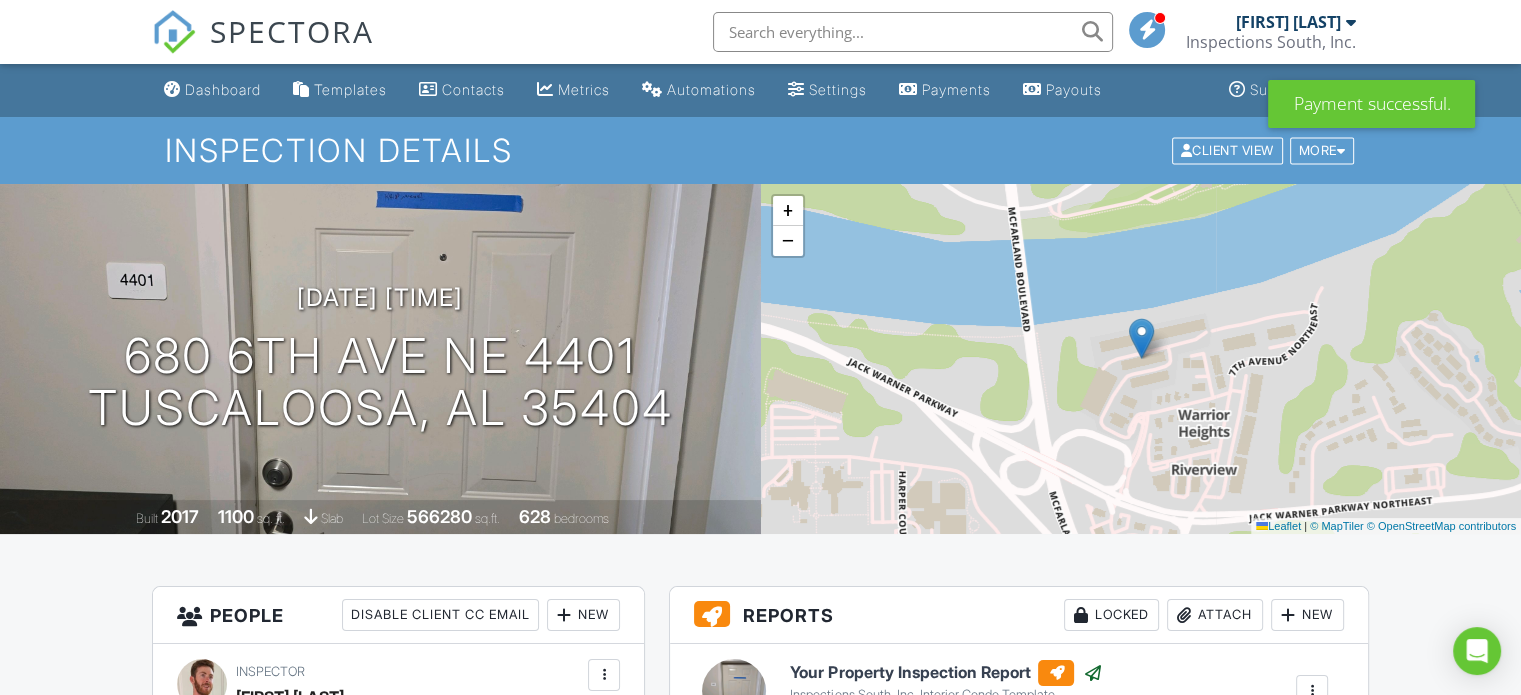 click at bounding box center (913, 32) 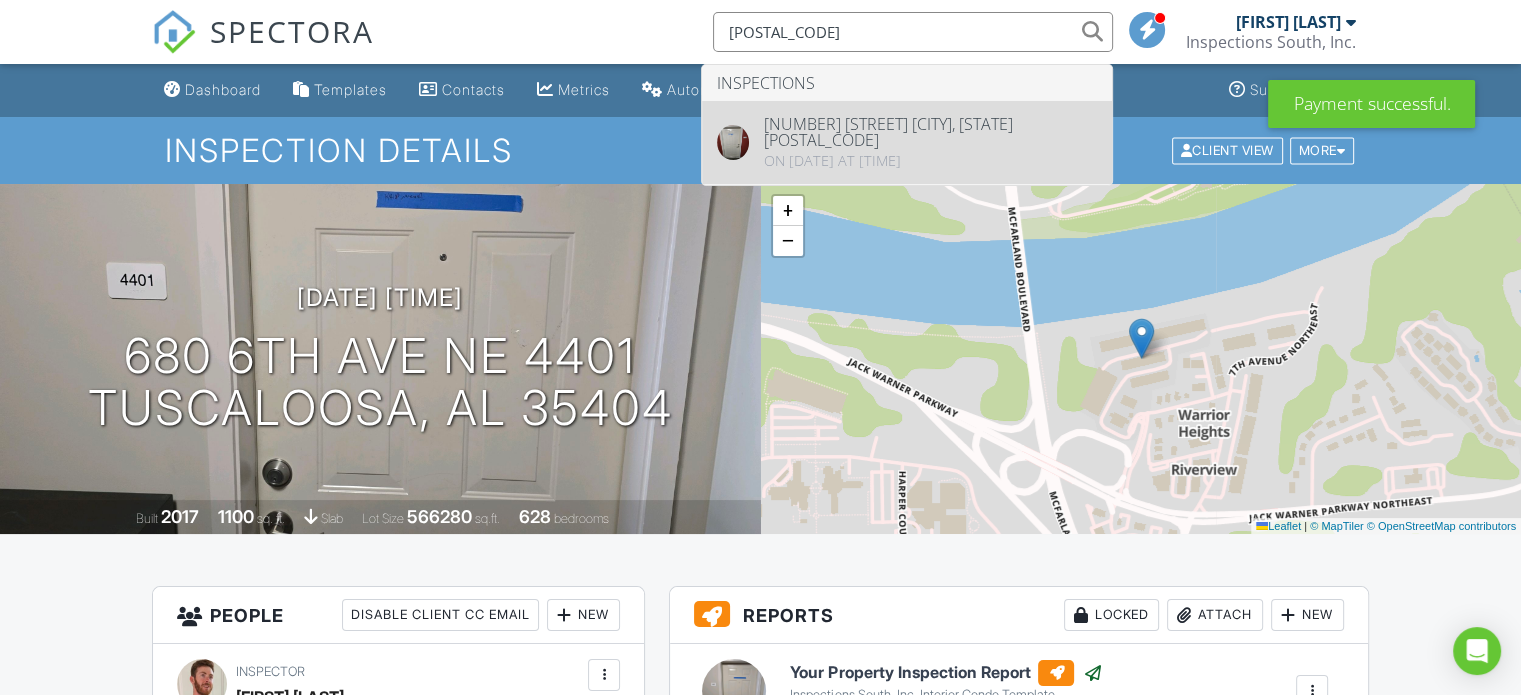 type on "4406" 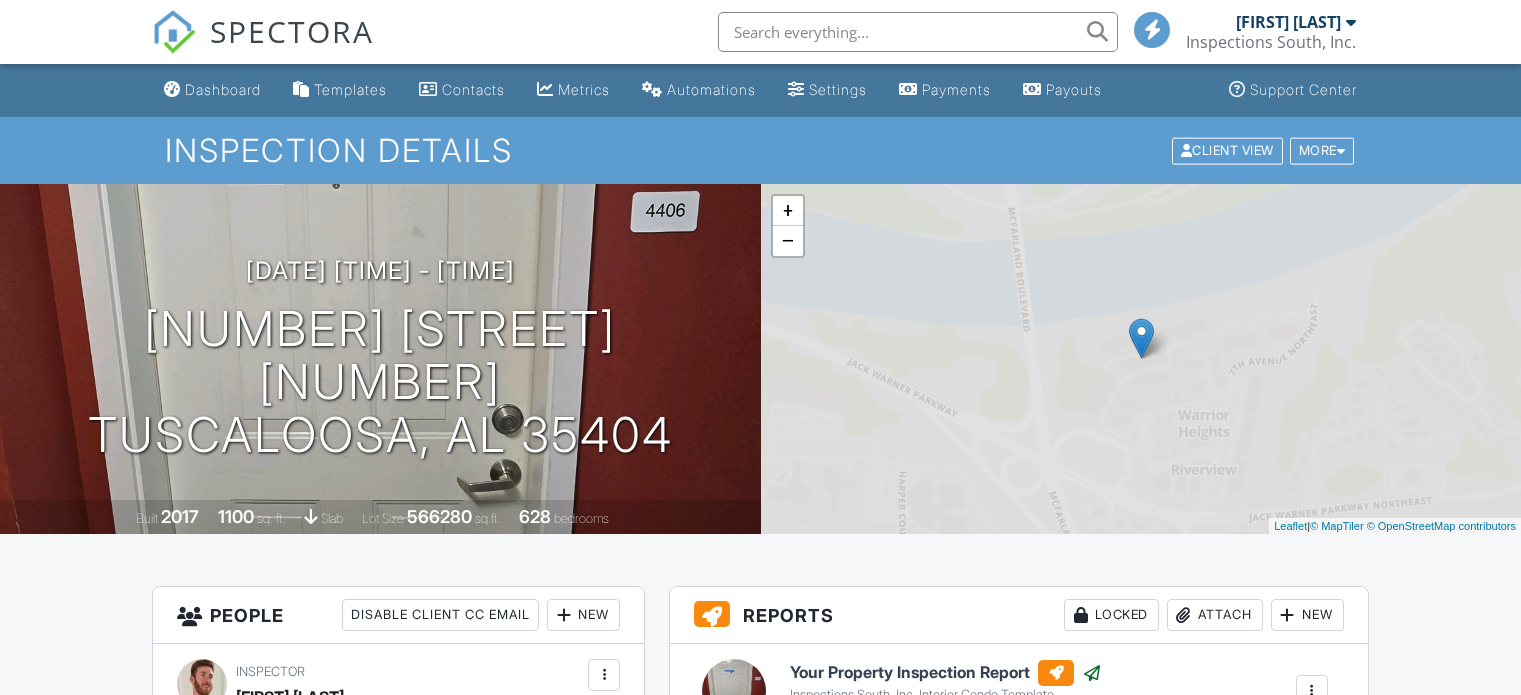 scroll, scrollTop: 0, scrollLeft: 0, axis: both 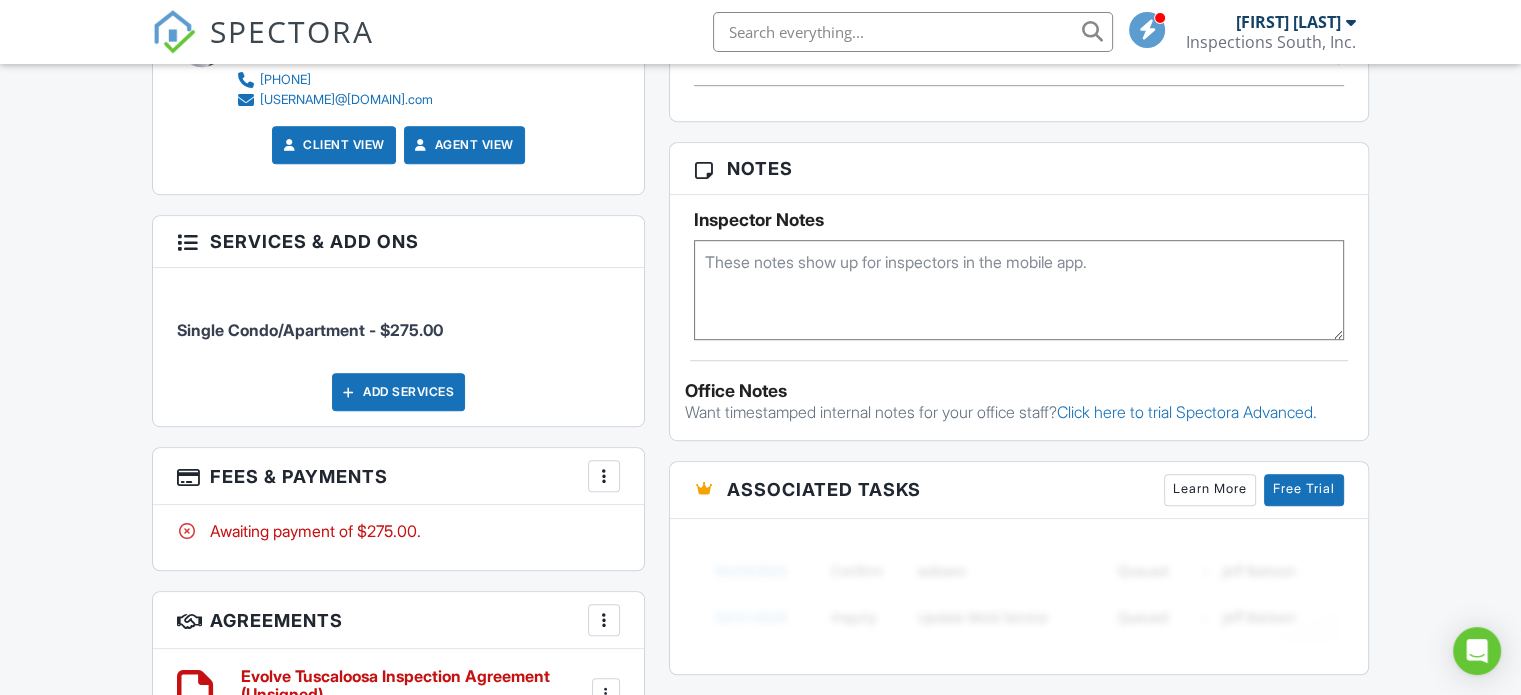 click at bounding box center (604, 476) 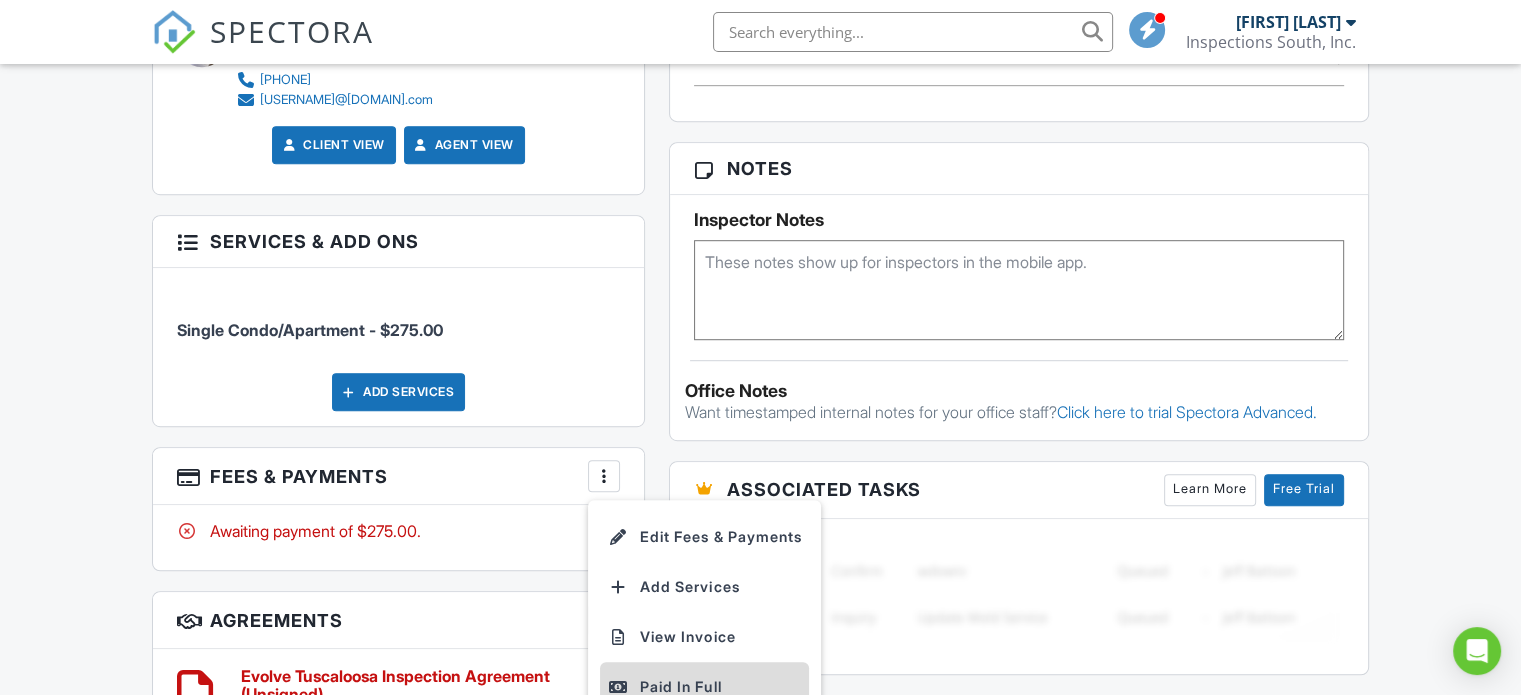 click on "Paid In Full" at bounding box center [704, 687] 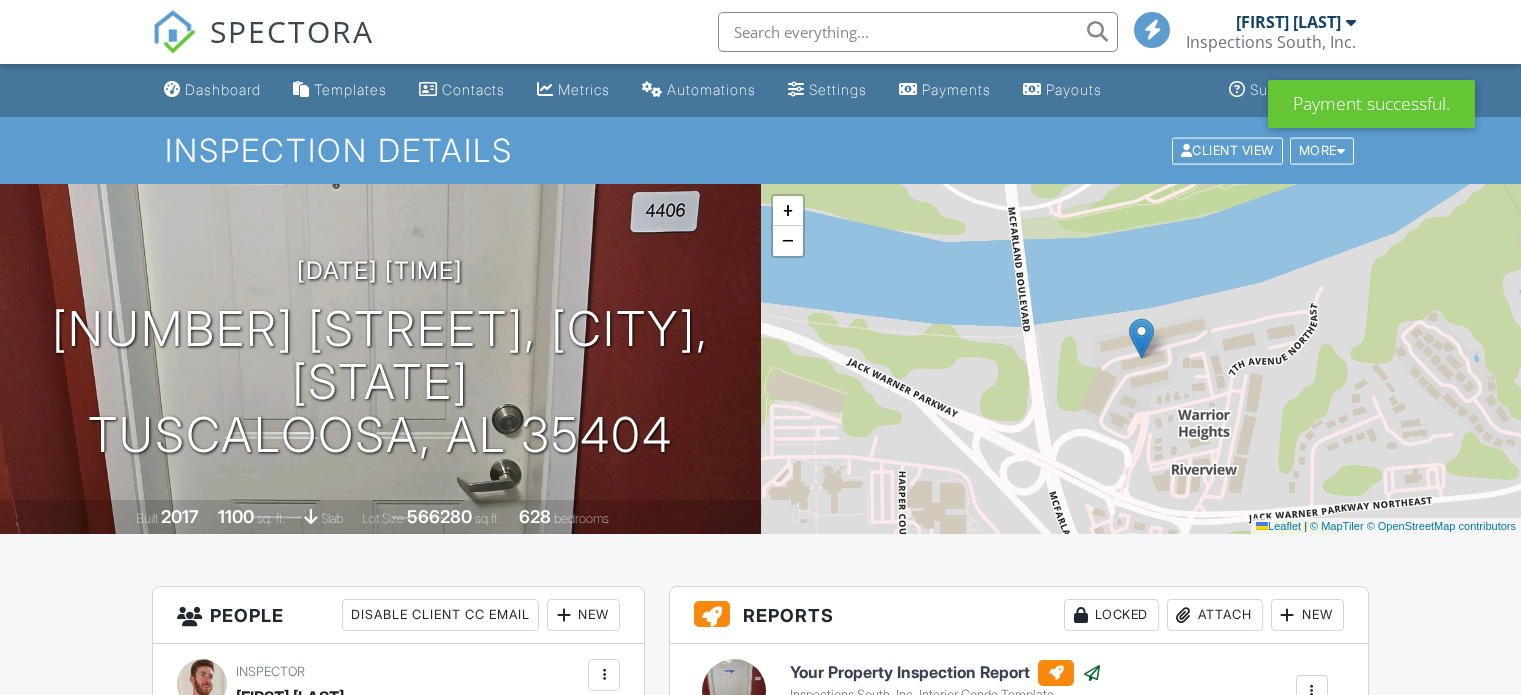 scroll, scrollTop: 0, scrollLeft: 0, axis: both 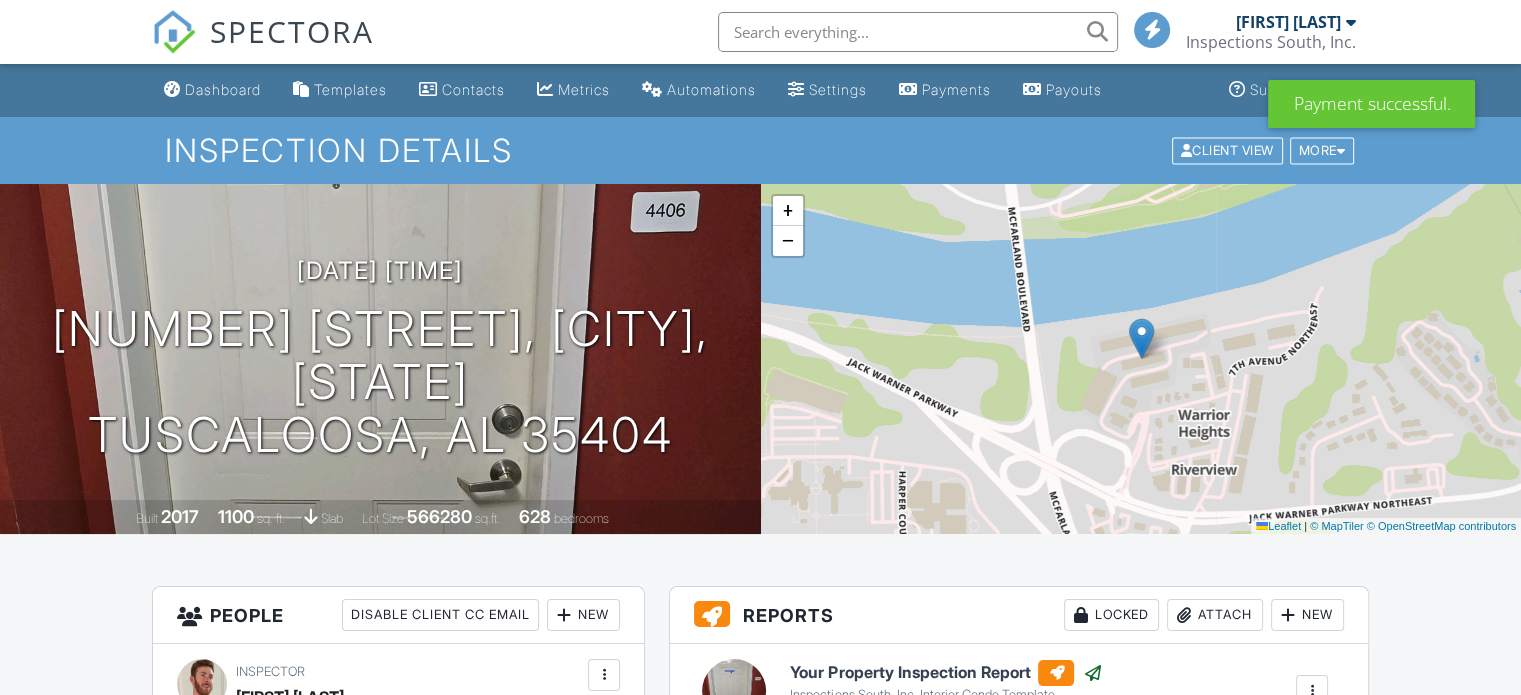 click at bounding box center [918, 32] 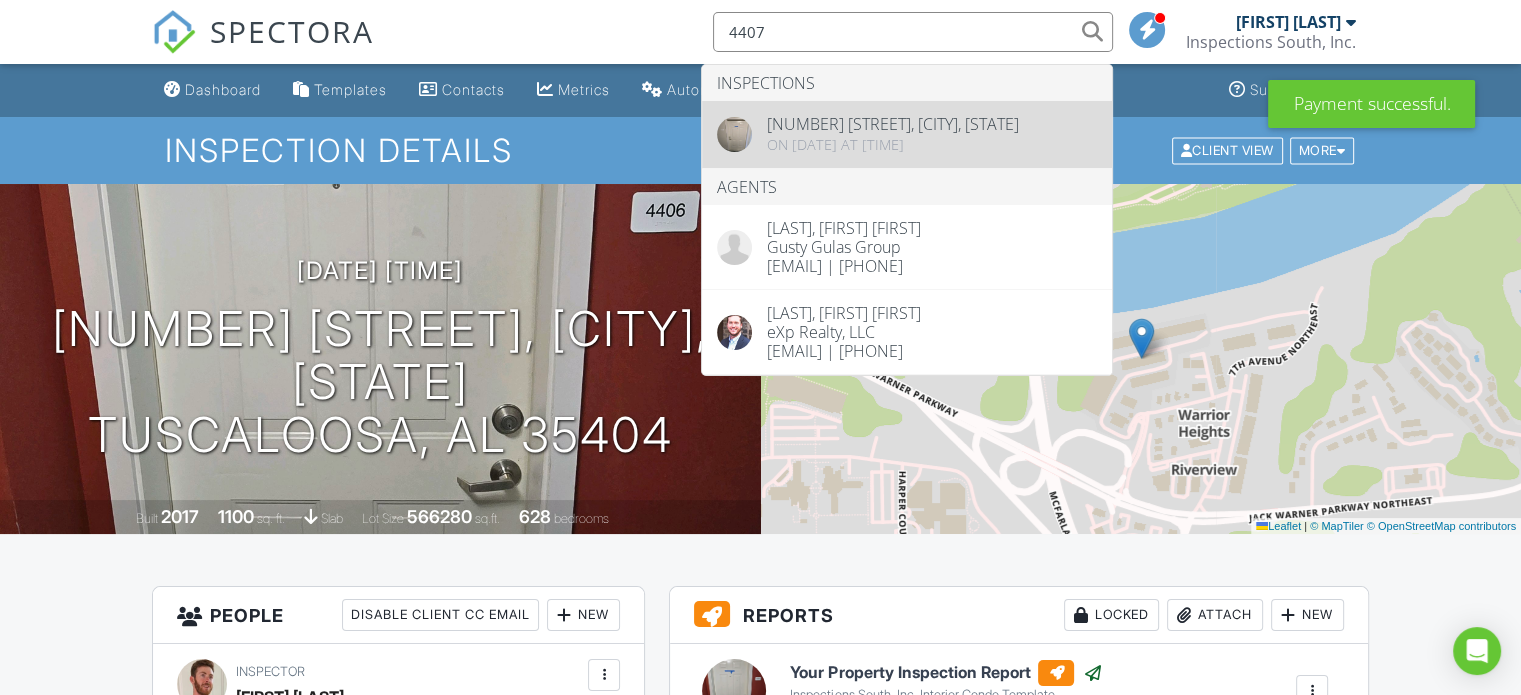 type on "4407" 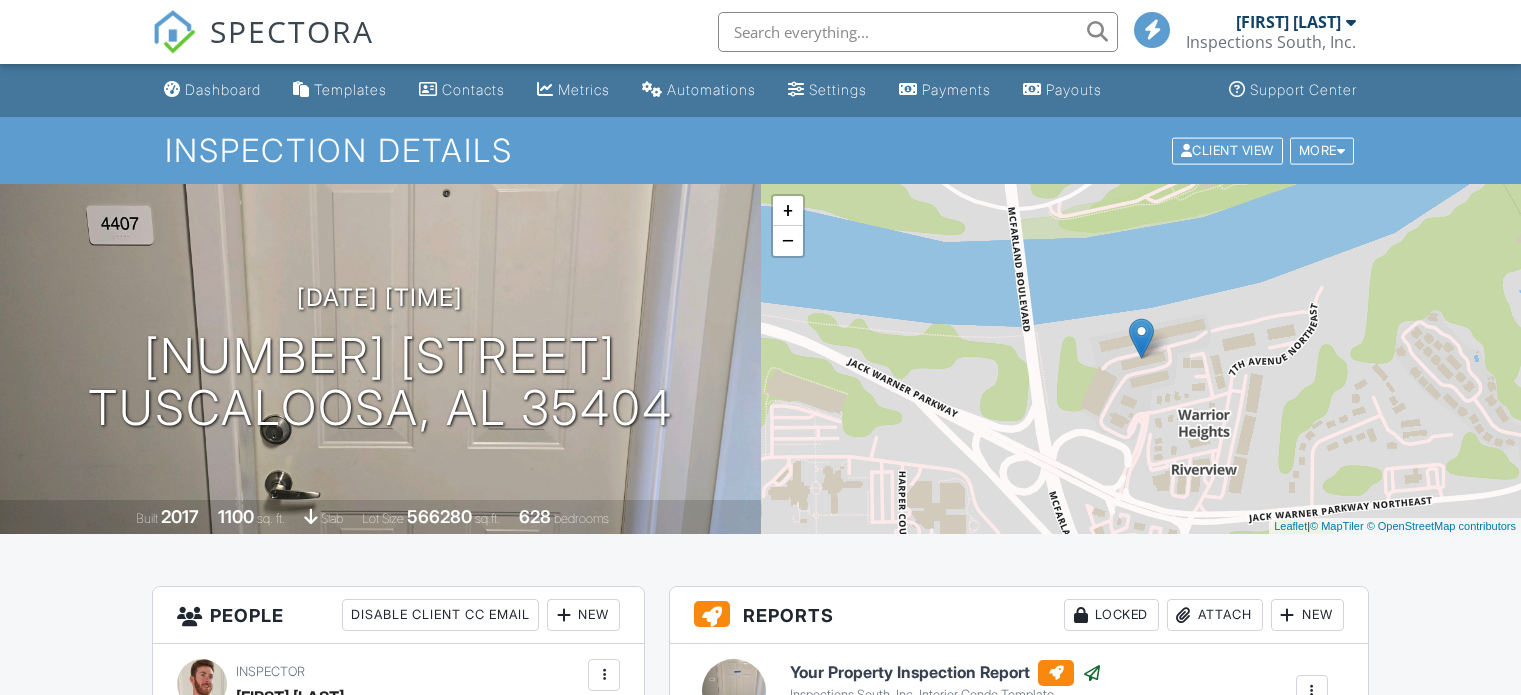 scroll, scrollTop: 0, scrollLeft: 0, axis: both 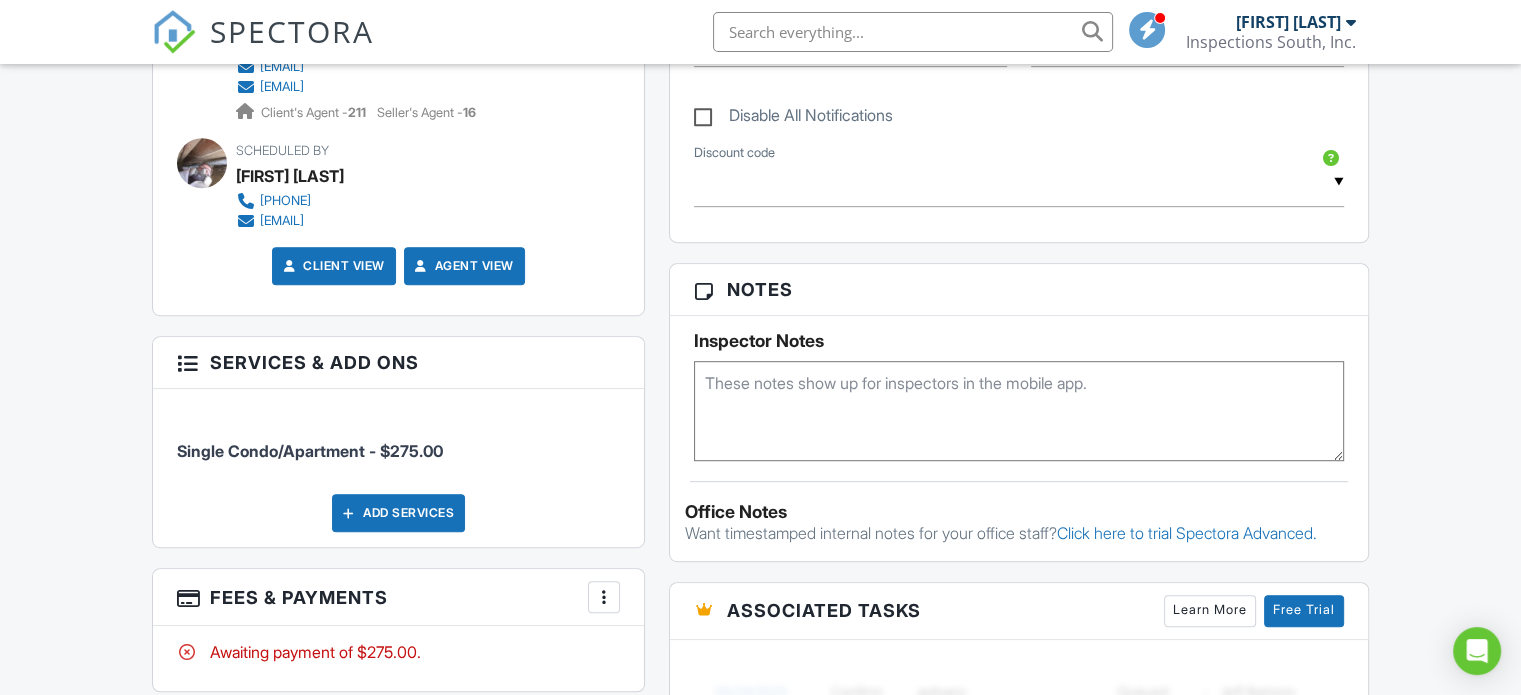 click at bounding box center (604, 597) 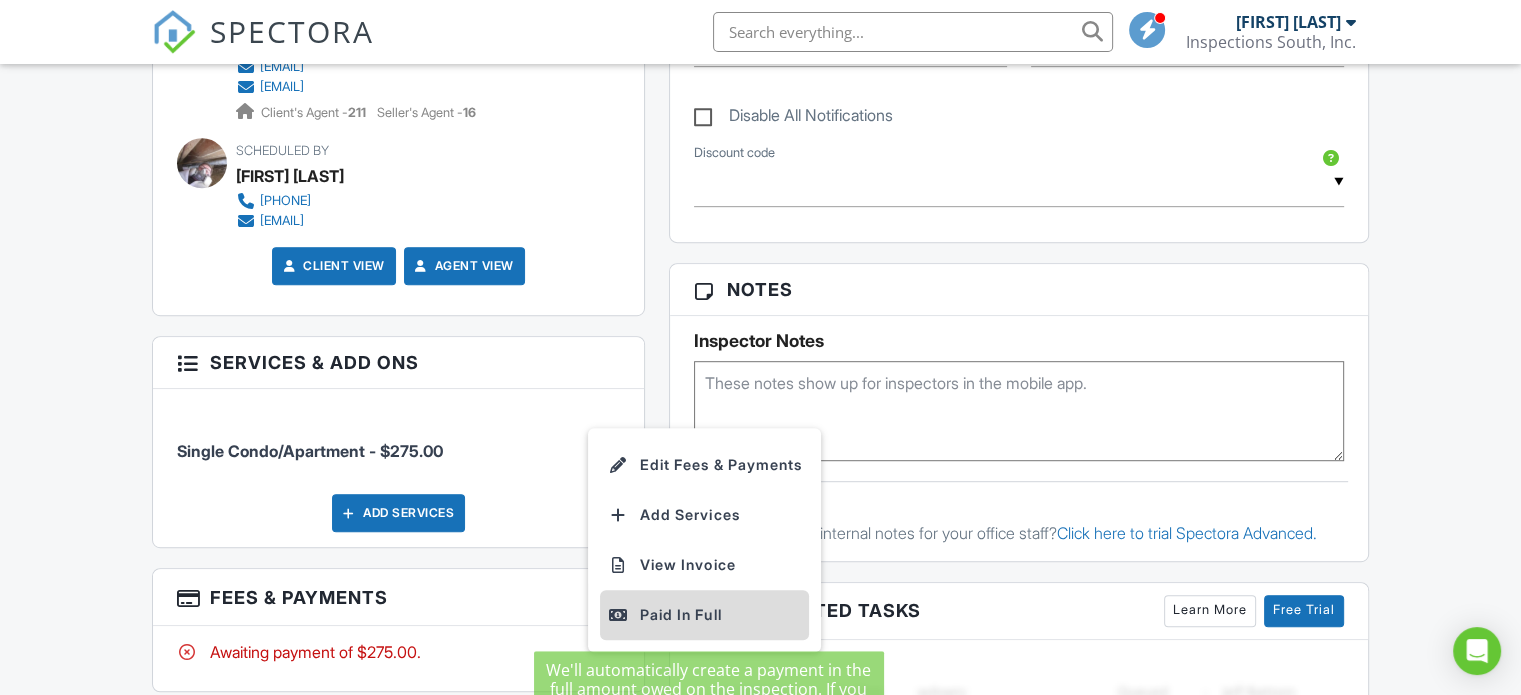 click on "Paid In Full" at bounding box center [704, 615] 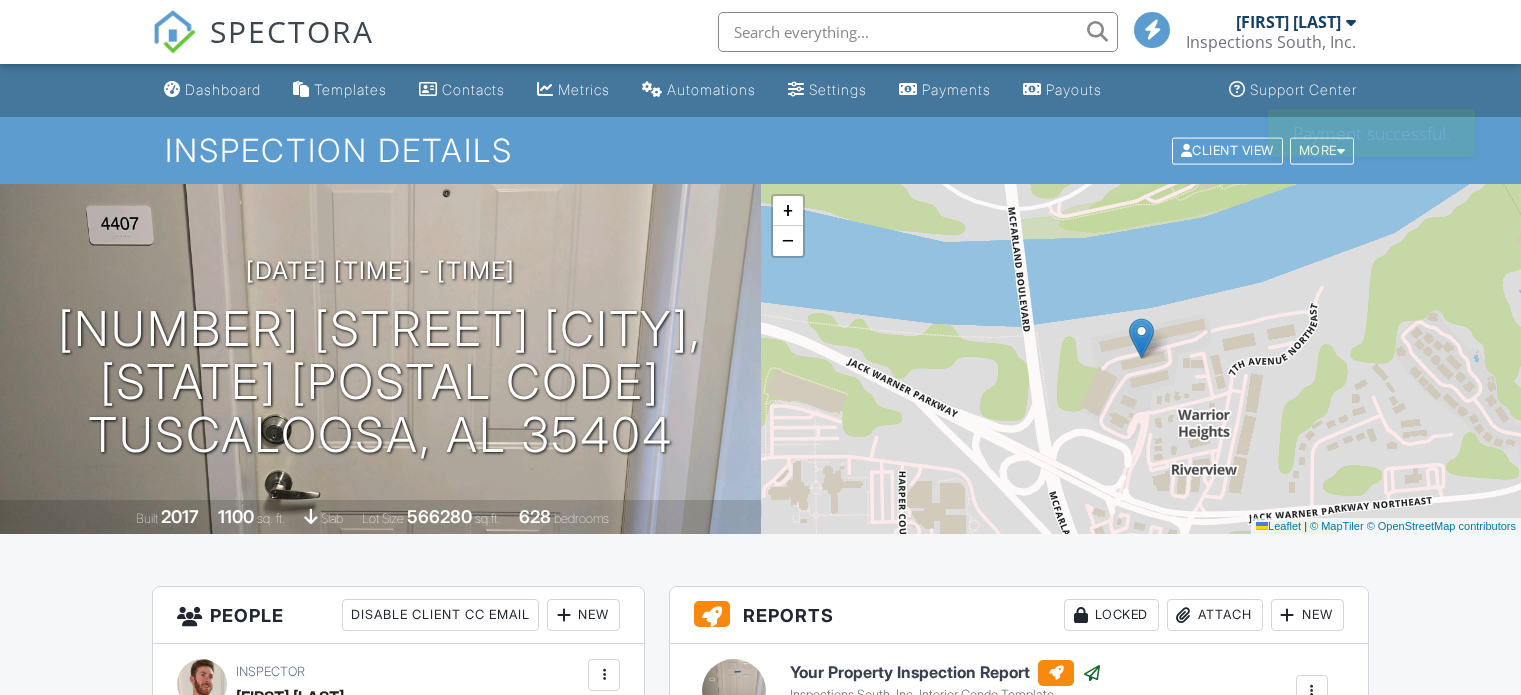 click at bounding box center [918, 32] 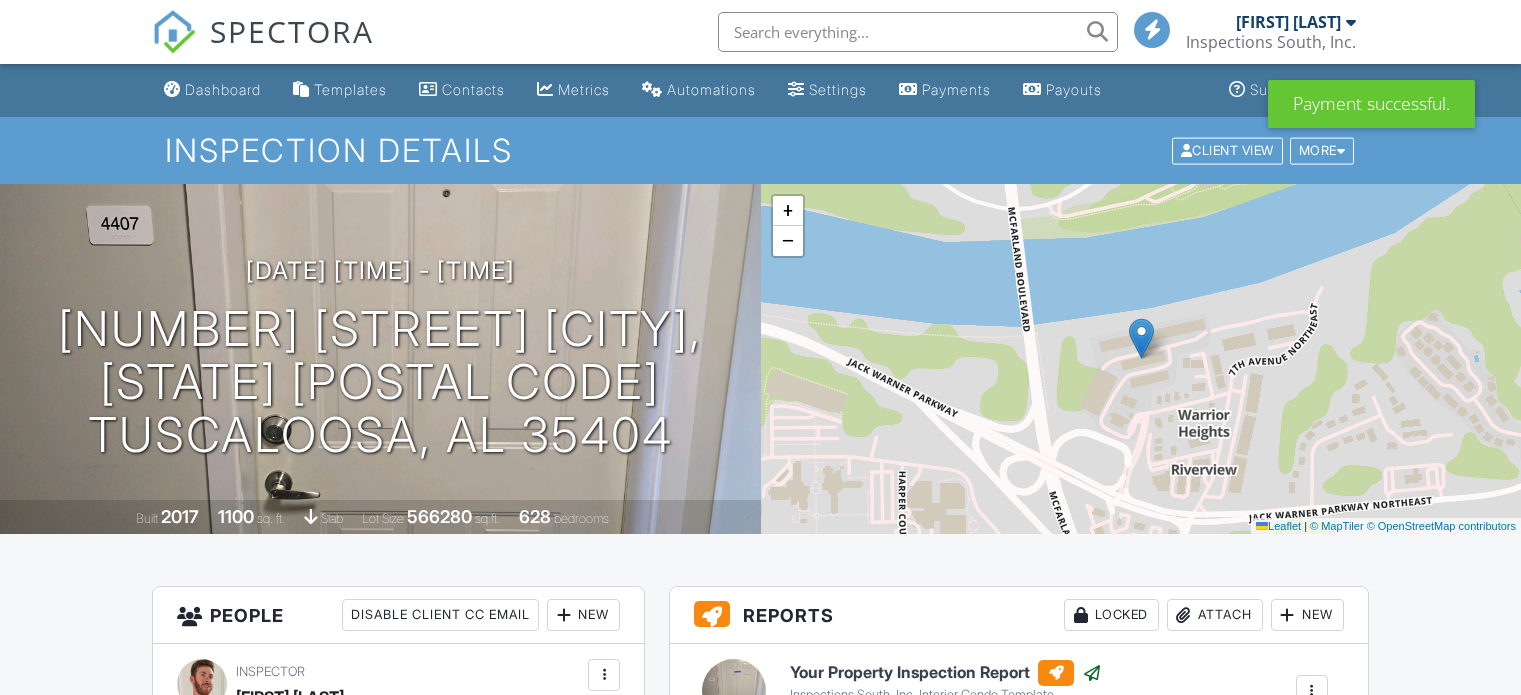 scroll, scrollTop: 0, scrollLeft: 0, axis: both 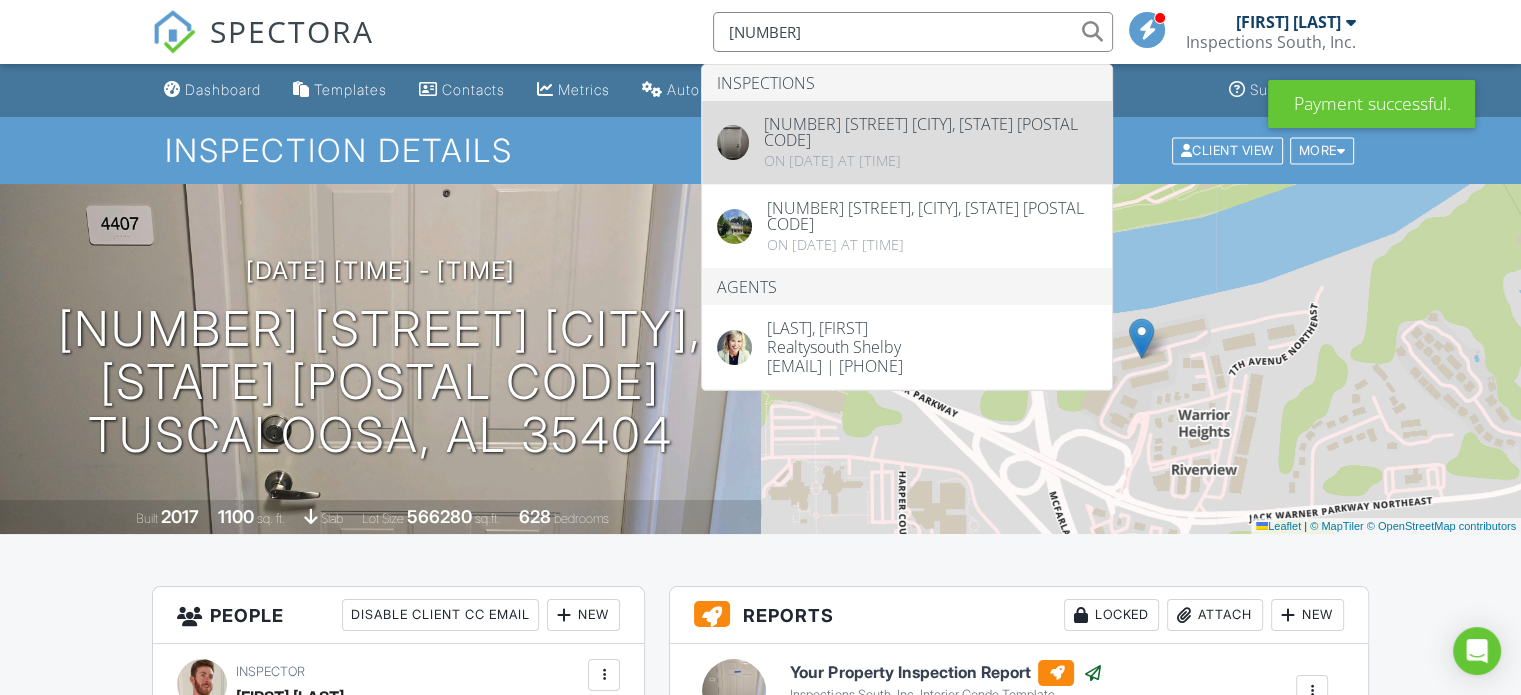 type on "[POSTAL CODE]" 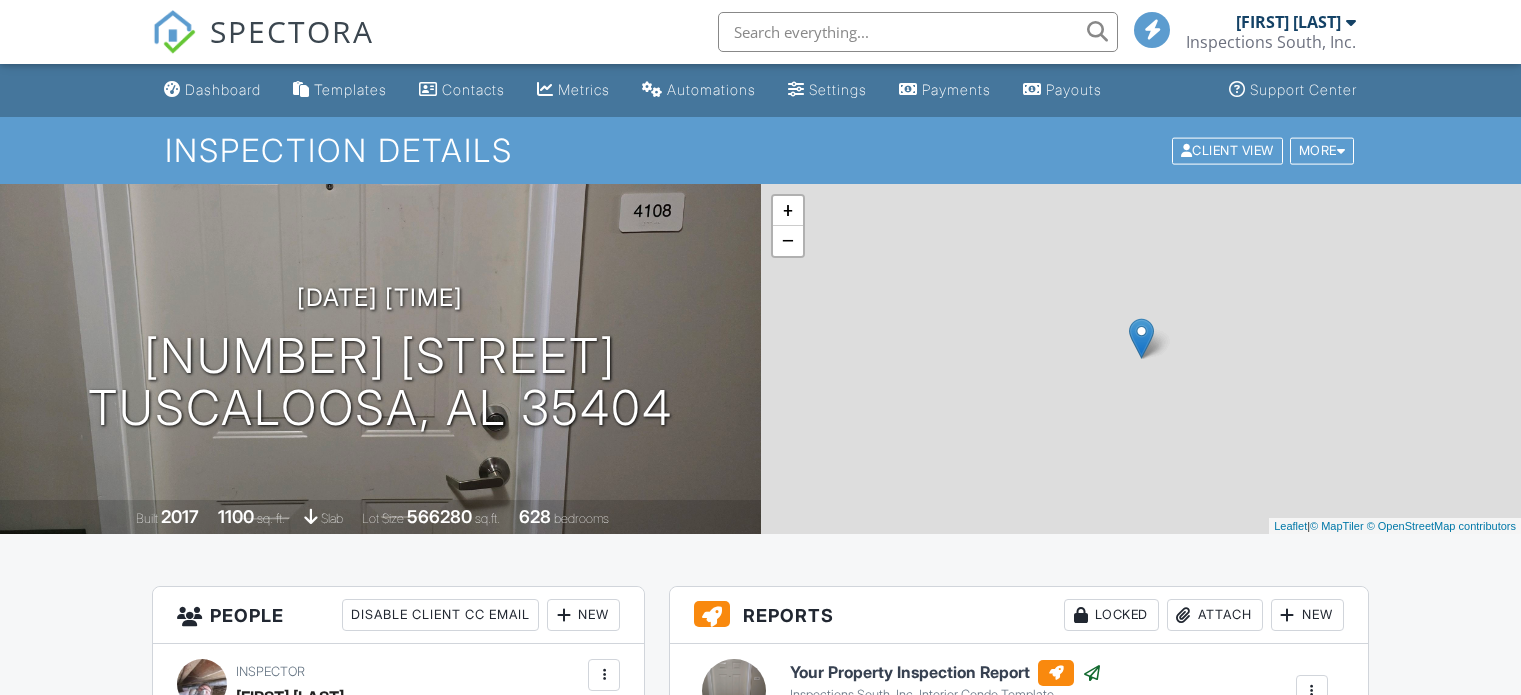 scroll, scrollTop: 0, scrollLeft: 0, axis: both 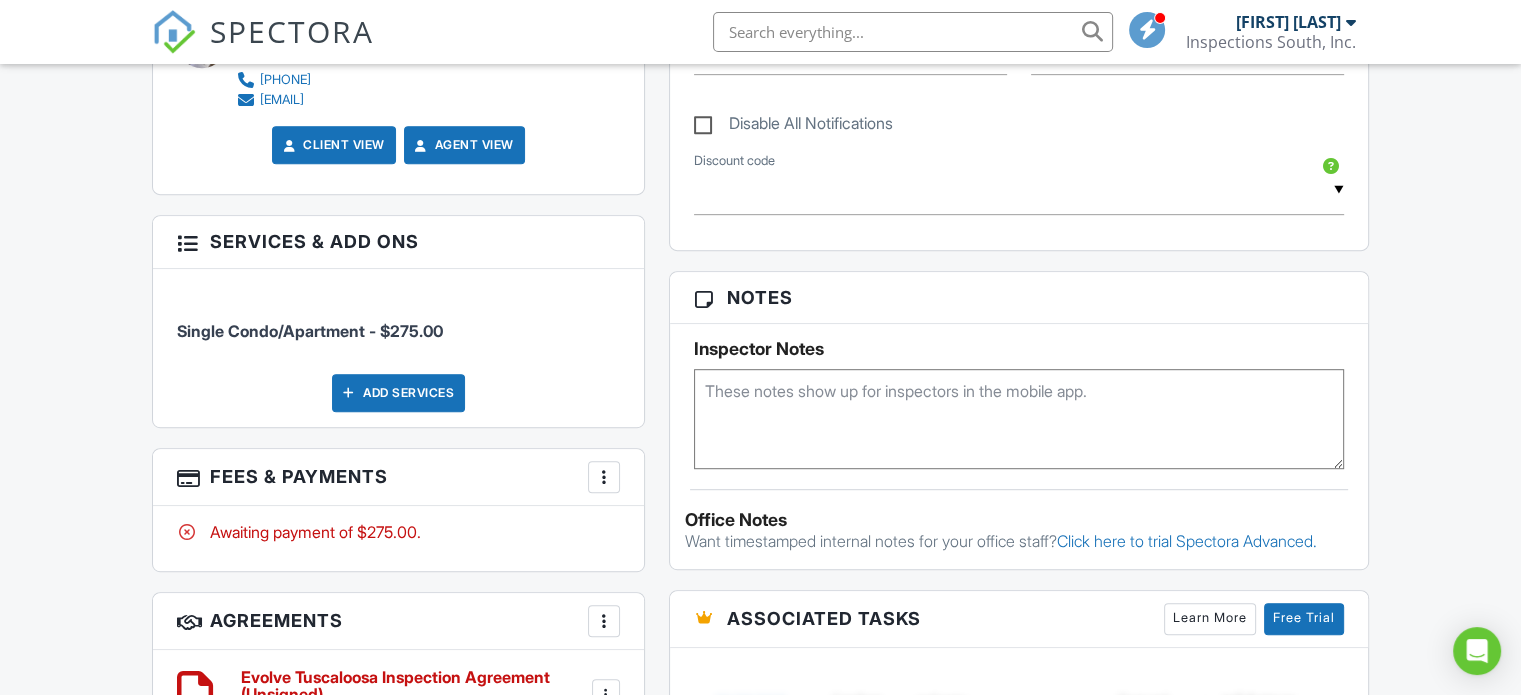 click at bounding box center (604, 477) 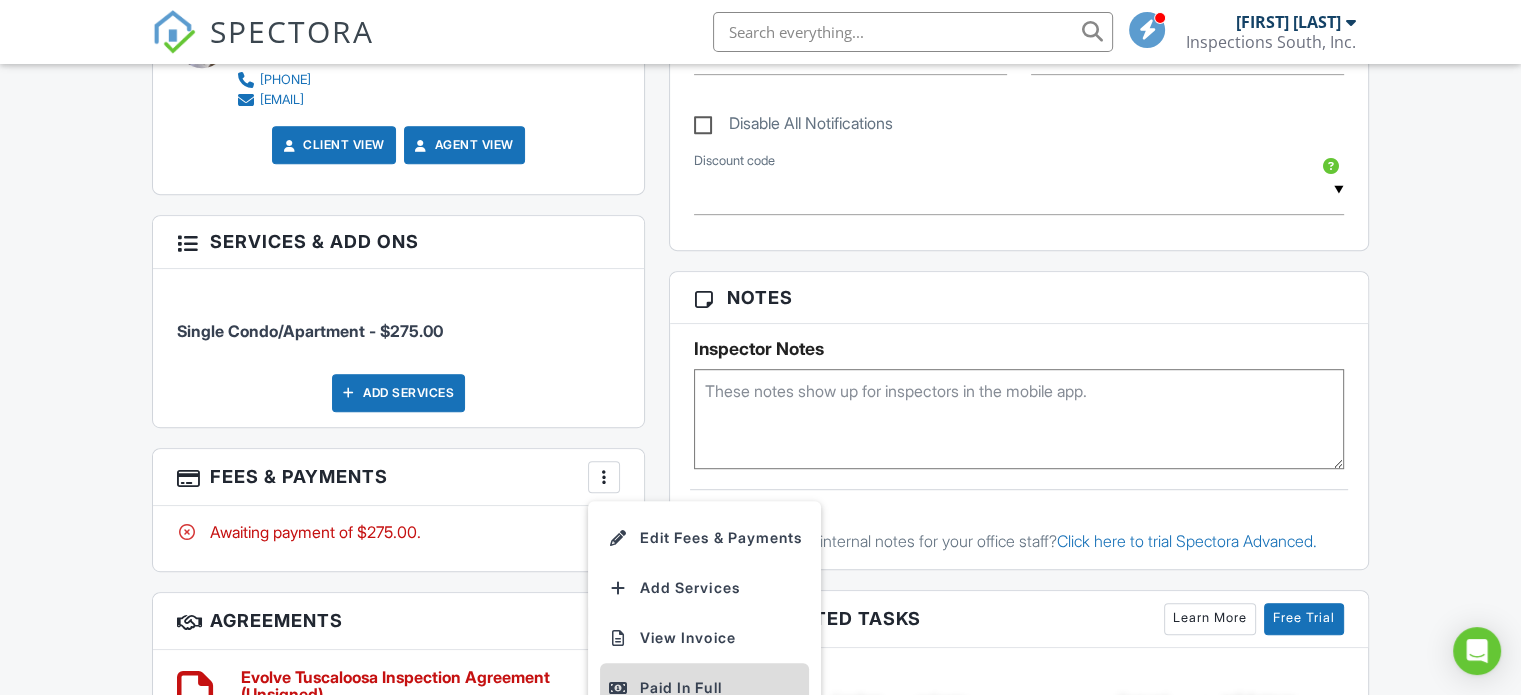 click on "Paid In Full" at bounding box center (704, 688) 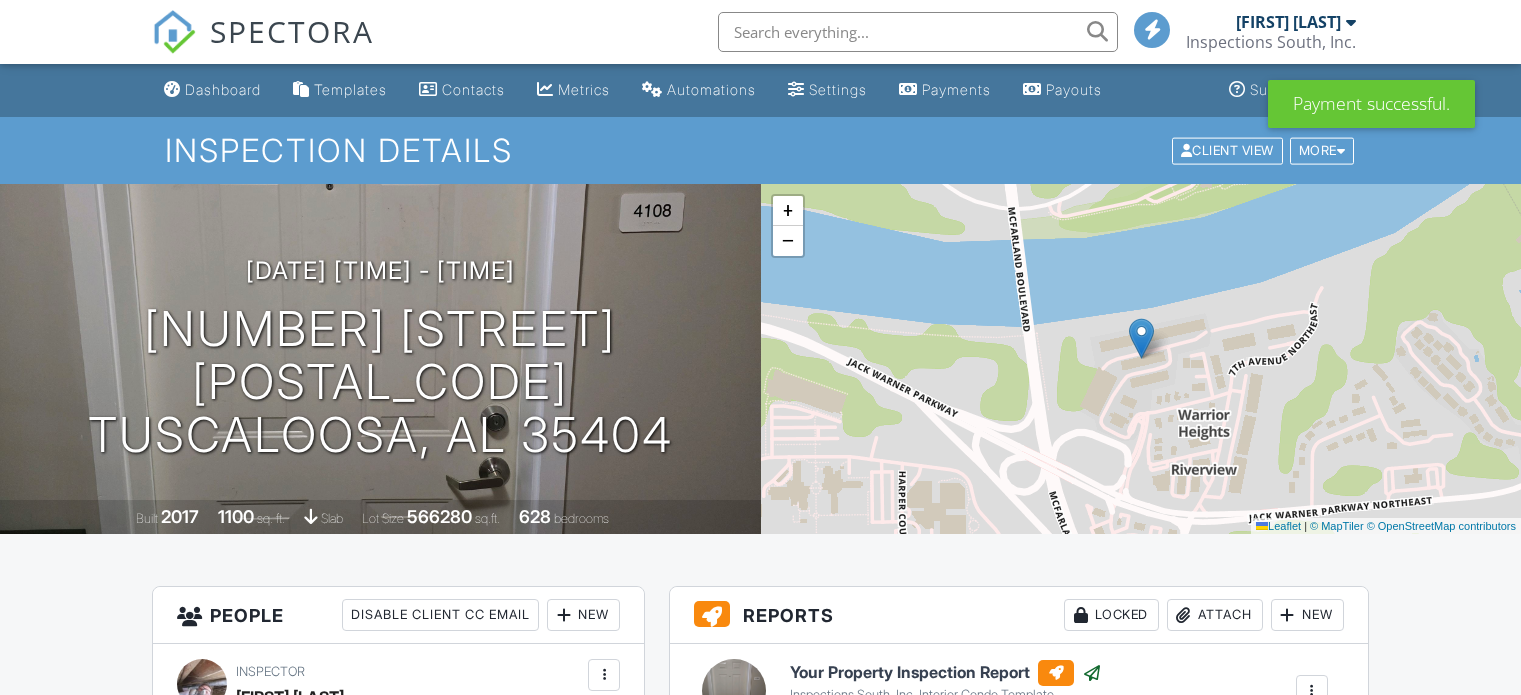 scroll, scrollTop: 0, scrollLeft: 0, axis: both 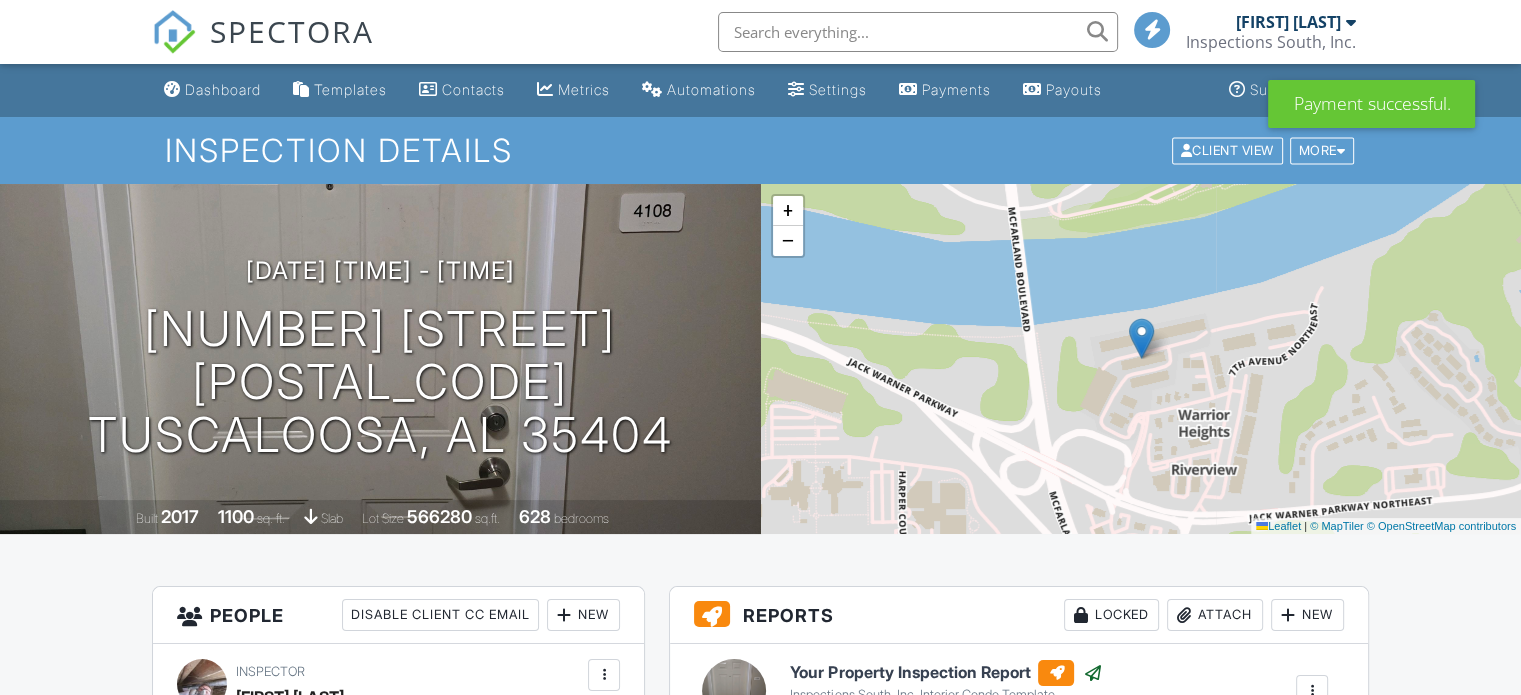 click at bounding box center (918, 32) 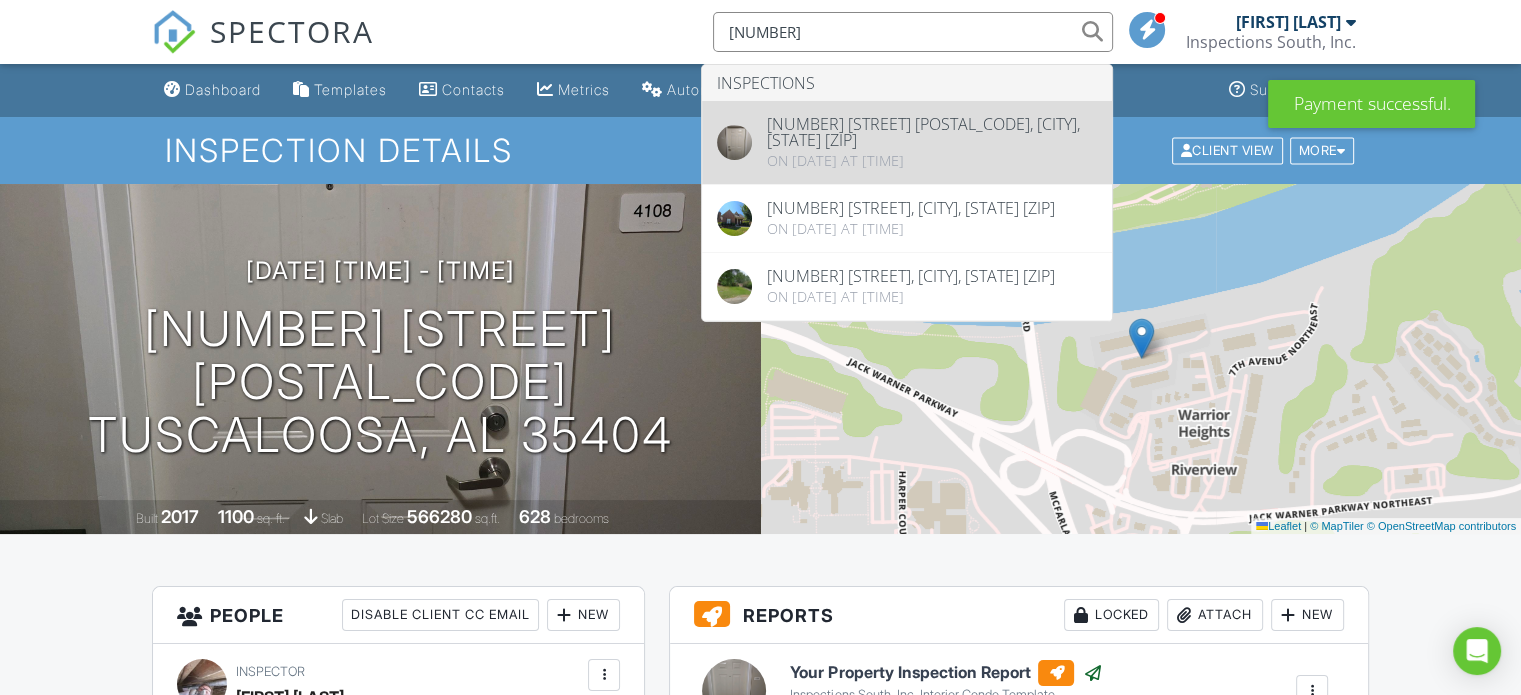 type on "4109" 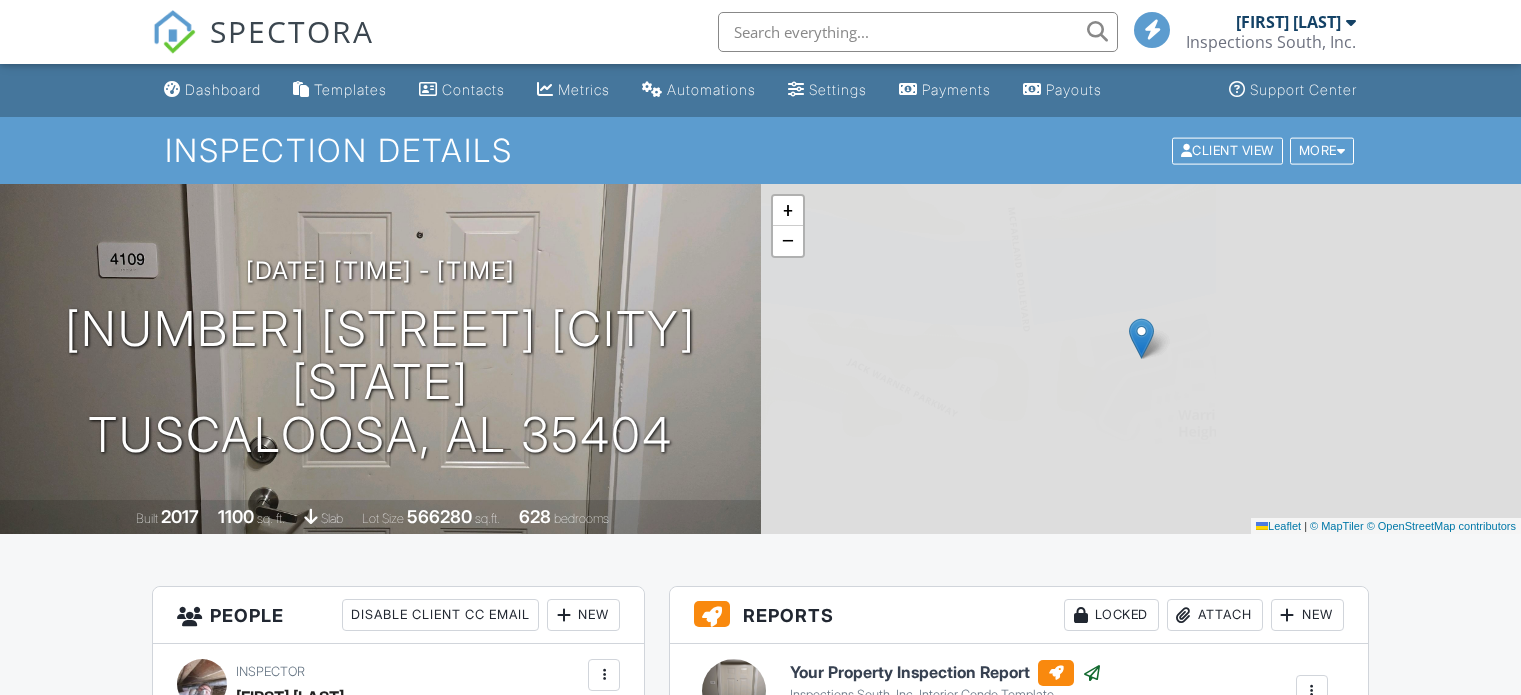 scroll, scrollTop: 529, scrollLeft: 0, axis: vertical 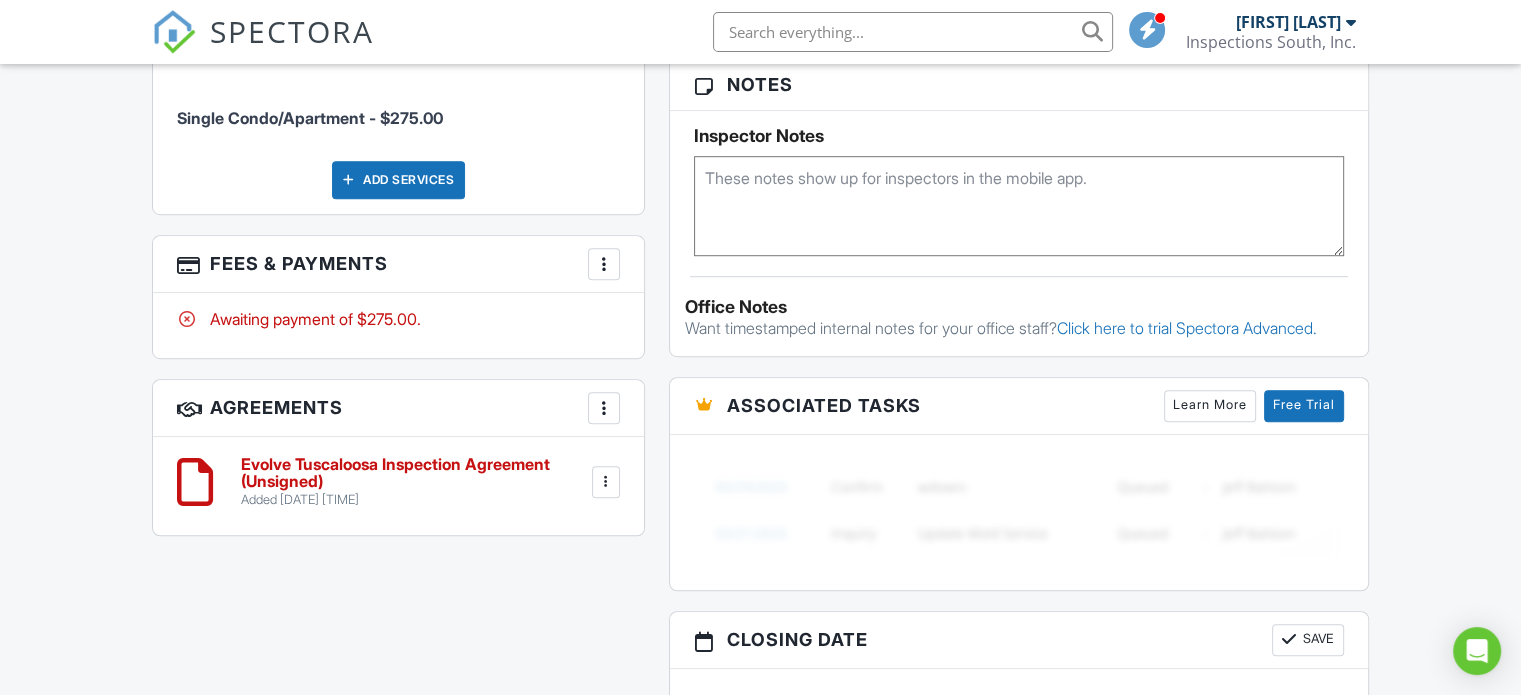 click at bounding box center [604, 264] 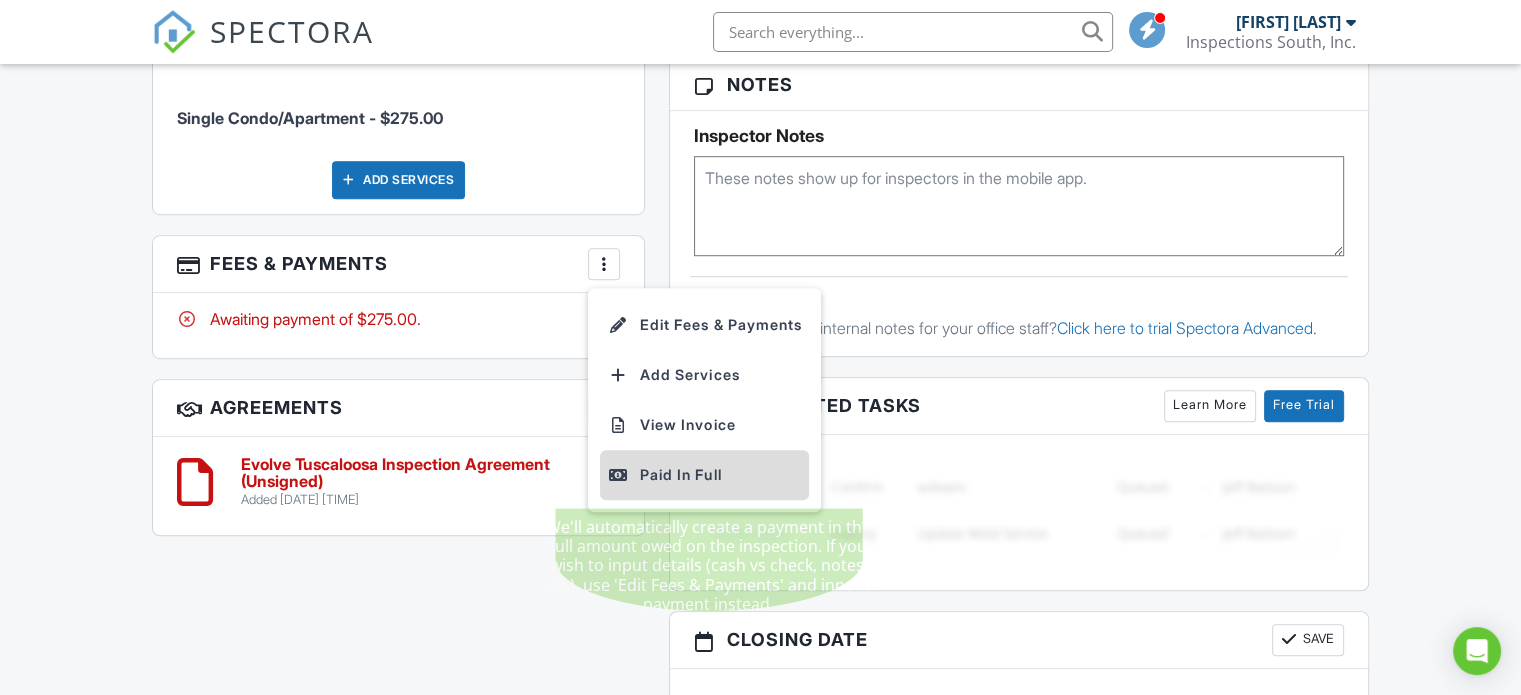 click on "Paid In Full" at bounding box center [704, 475] 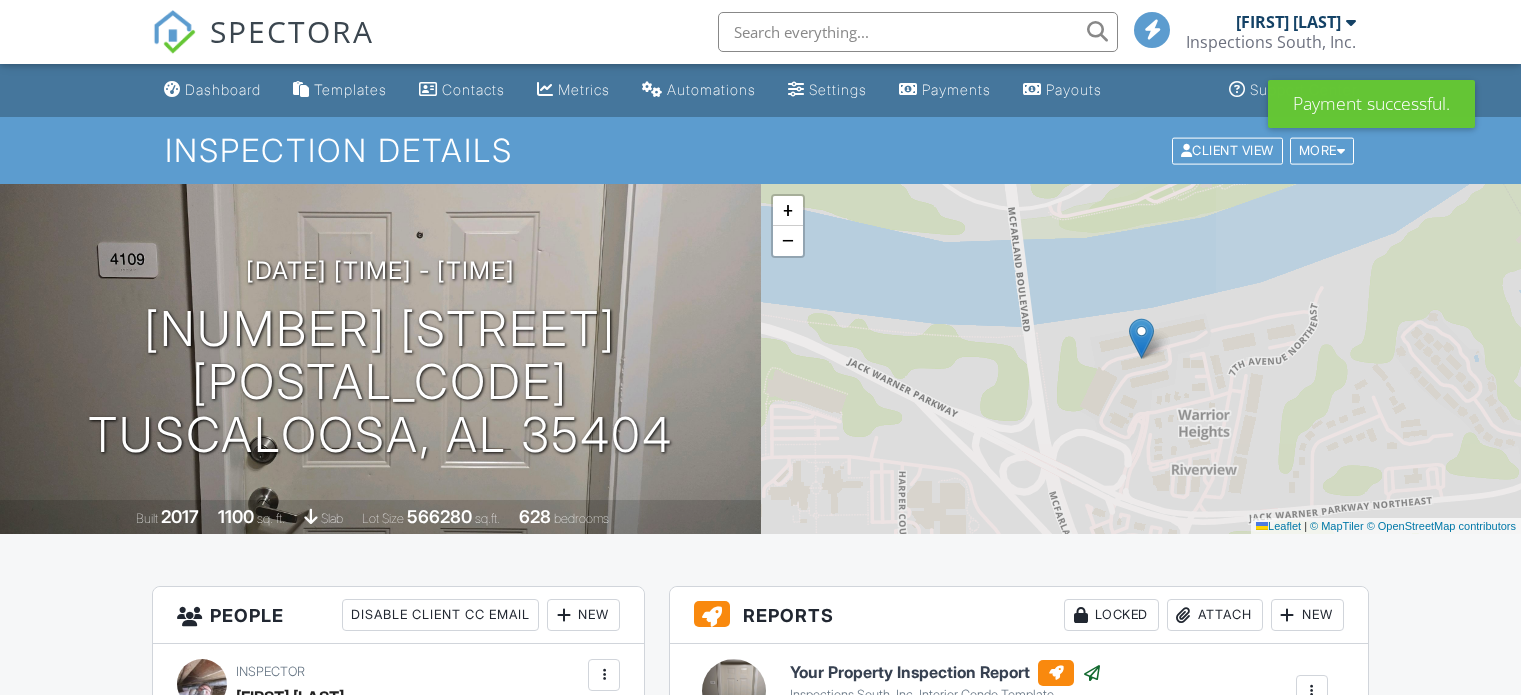 scroll, scrollTop: 0, scrollLeft: 0, axis: both 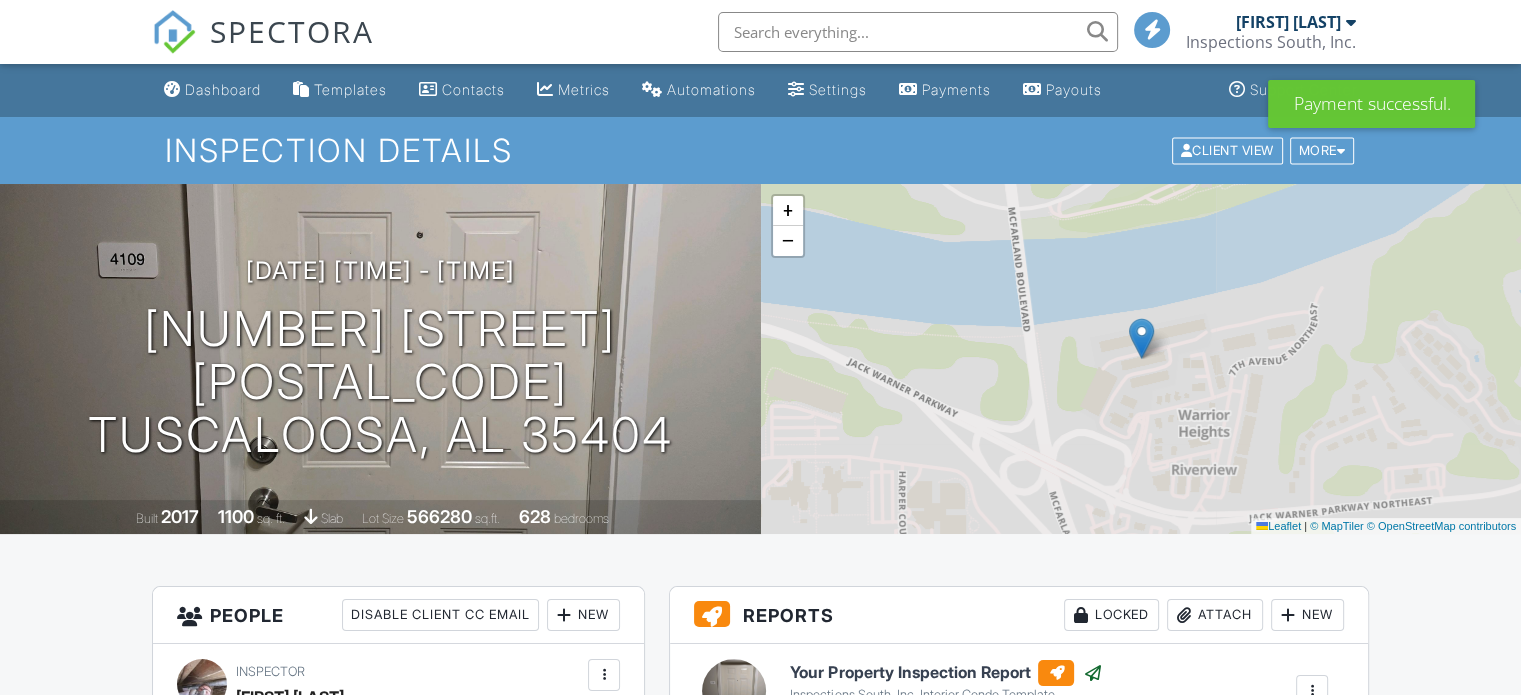 click at bounding box center (918, 32) 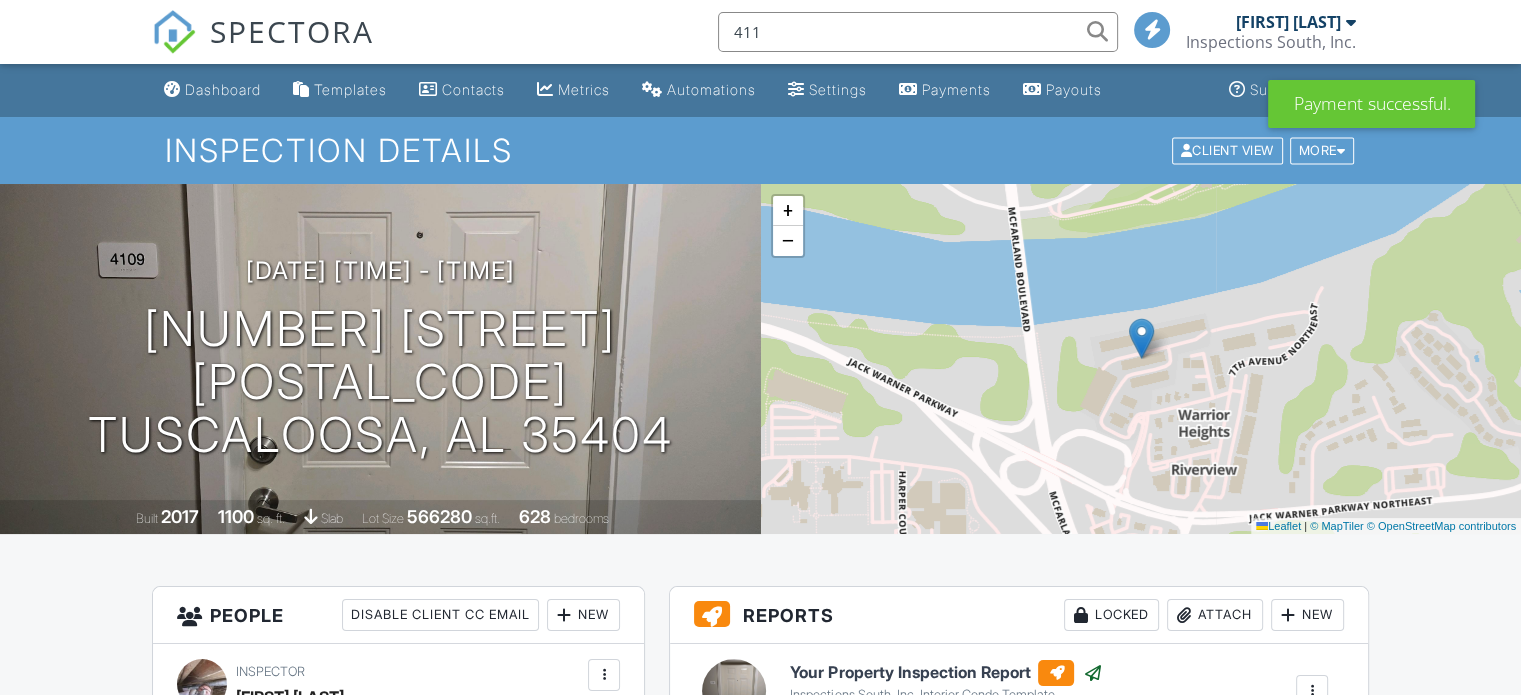 scroll, scrollTop: 0, scrollLeft: 0, axis: both 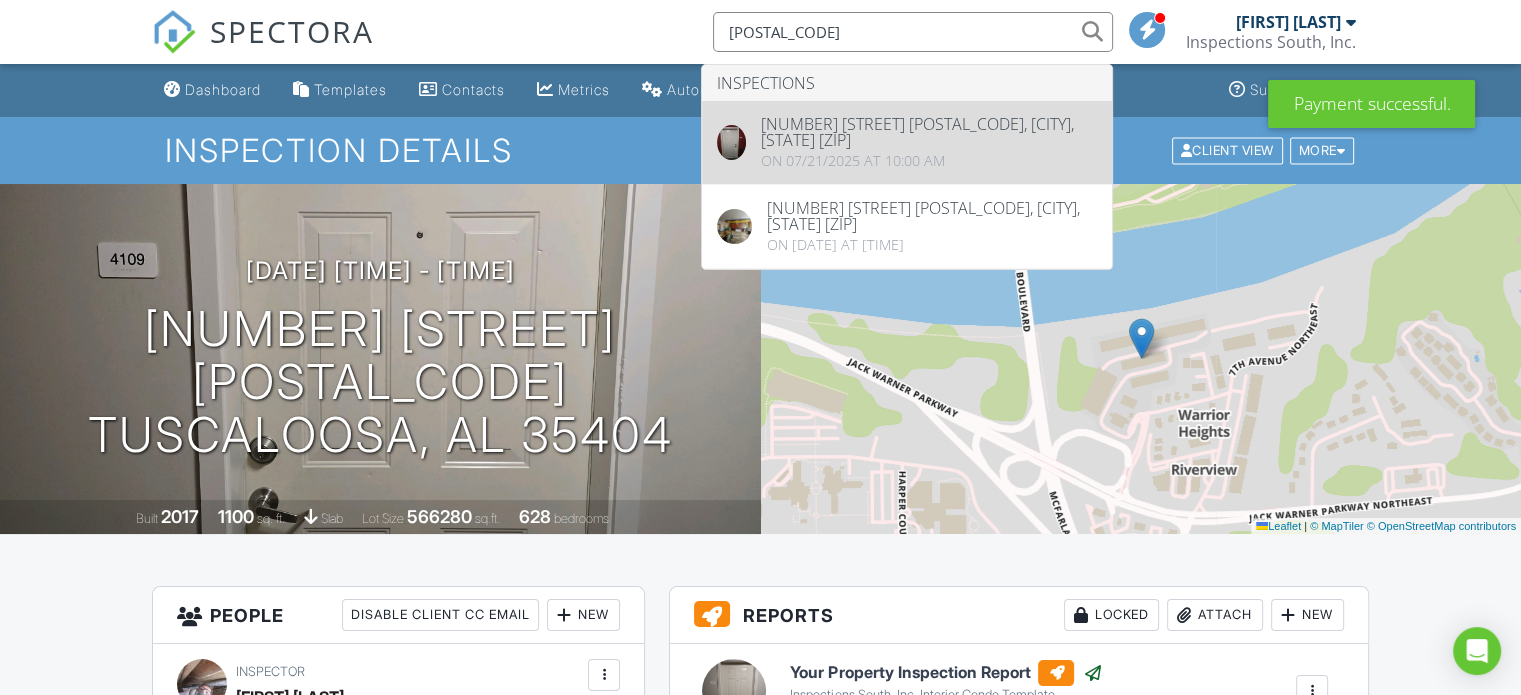 type on "[POSTAL_CODE]" 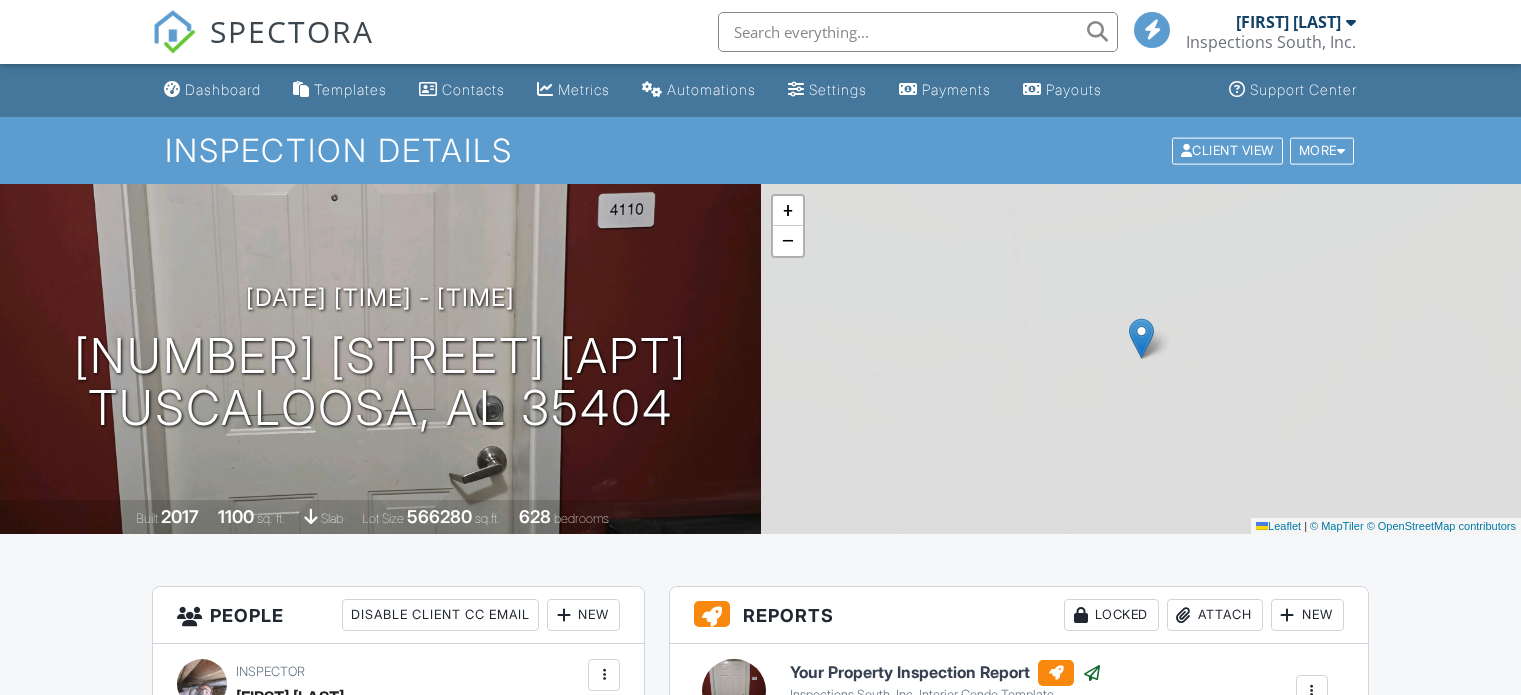 scroll, scrollTop: 0, scrollLeft: 0, axis: both 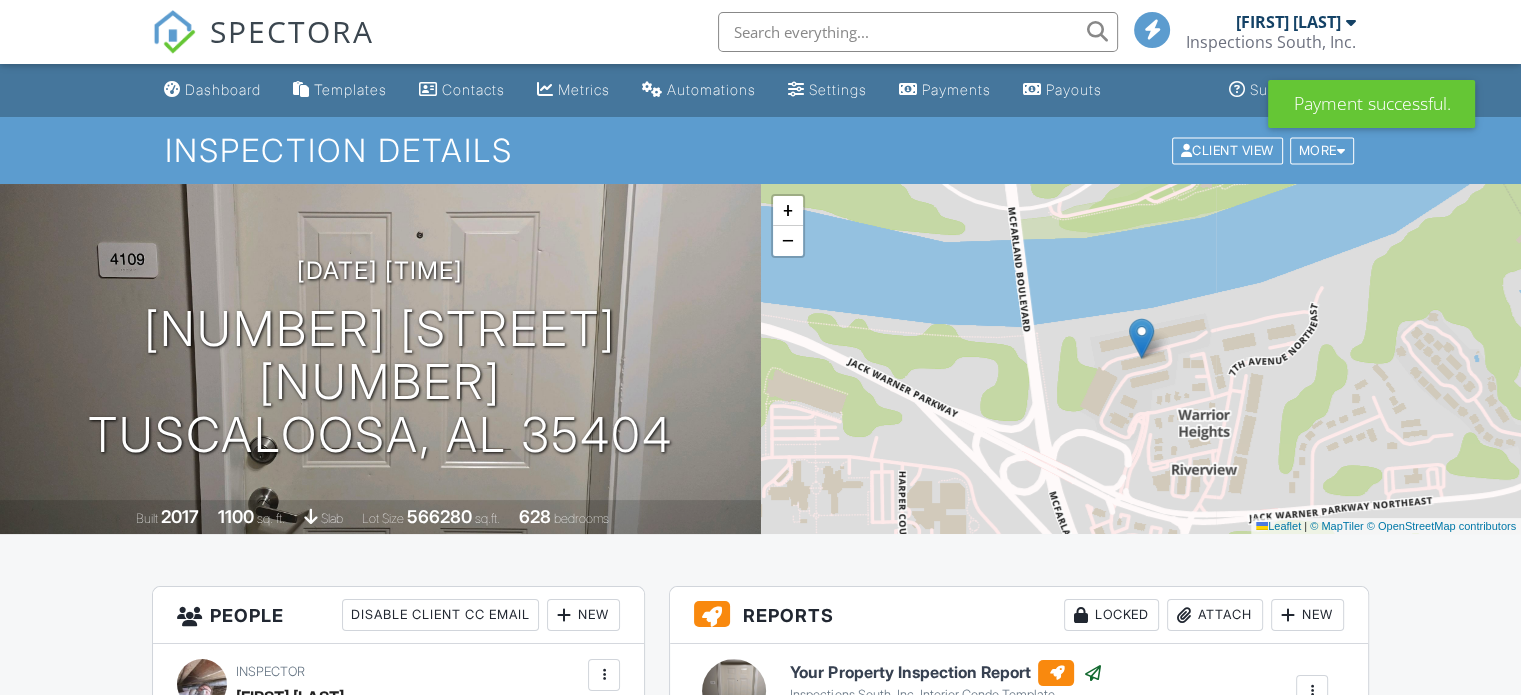 click at bounding box center [918, 32] 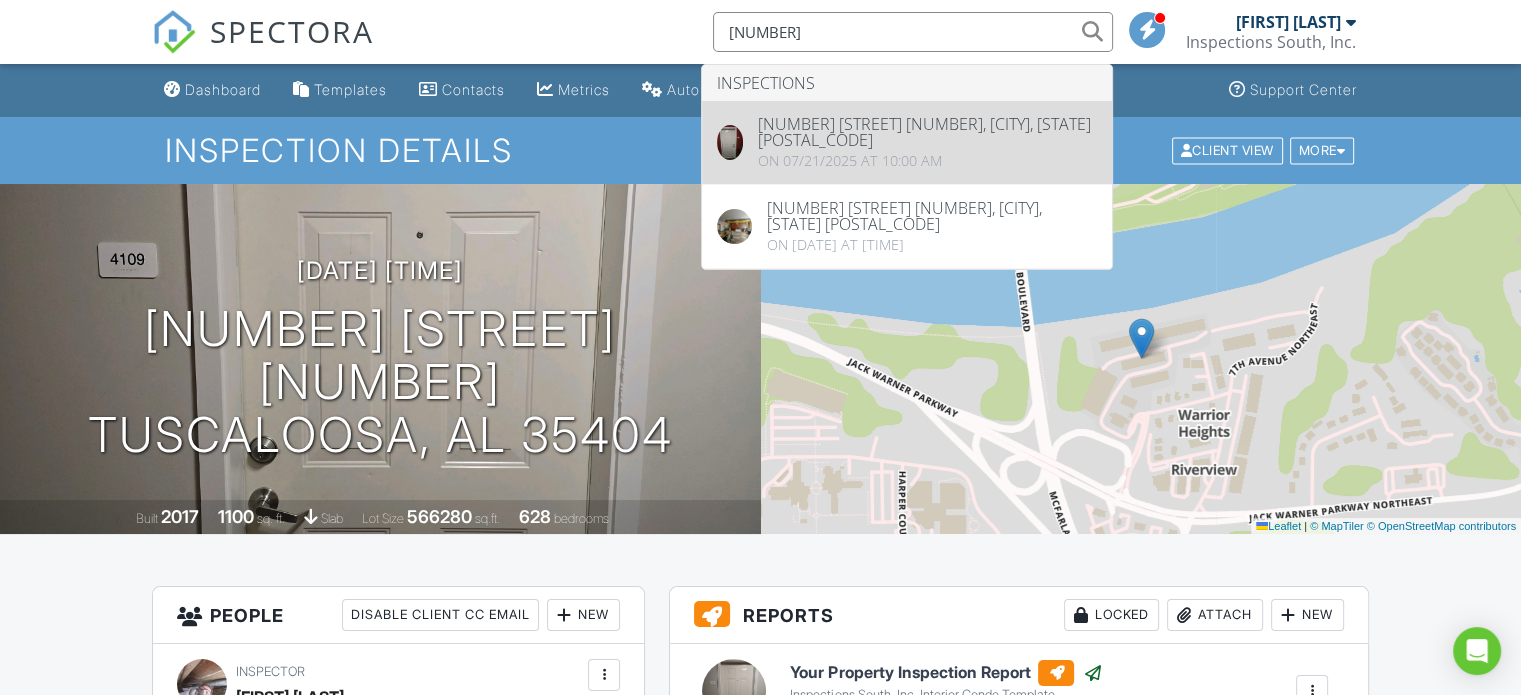 type on "[POSTAL CODE]" 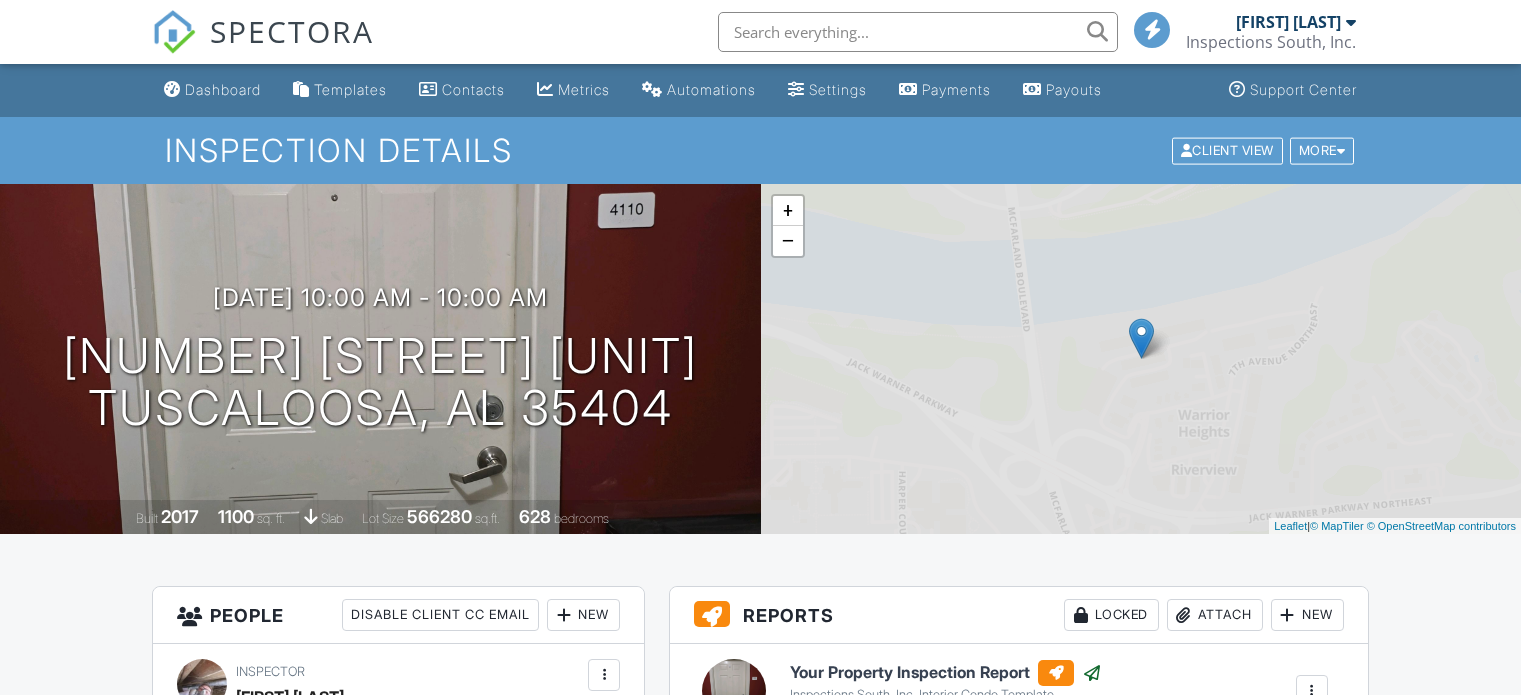 scroll, scrollTop: 0, scrollLeft: 0, axis: both 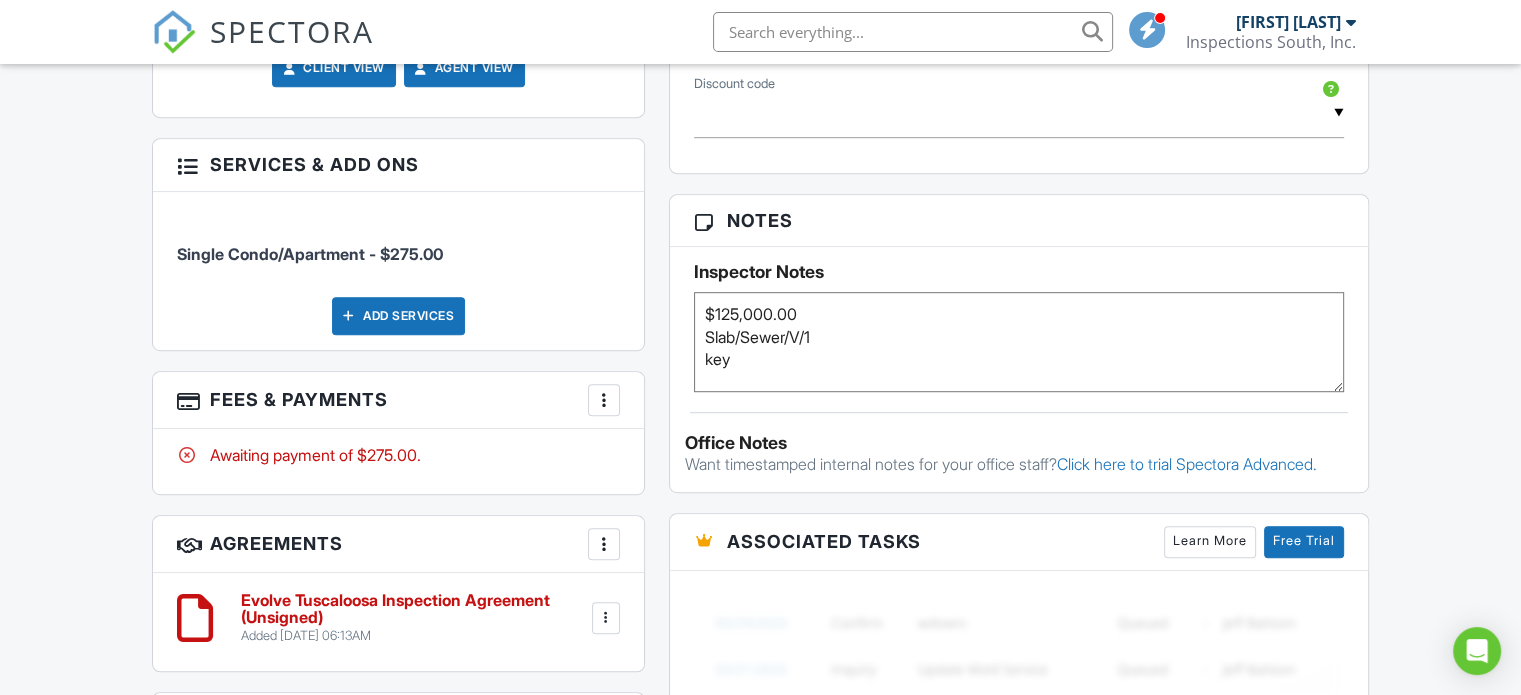 click at bounding box center (604, 400) 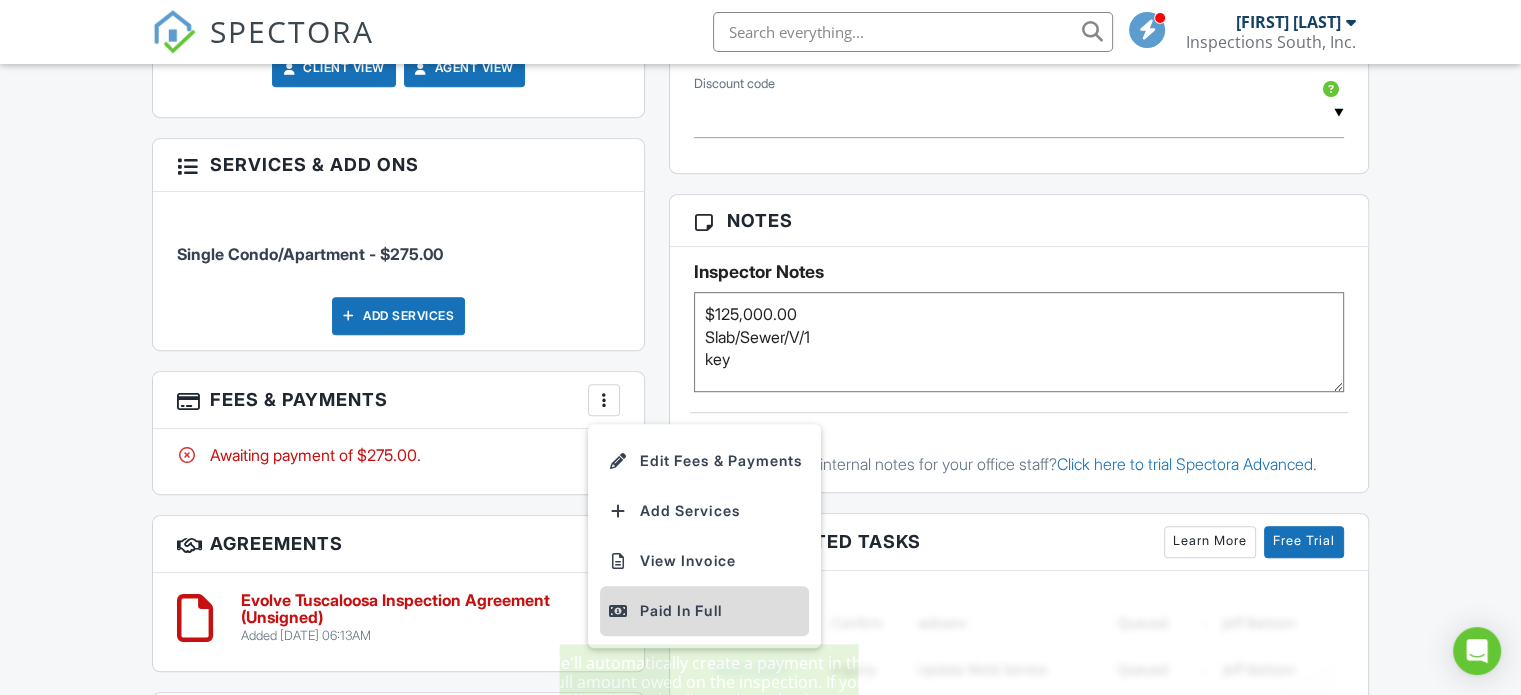 click on "Paid In Full" at bounding box center (704, 611) 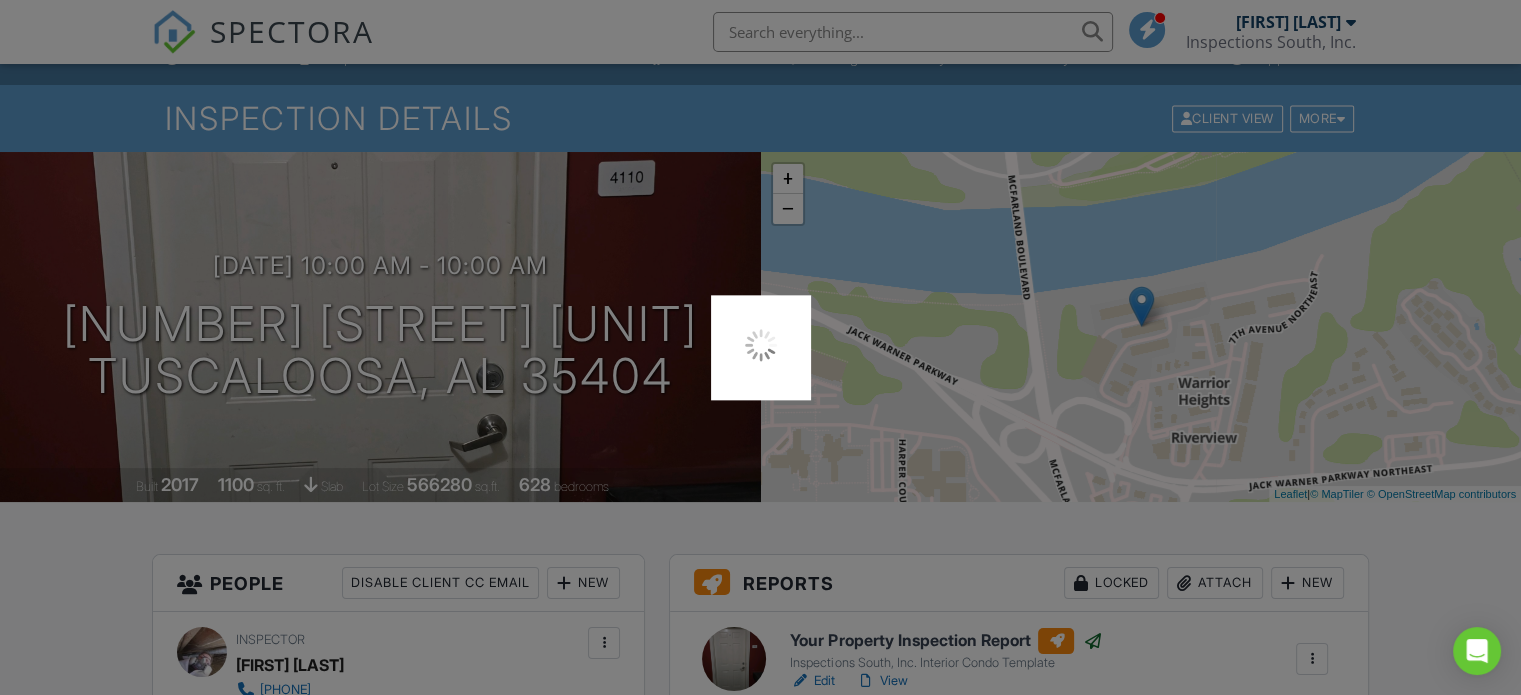 scroll, scrollTop: 21, scrollLeft: 0, axis: vertical 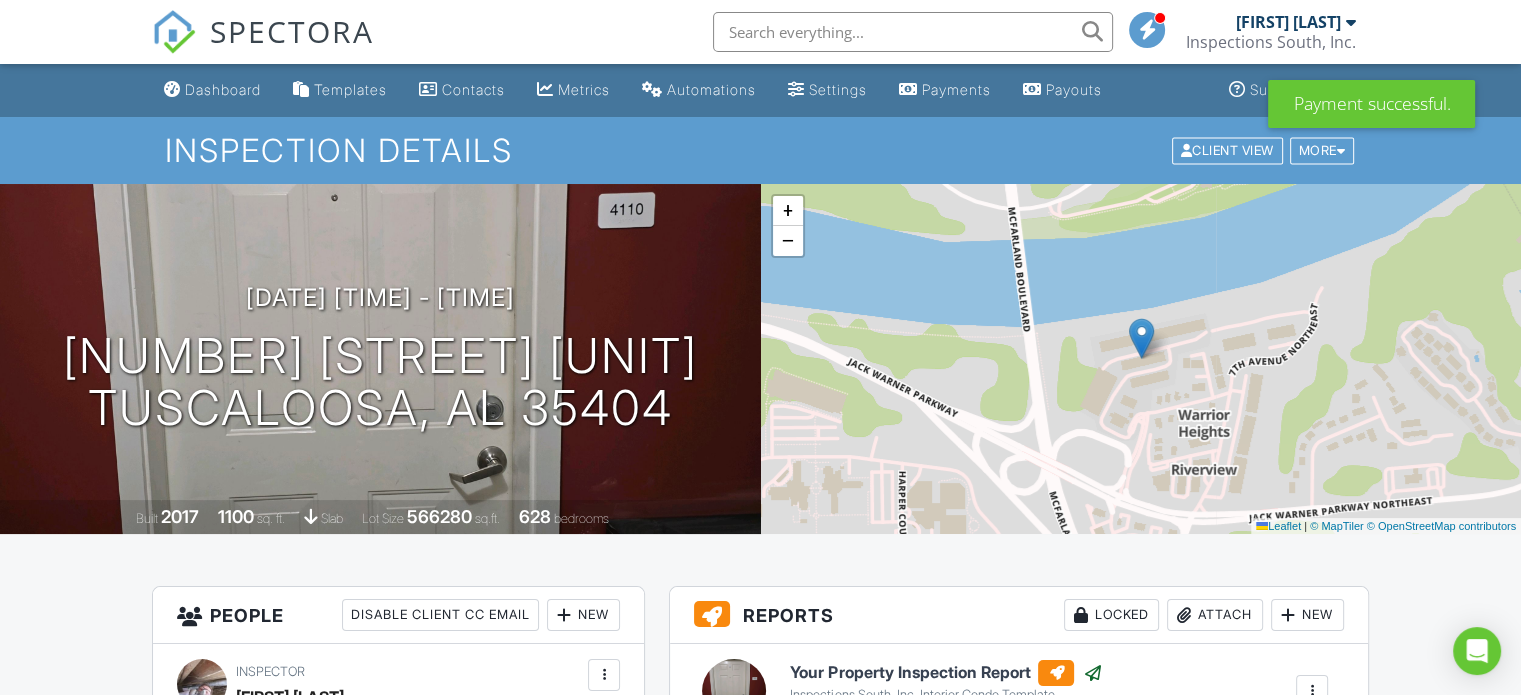 click at bounding box center [913, 32] 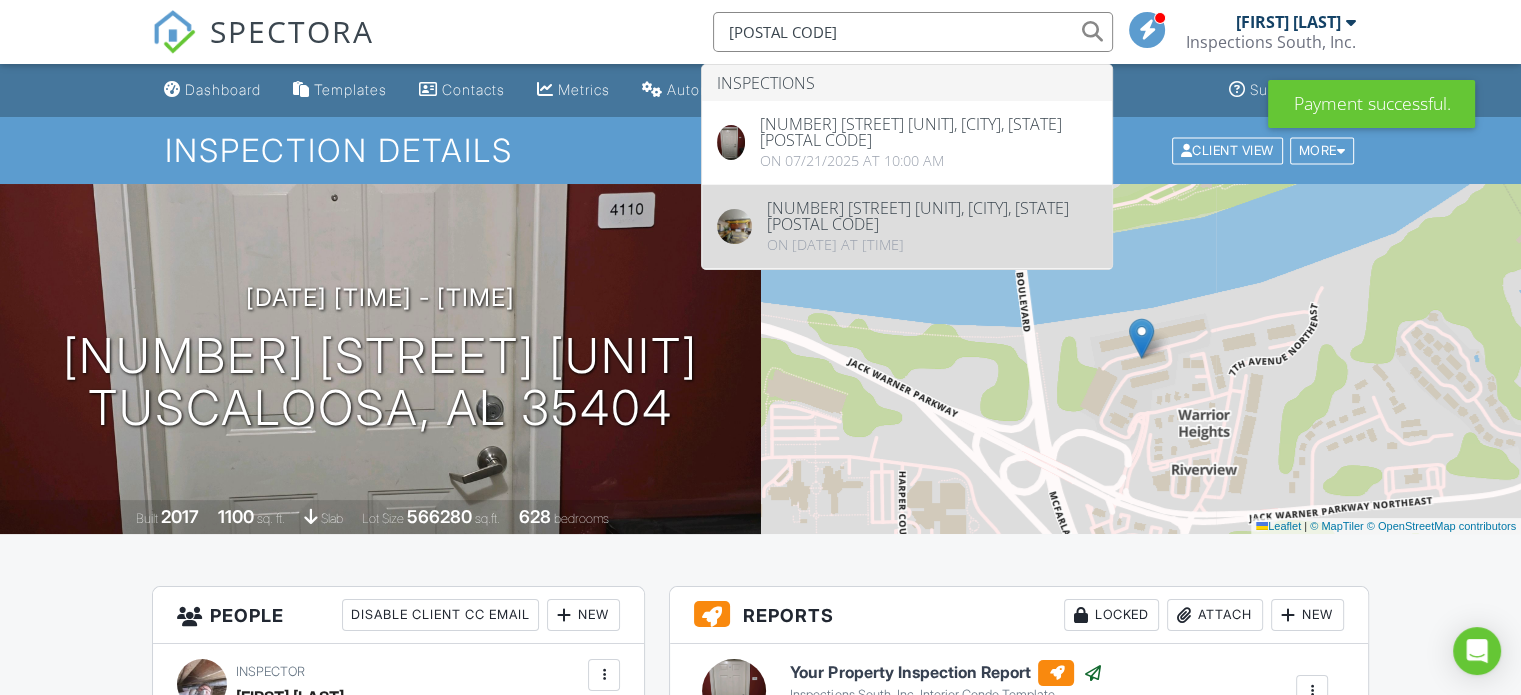 type on "[POSTAL CODE]" 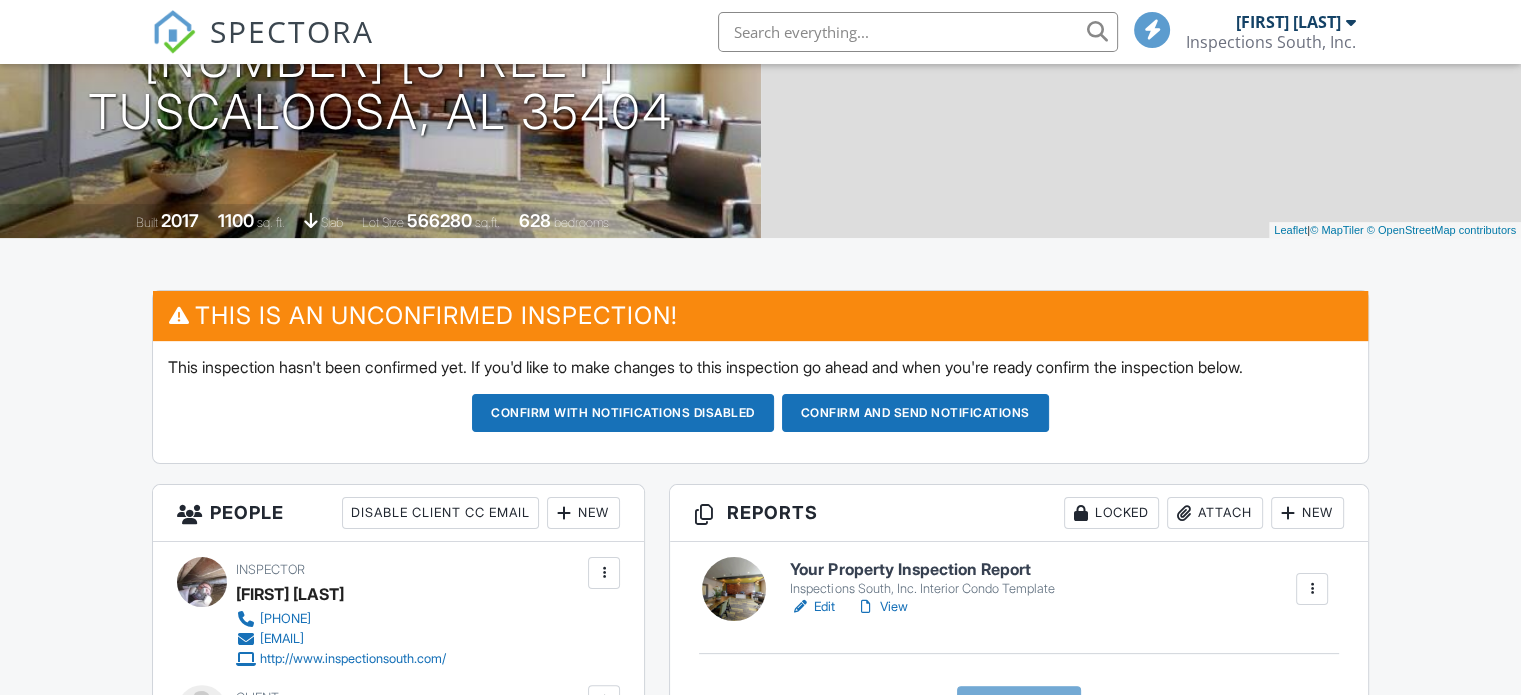 scroll, scrollTop: 340, scrollLeft: 0, axis: vertical 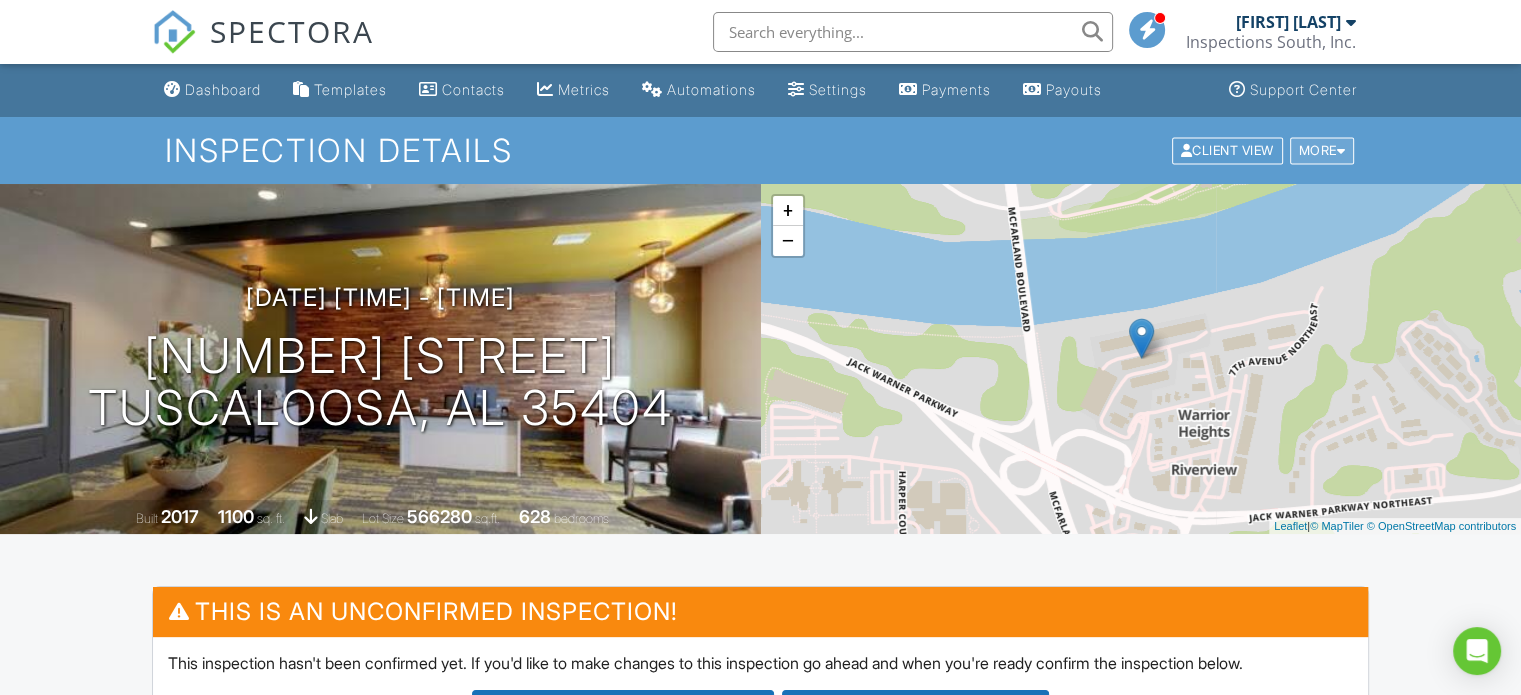 click on "More" at bounding box center [1322, 150] 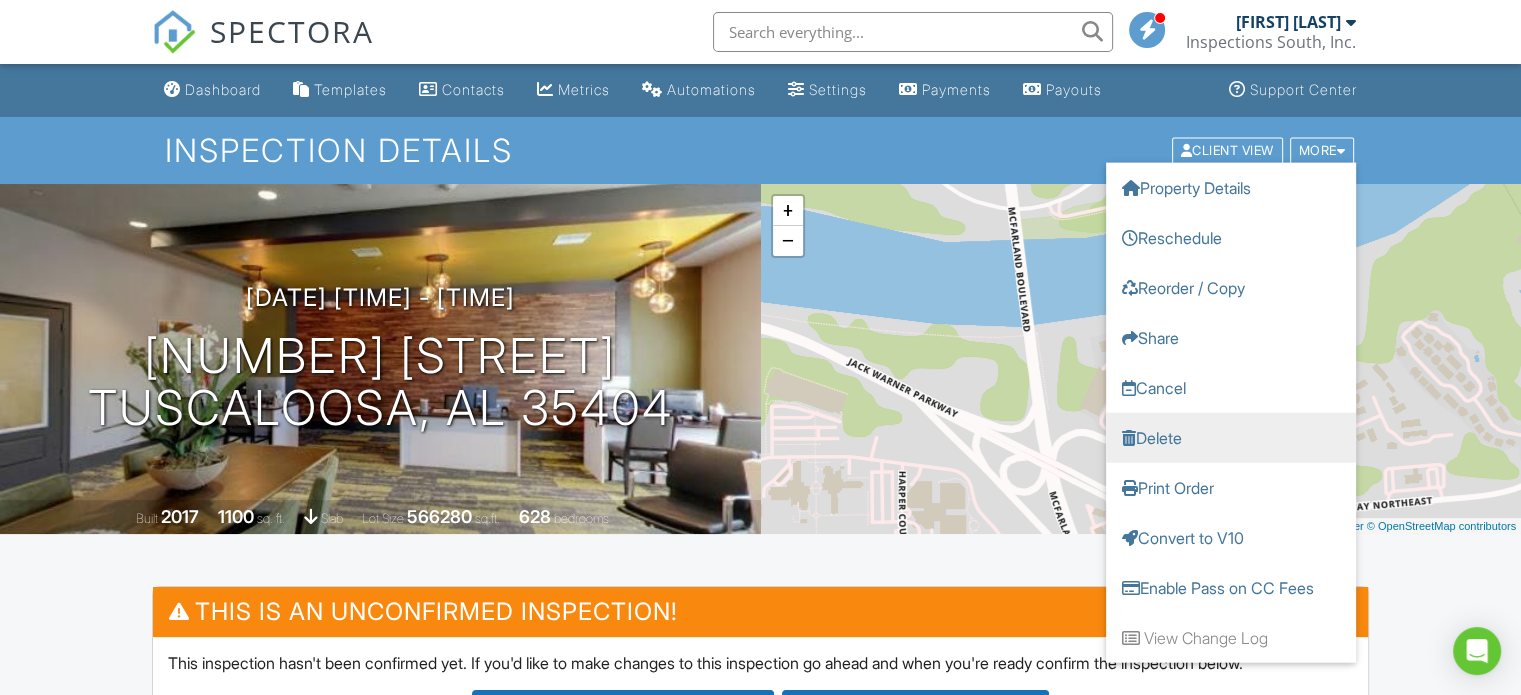 click on "Delete" at bounding box center [1231, 437] 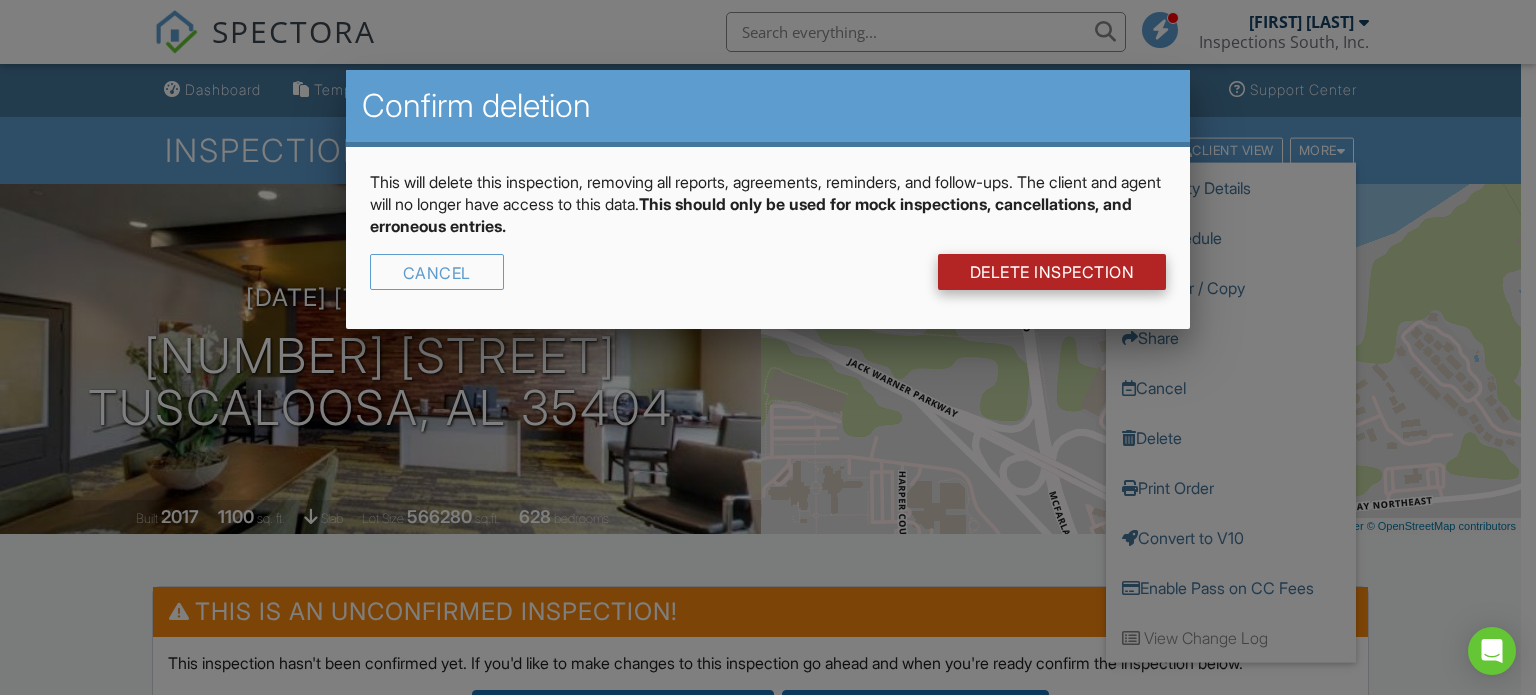 click on "DELETE Inspection" at bounding box center (1052, 272) 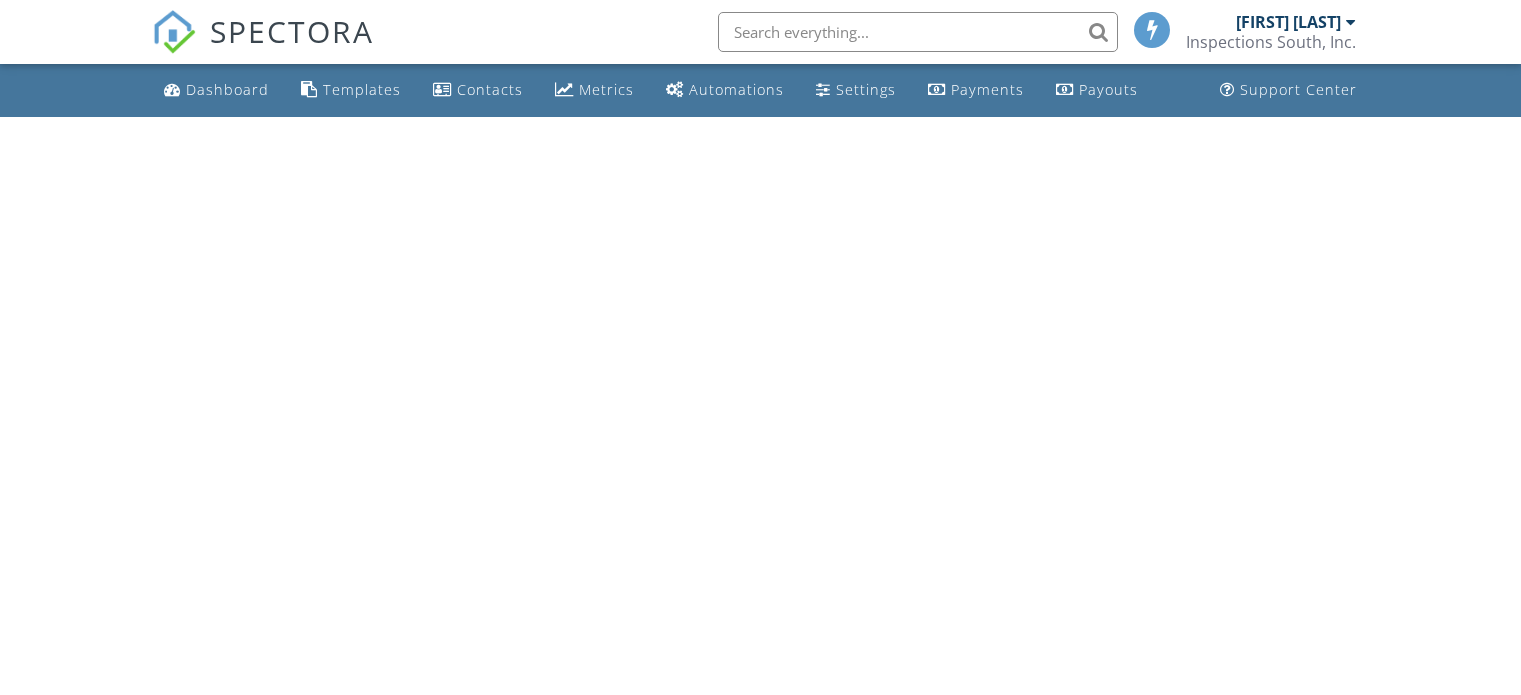scroll, scrollTop: 0, scrollLeft: 0, axis: both 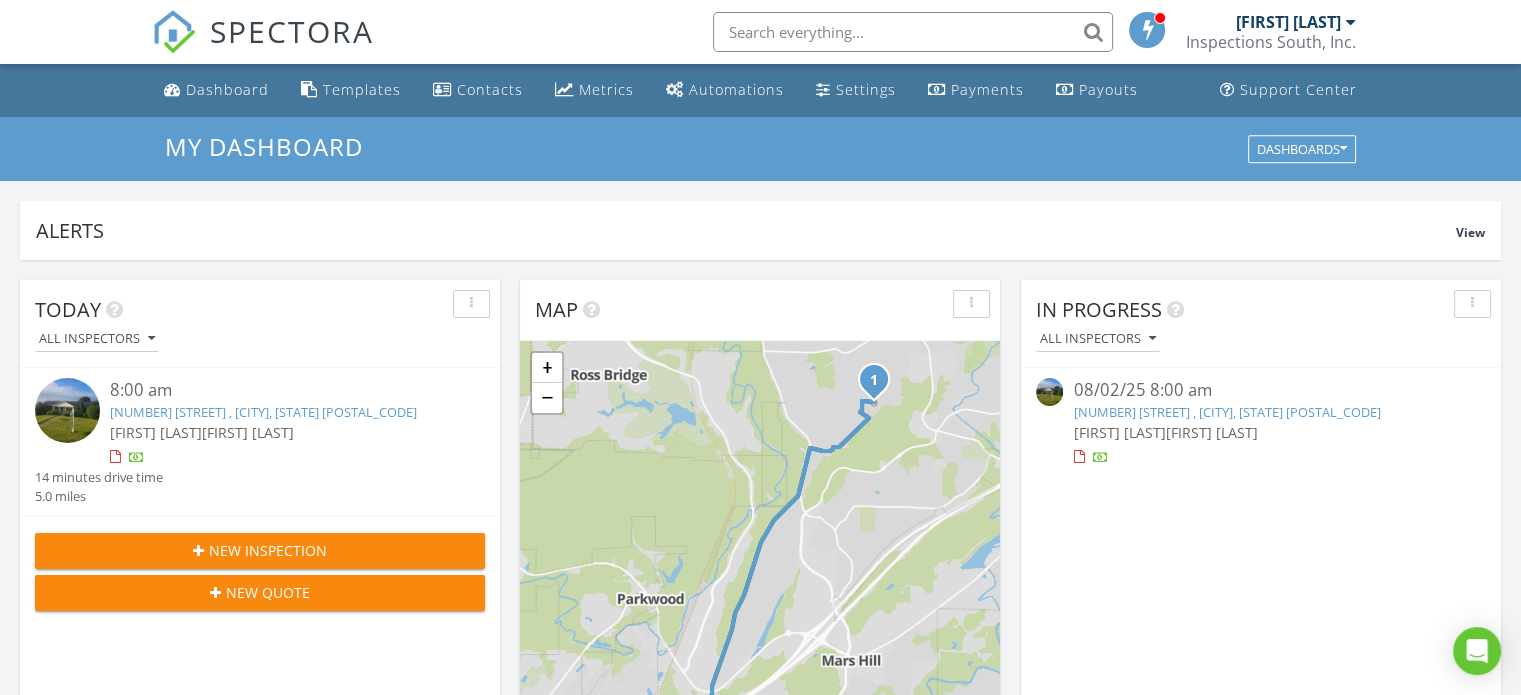 click at bounding box center [913, 32] 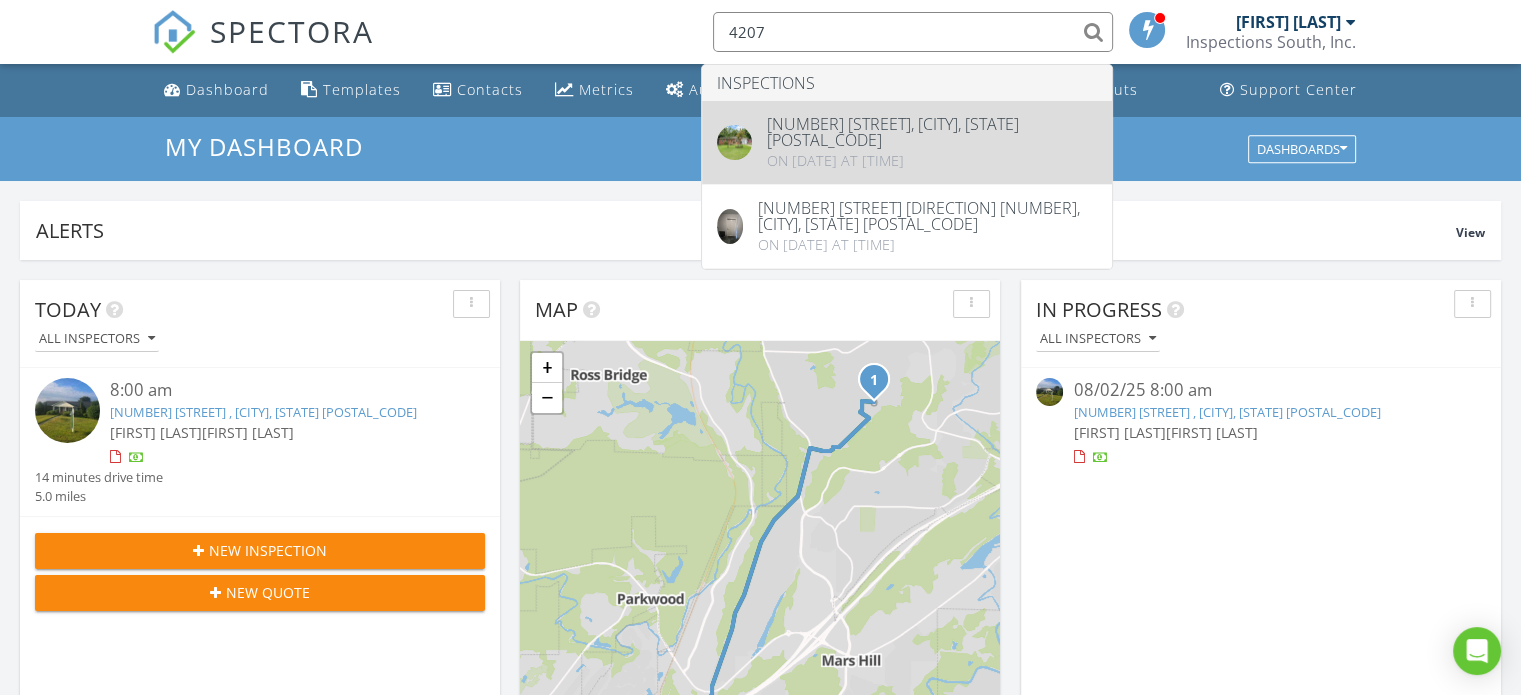 type on "4207" 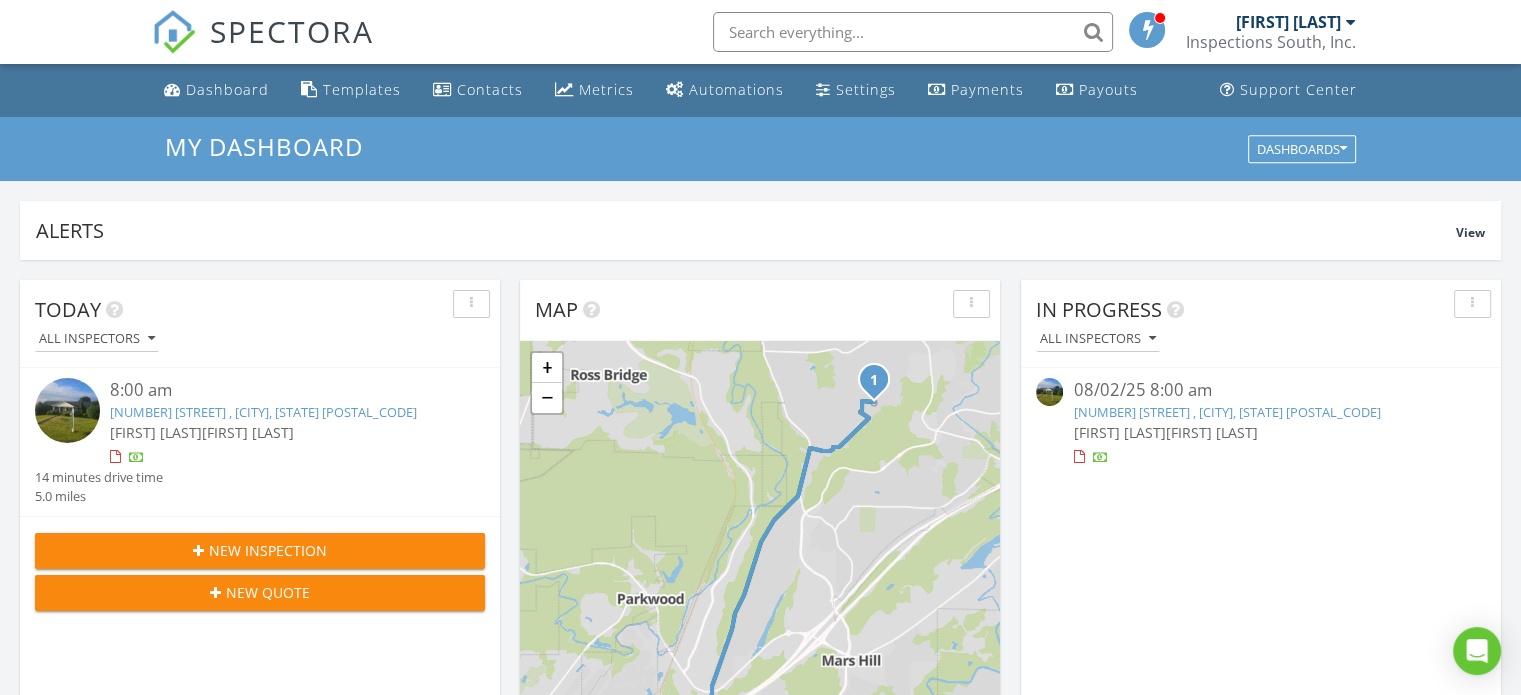 click at bounding box center [913, 32] 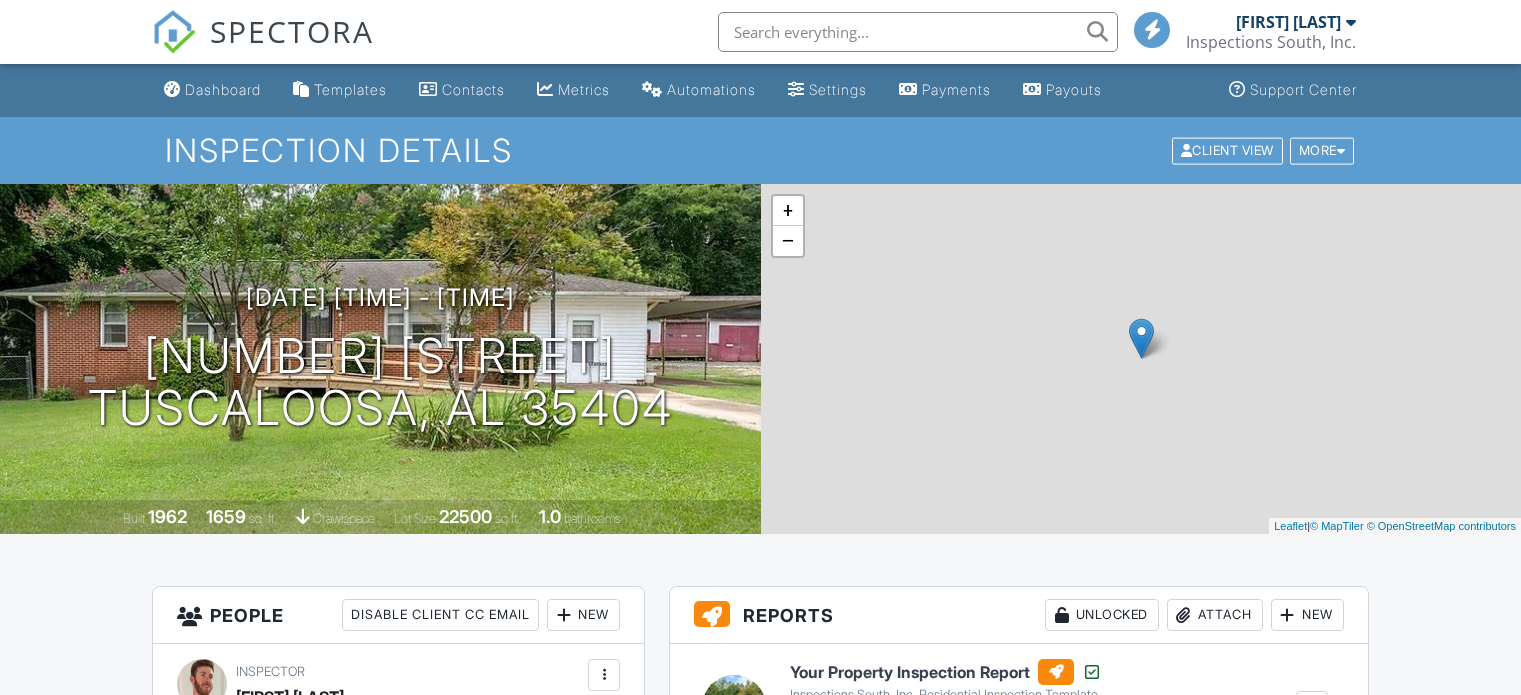 scroll, scrollTop: 0, scrollLeft: 0, axis: both 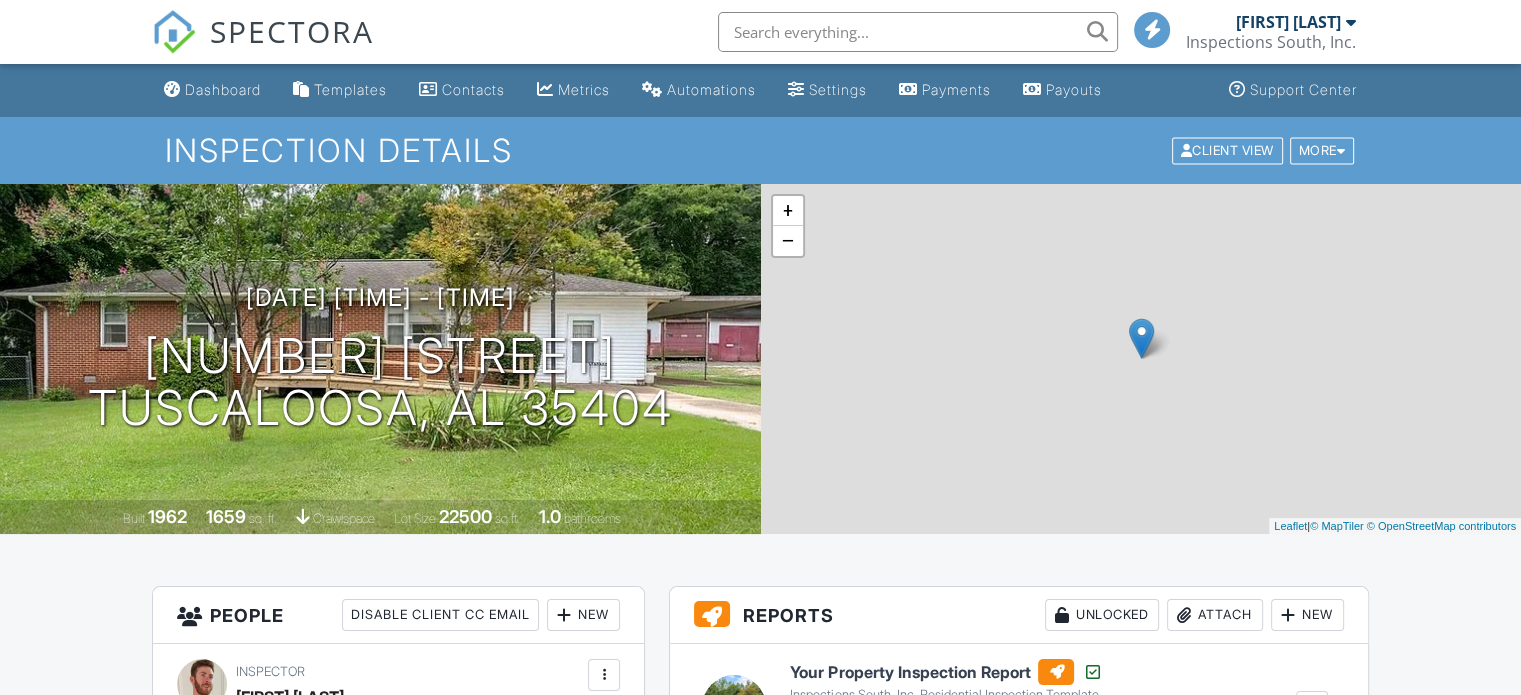 click at bounding box center [918, 32] 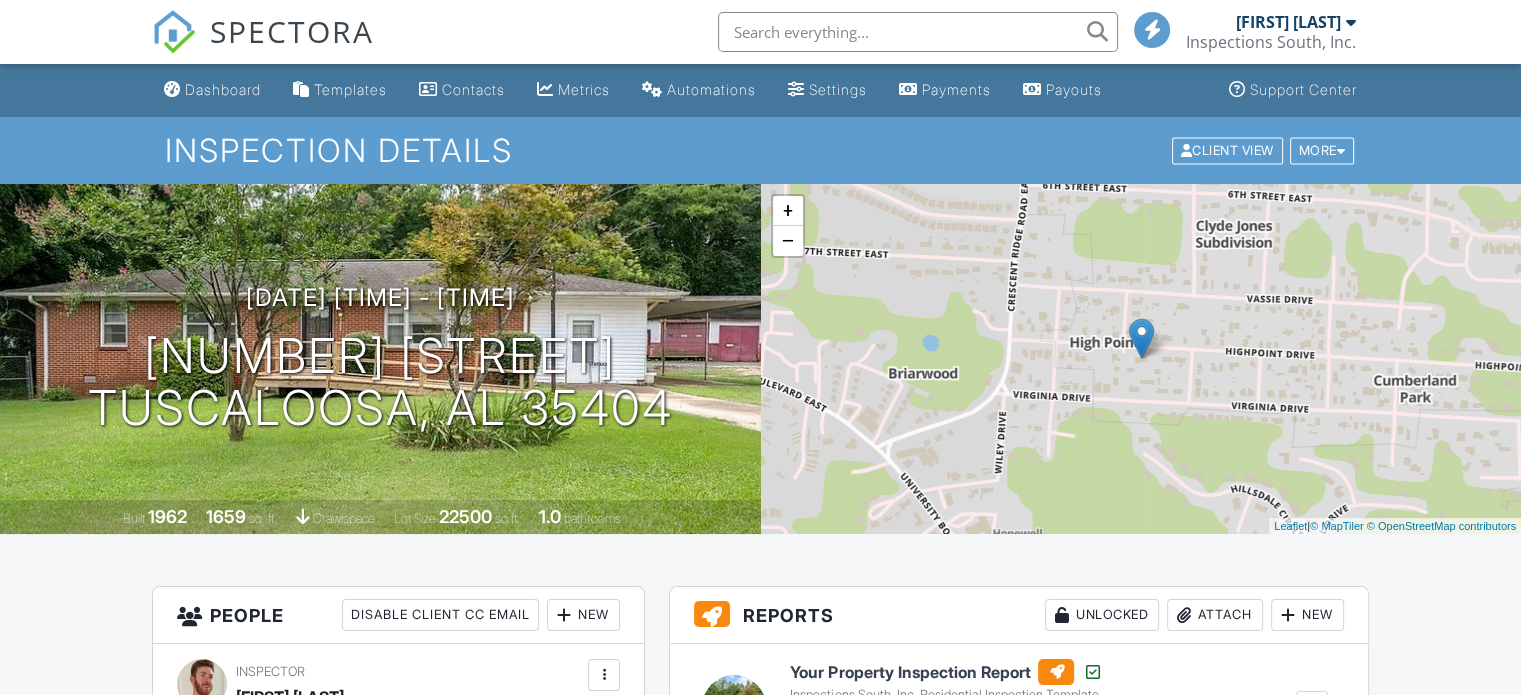 scroll, scrollTop: 0, scrollLeft: 0, axis: both 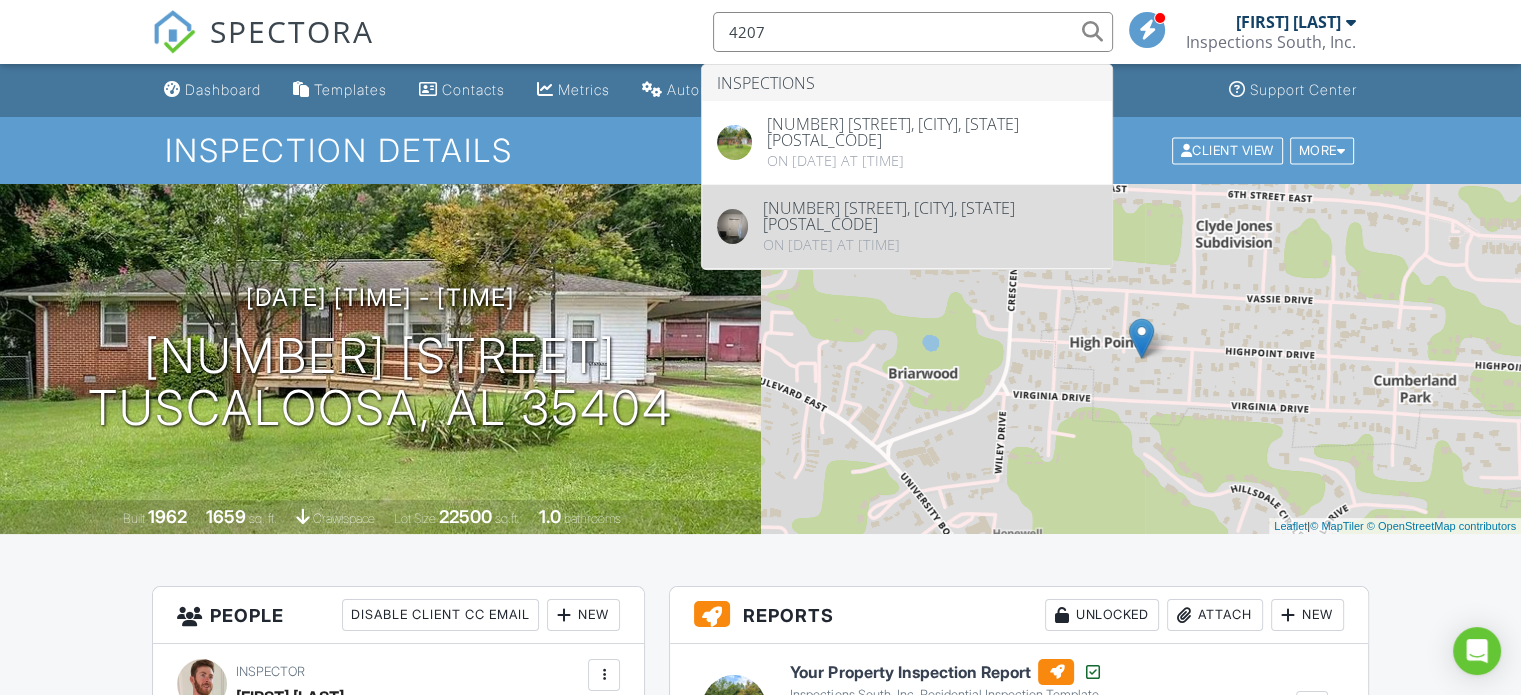 type on "4207" 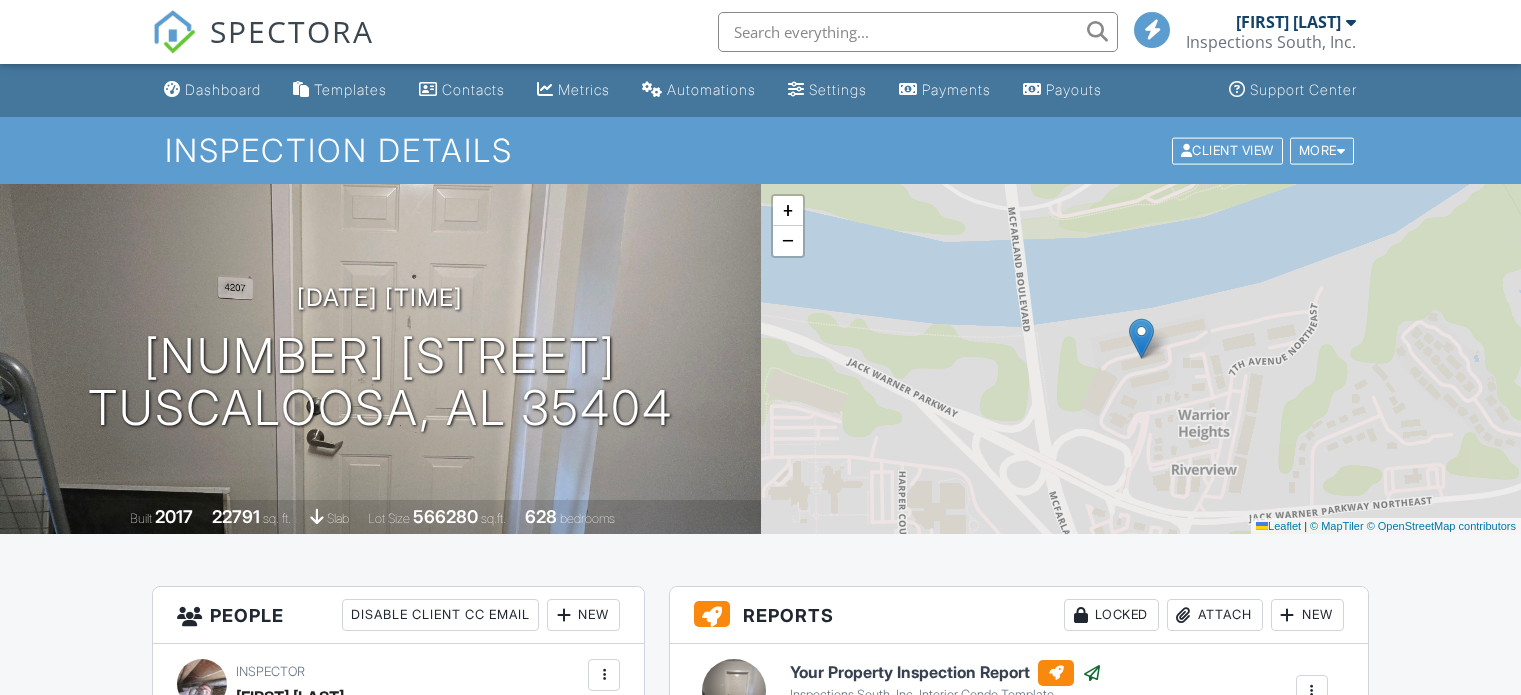 scroll, scrollTop: 0, scrollLeft: 0, axis: both 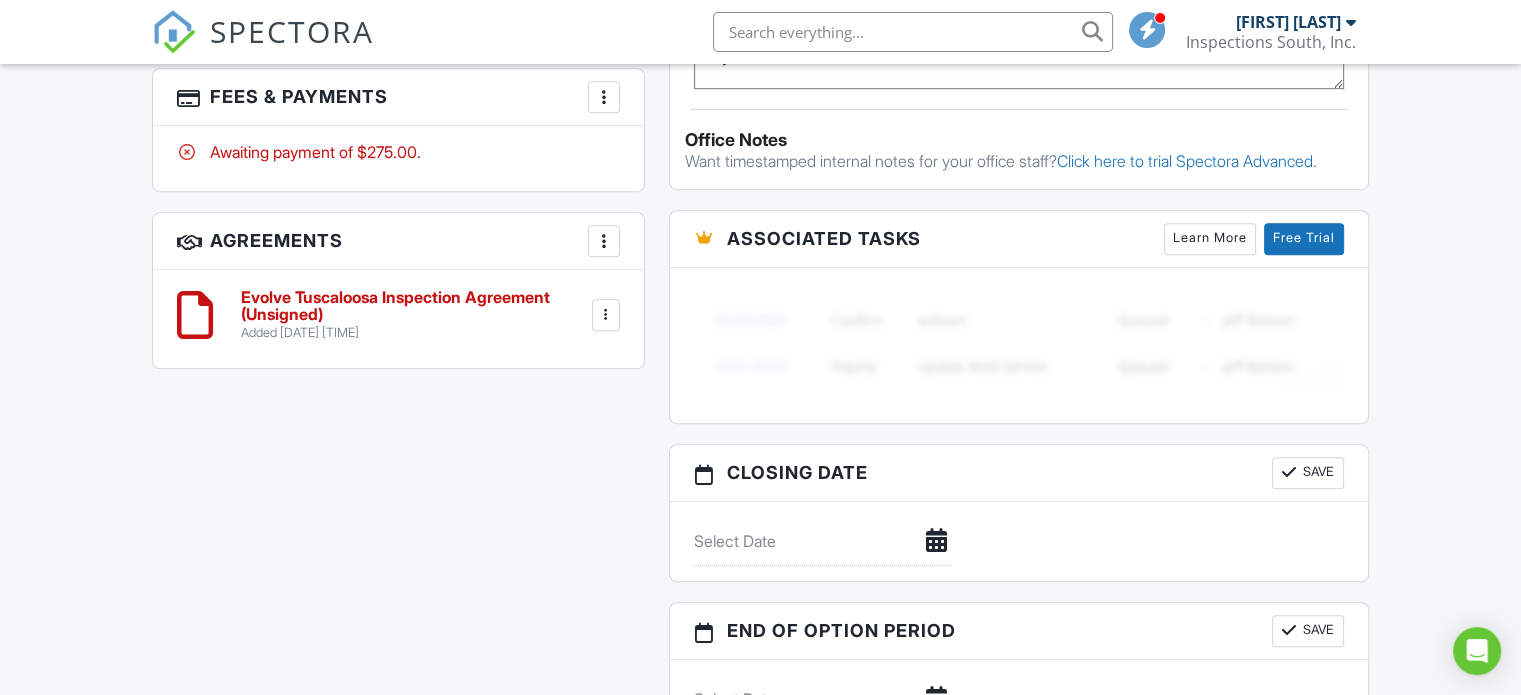 click at bounding box center [604, 97] 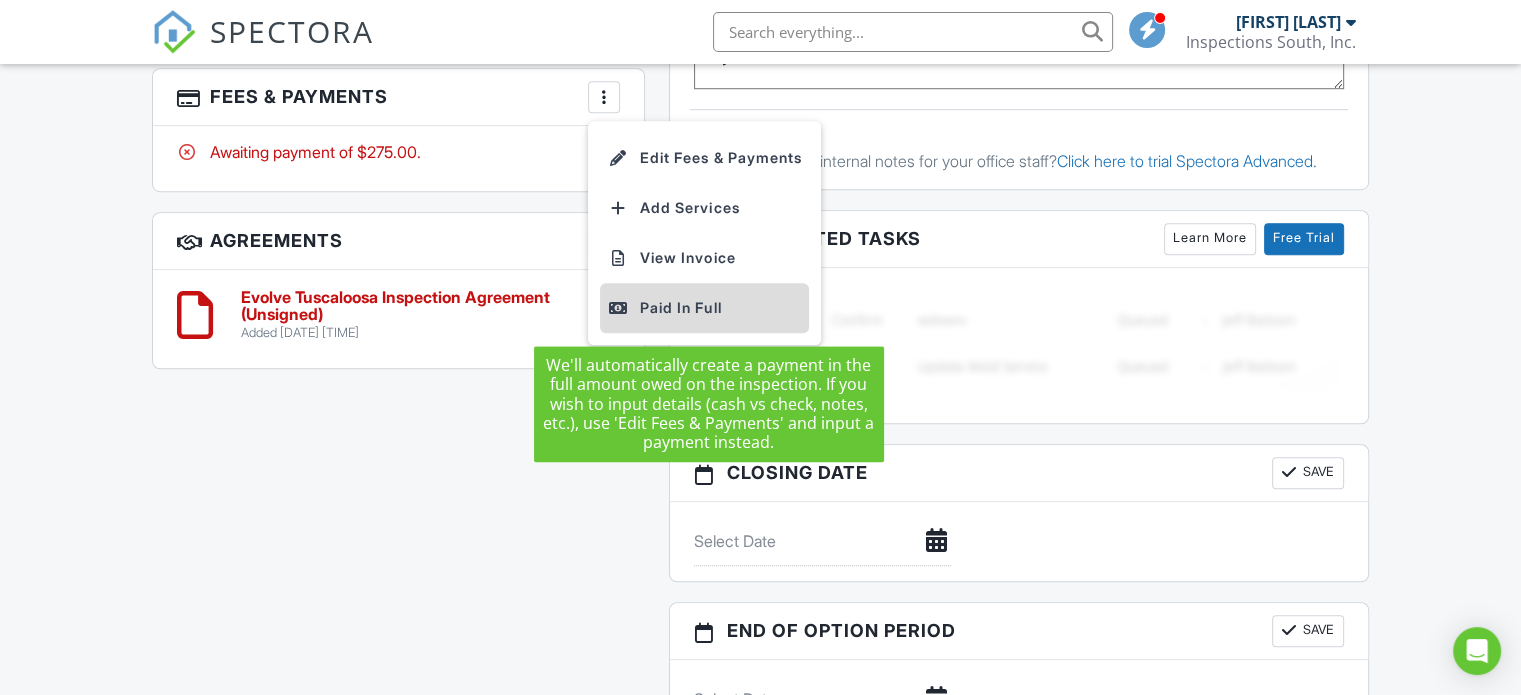 click on "Paid In Full" at bounding box center (704, 308) 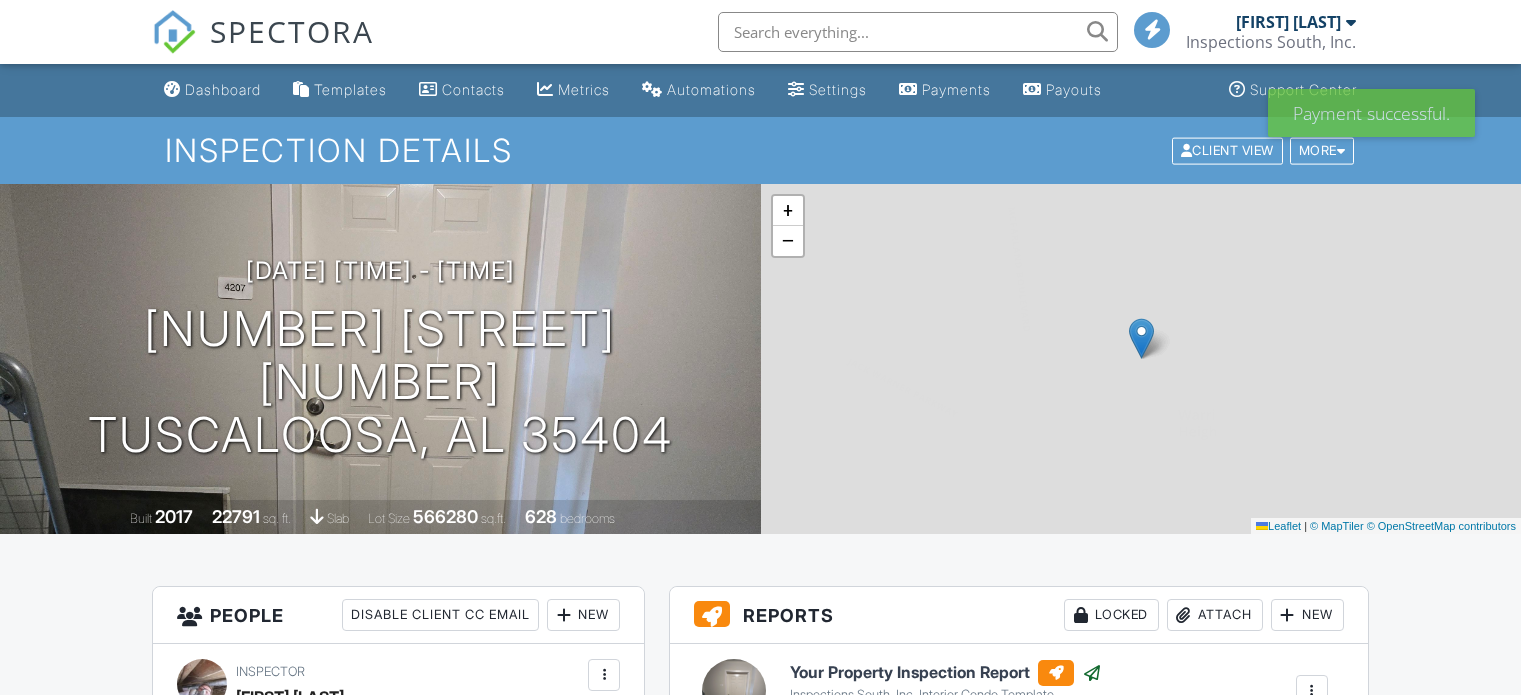 scroll, scrollTop: 0, scrollLeft: 0, axis: both 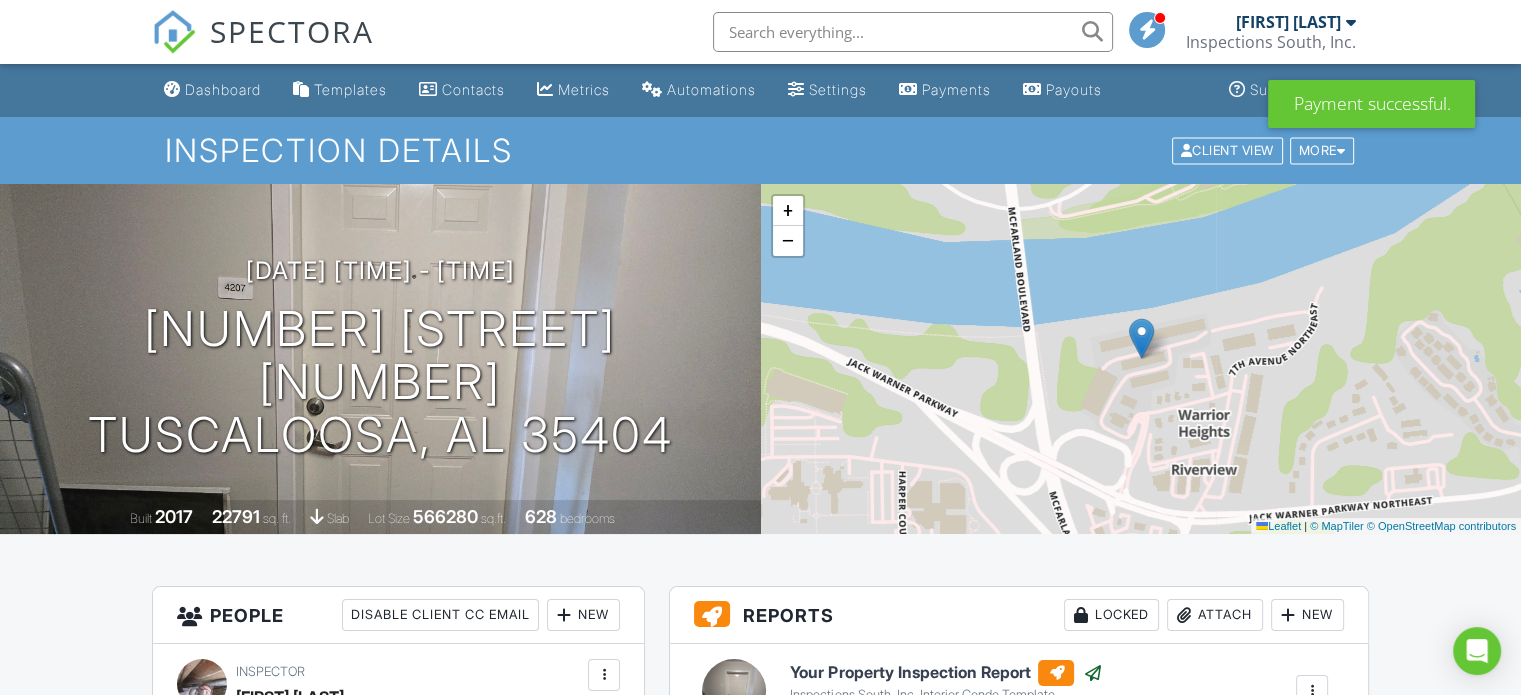 click at bounding box center [913, 32] 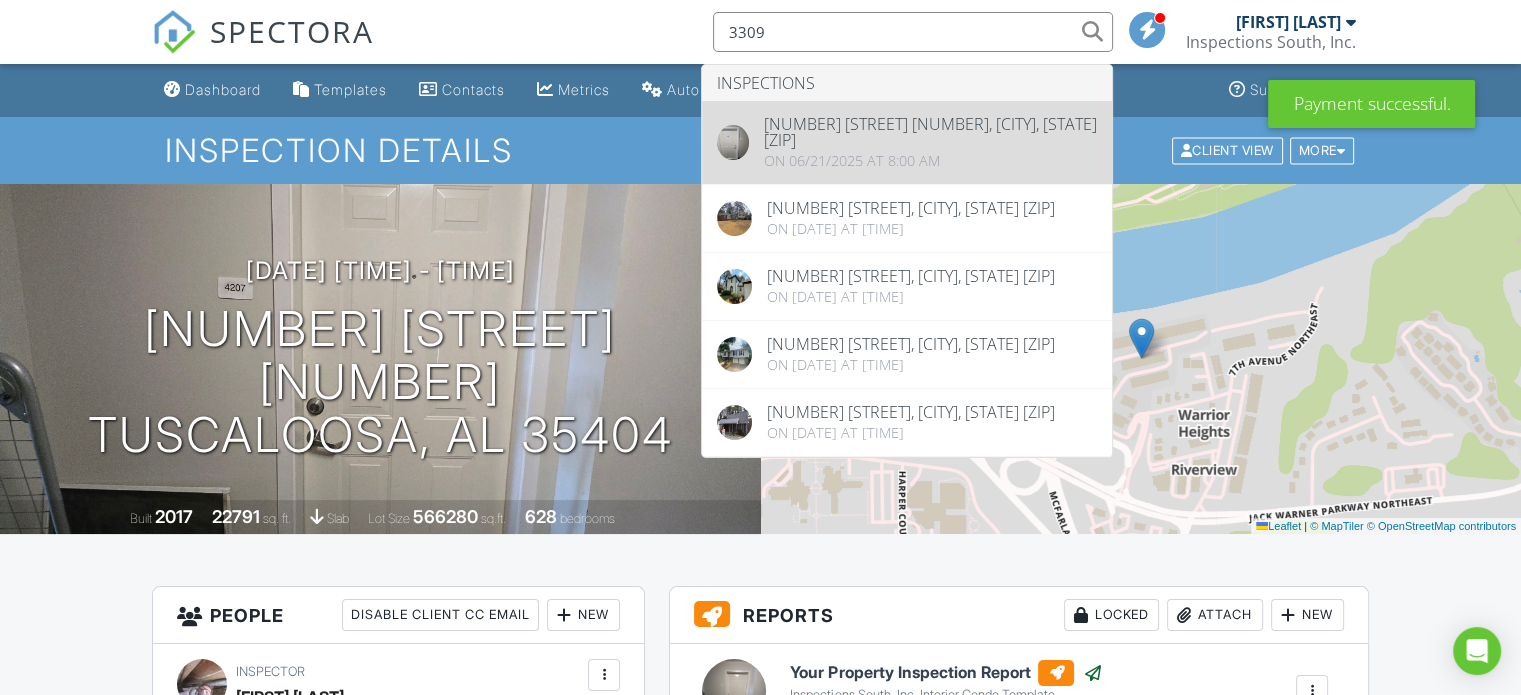 type on "3309" 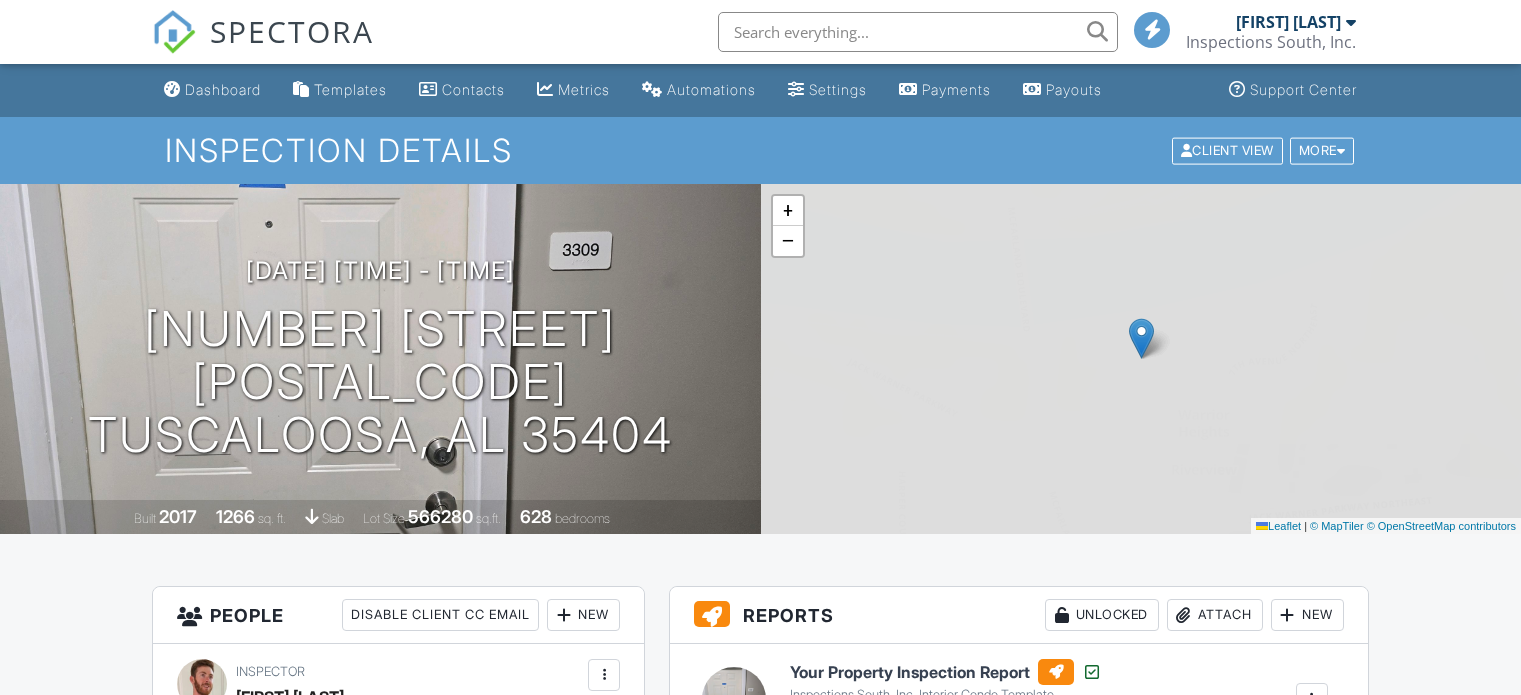 scroll, scrollTop: 0, scrollLeft: 0, axis: both 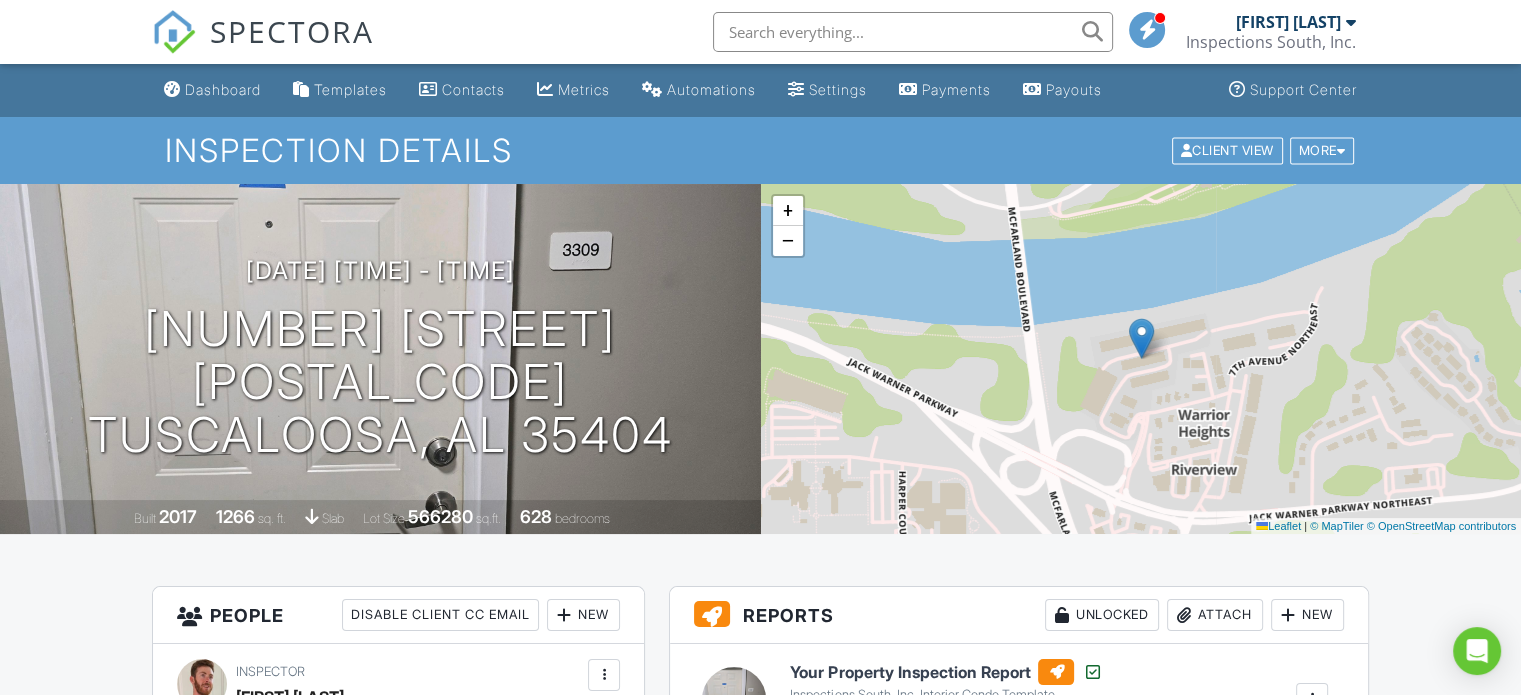 click at bounding box center [913, 32] 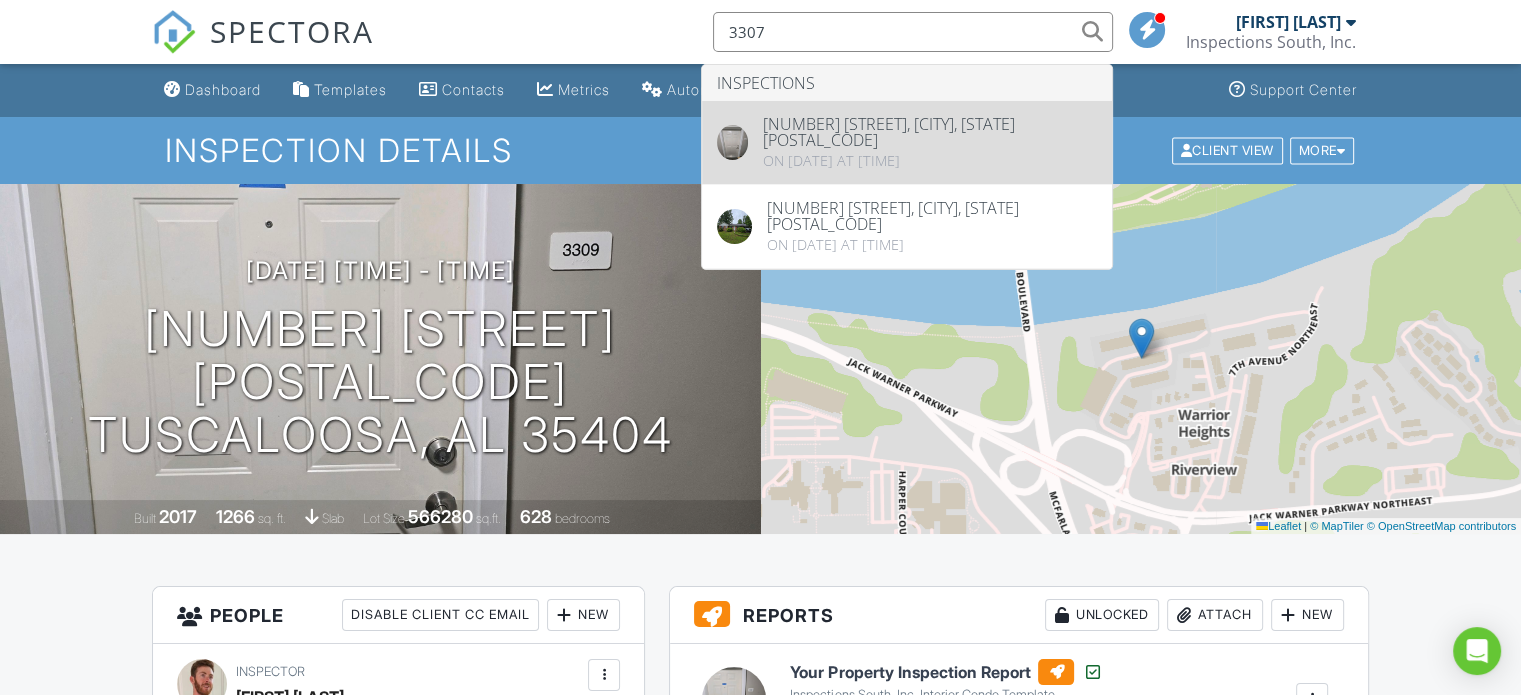type on "3307" 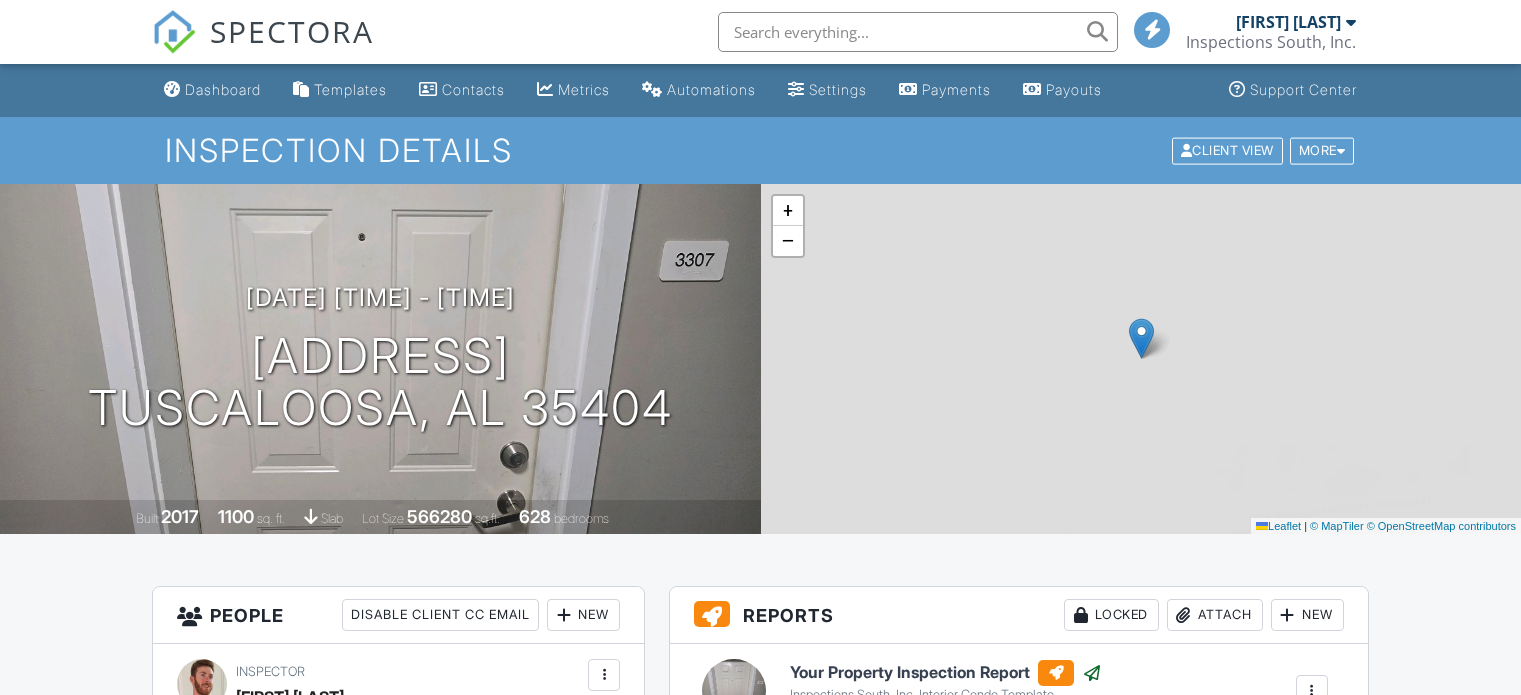 scroll, scrollTop: 0, scrollLeft: 0, axis: both 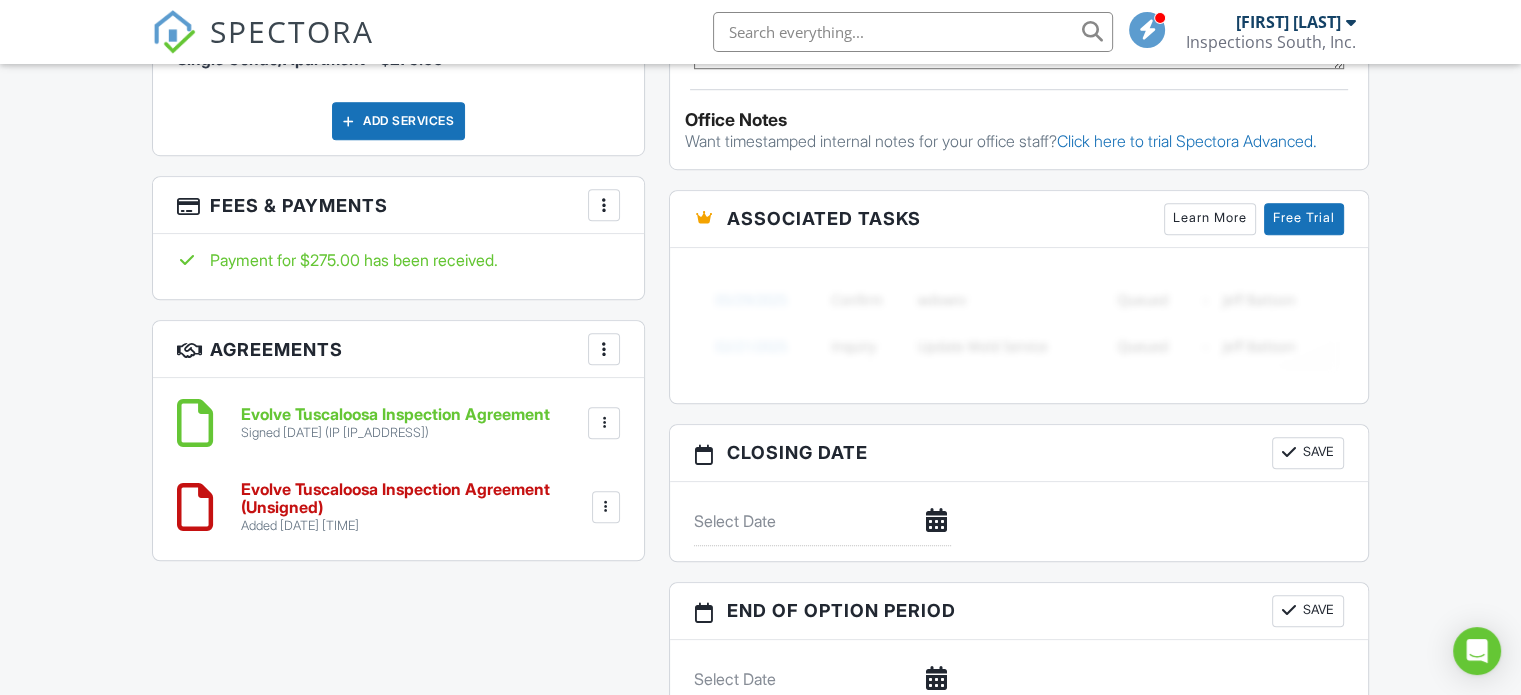 click at bounding box center [913, 32] 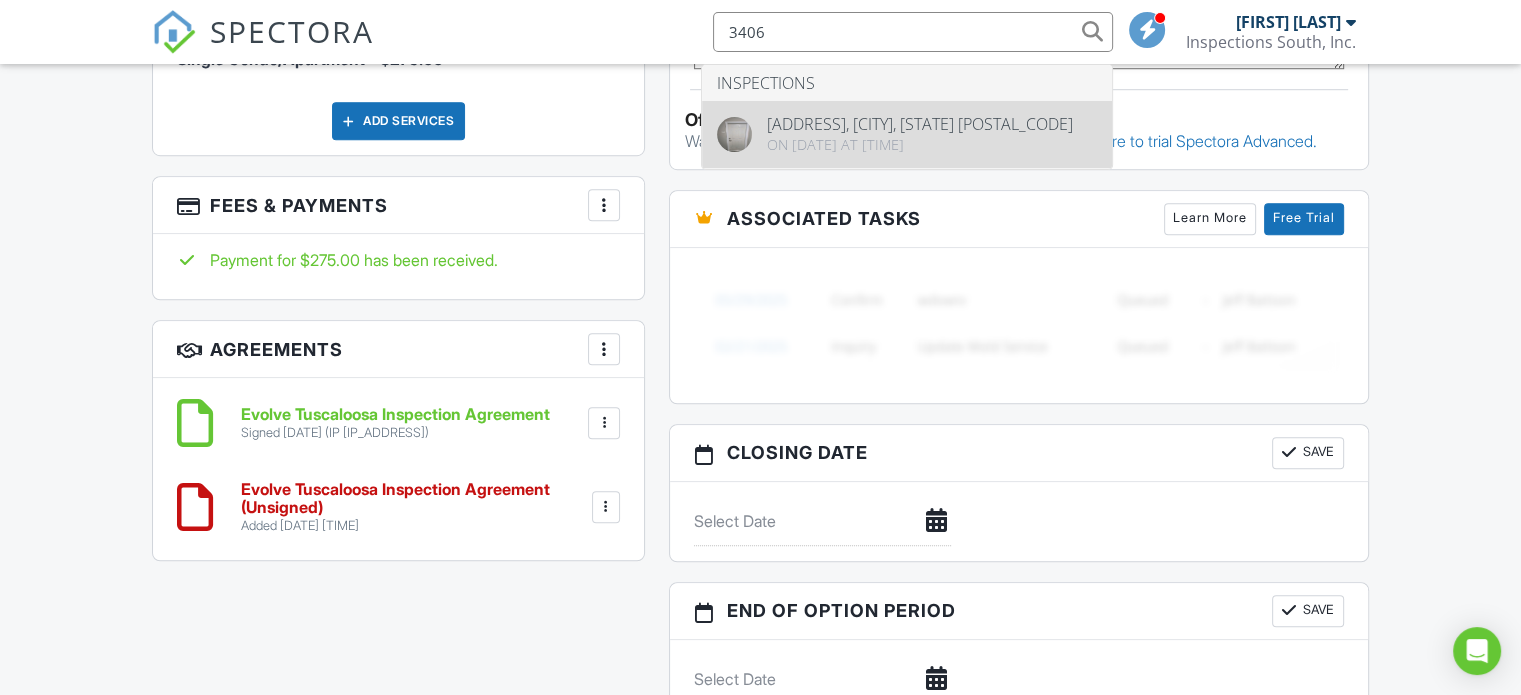 type on "3406" 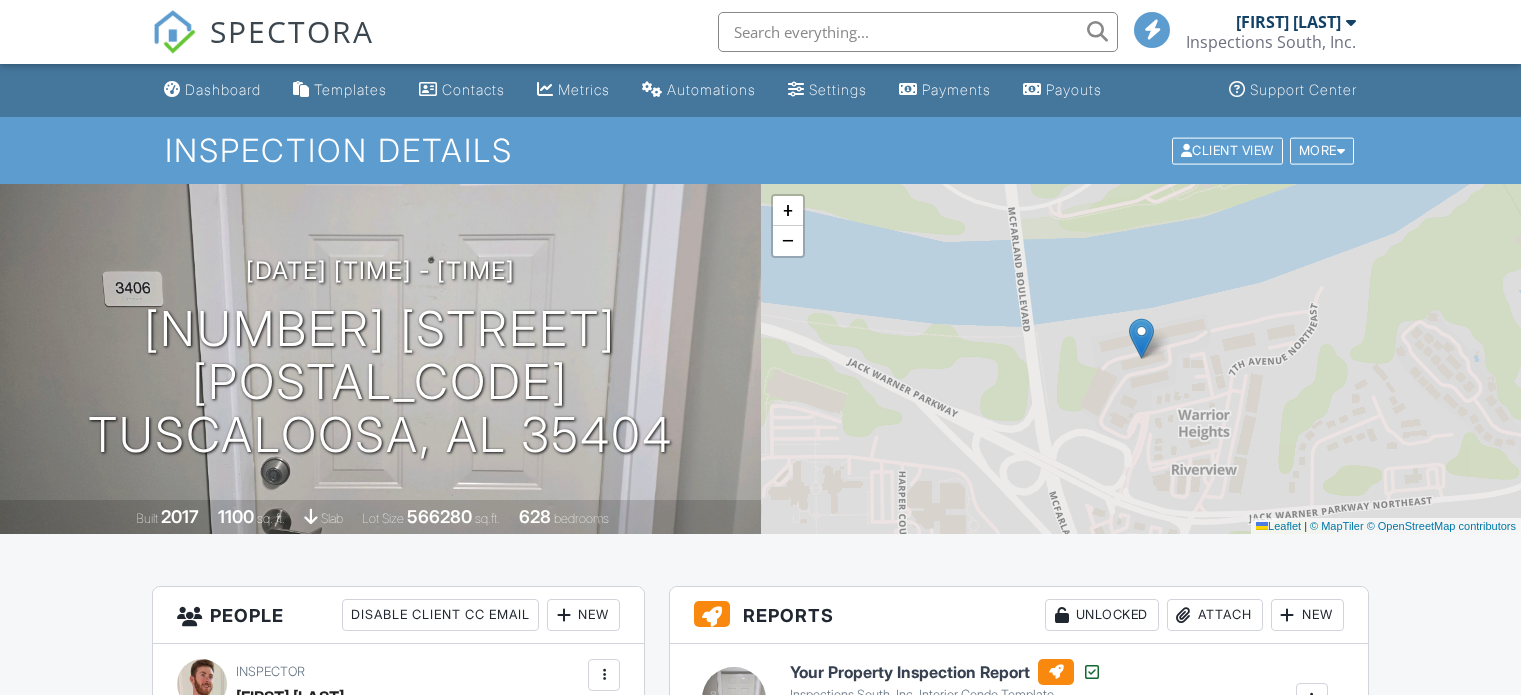 scroll, scrollTop: 0, scrollLeft: 0, axis: both 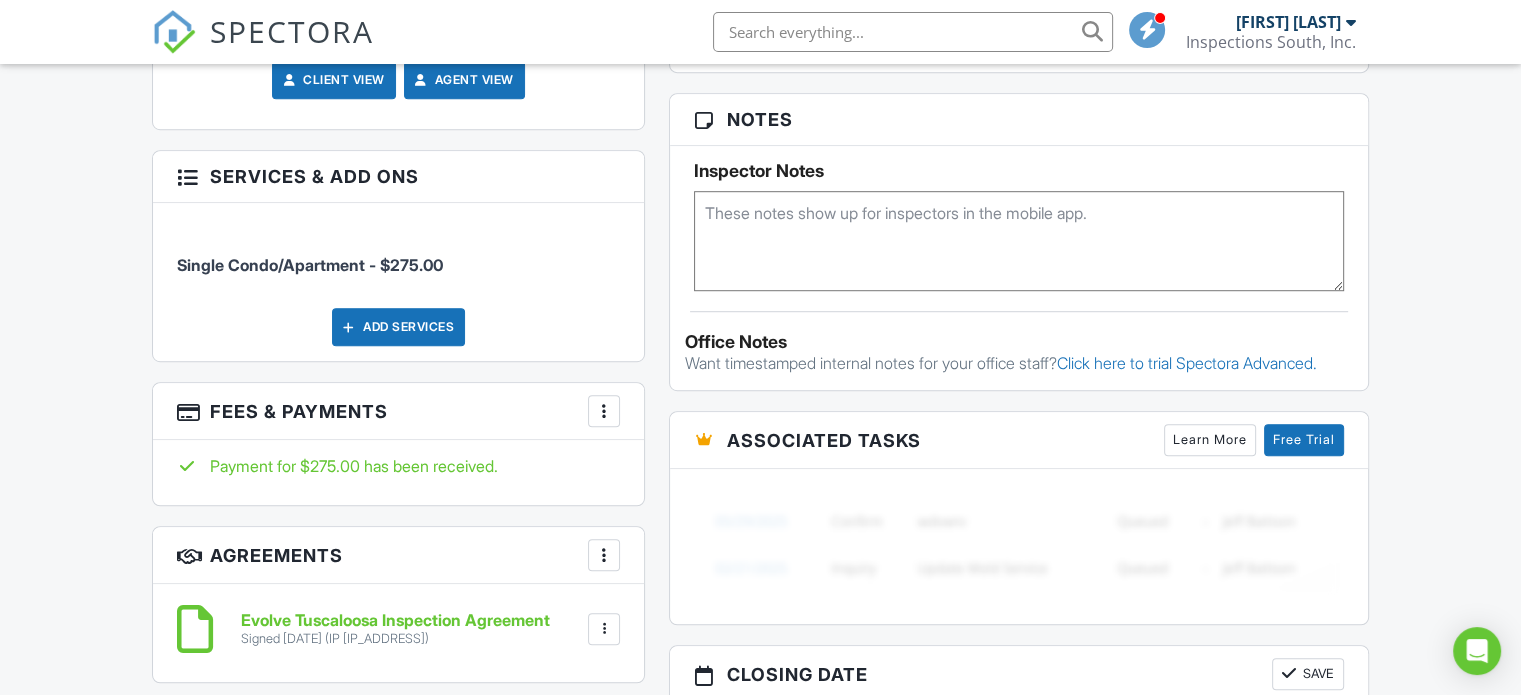click at bounding box center [913, 32] 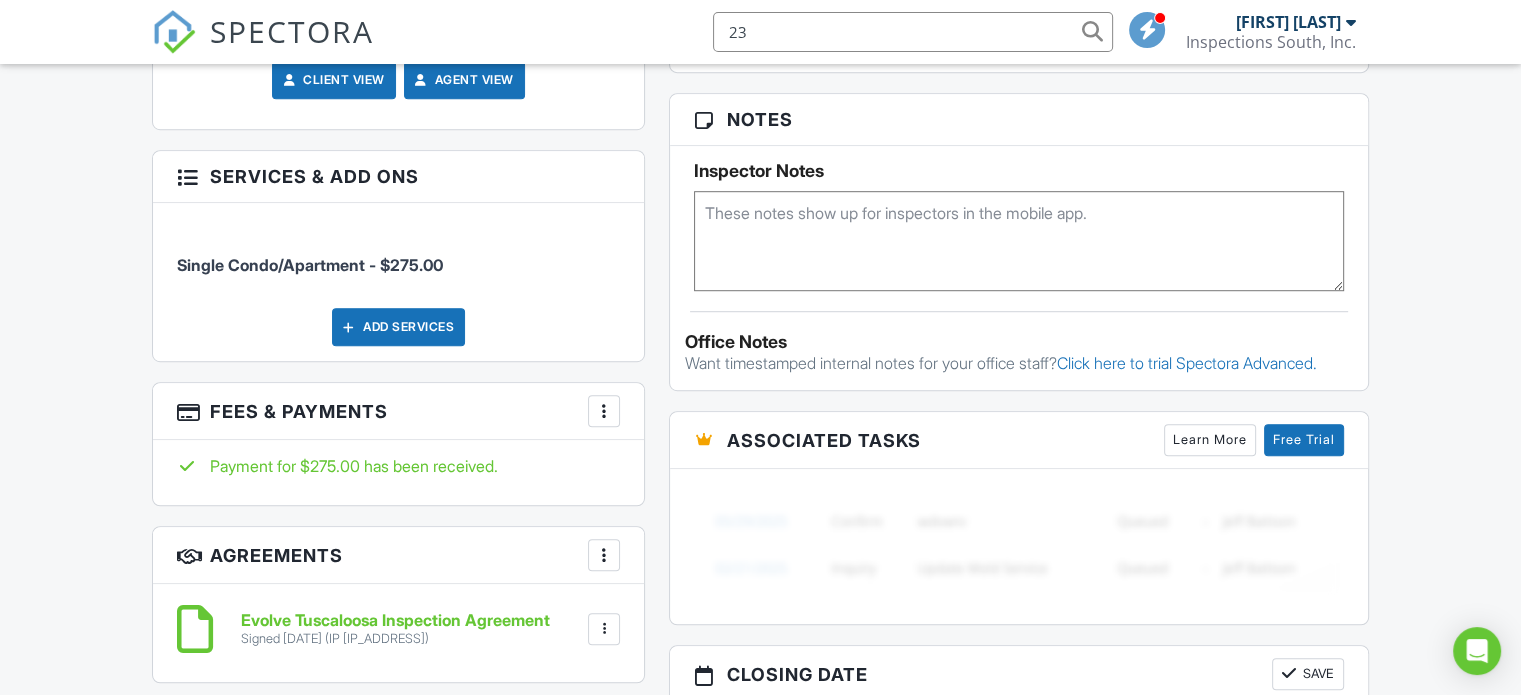 type on "2" 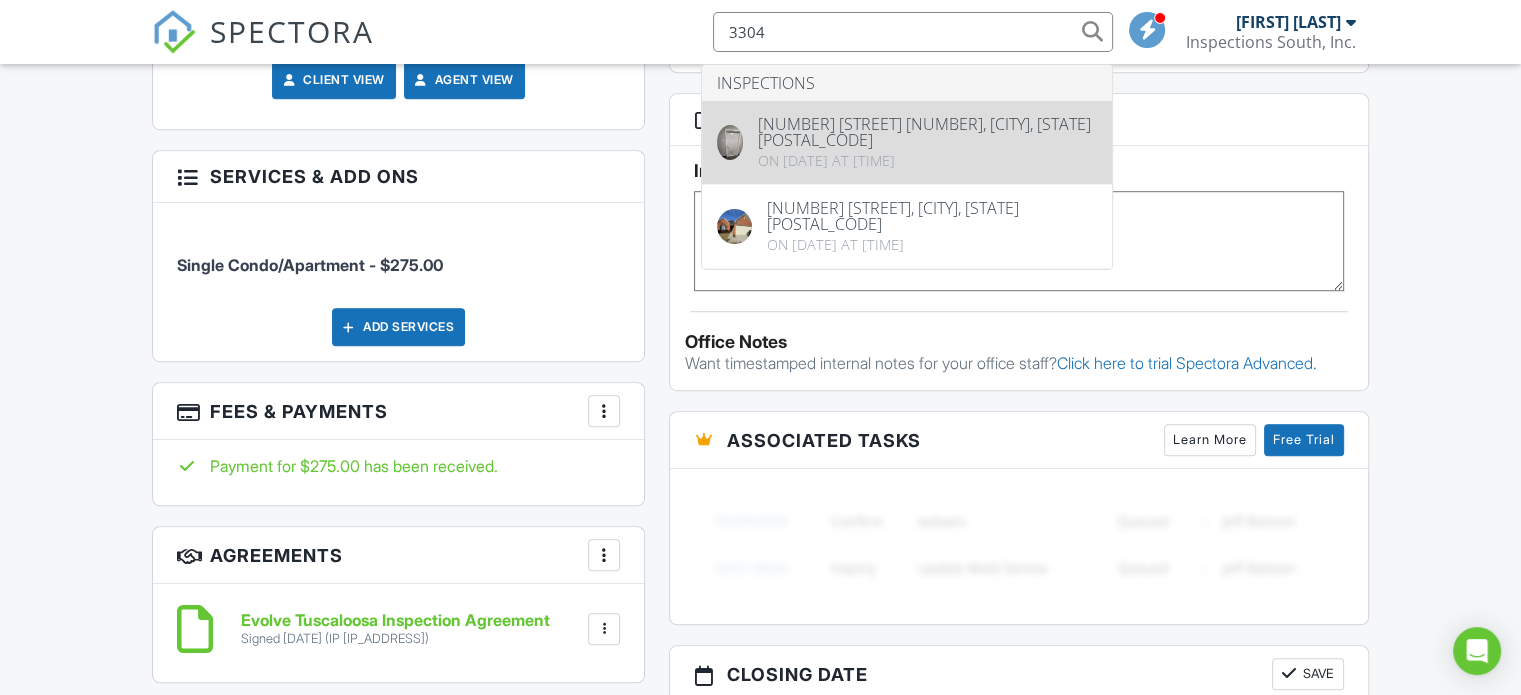 type on "3304" 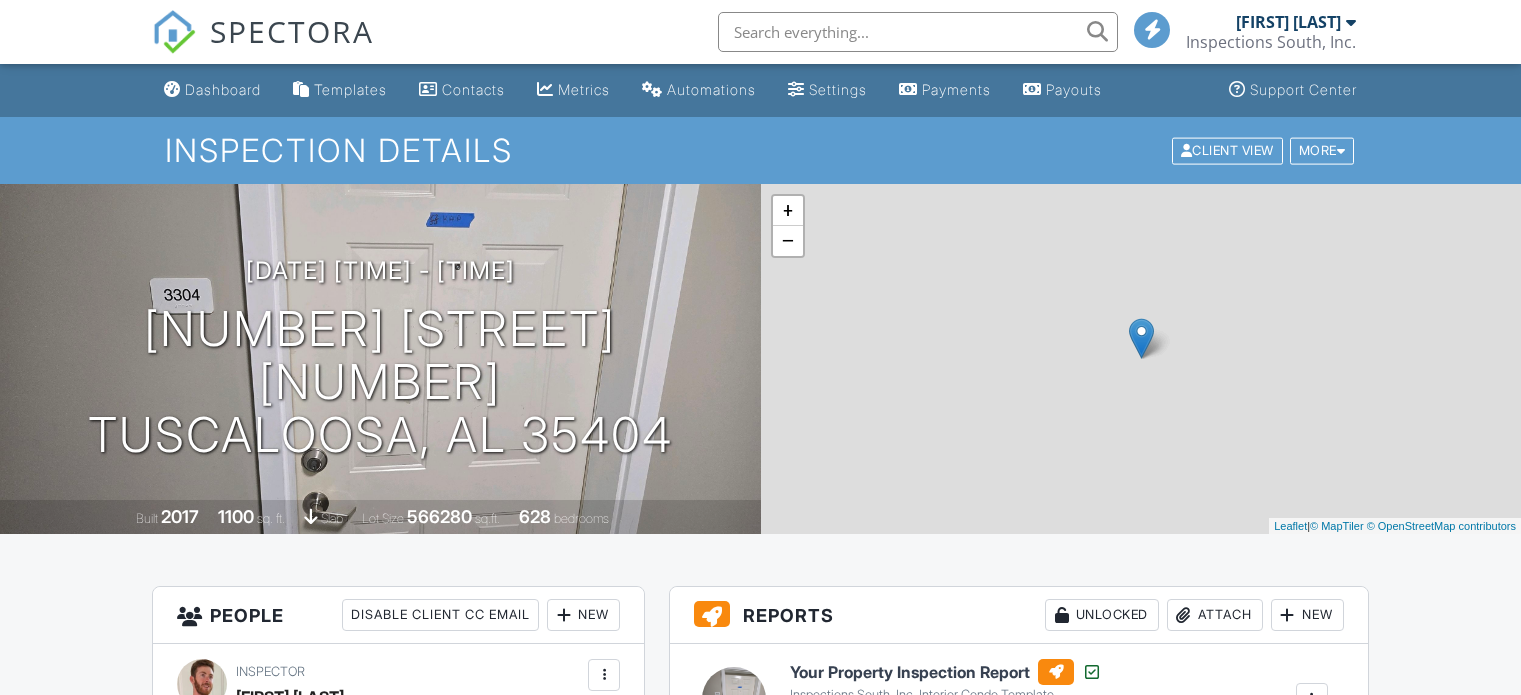 scroll, scrollTop: 0, scrollLeft: 0, axis: both 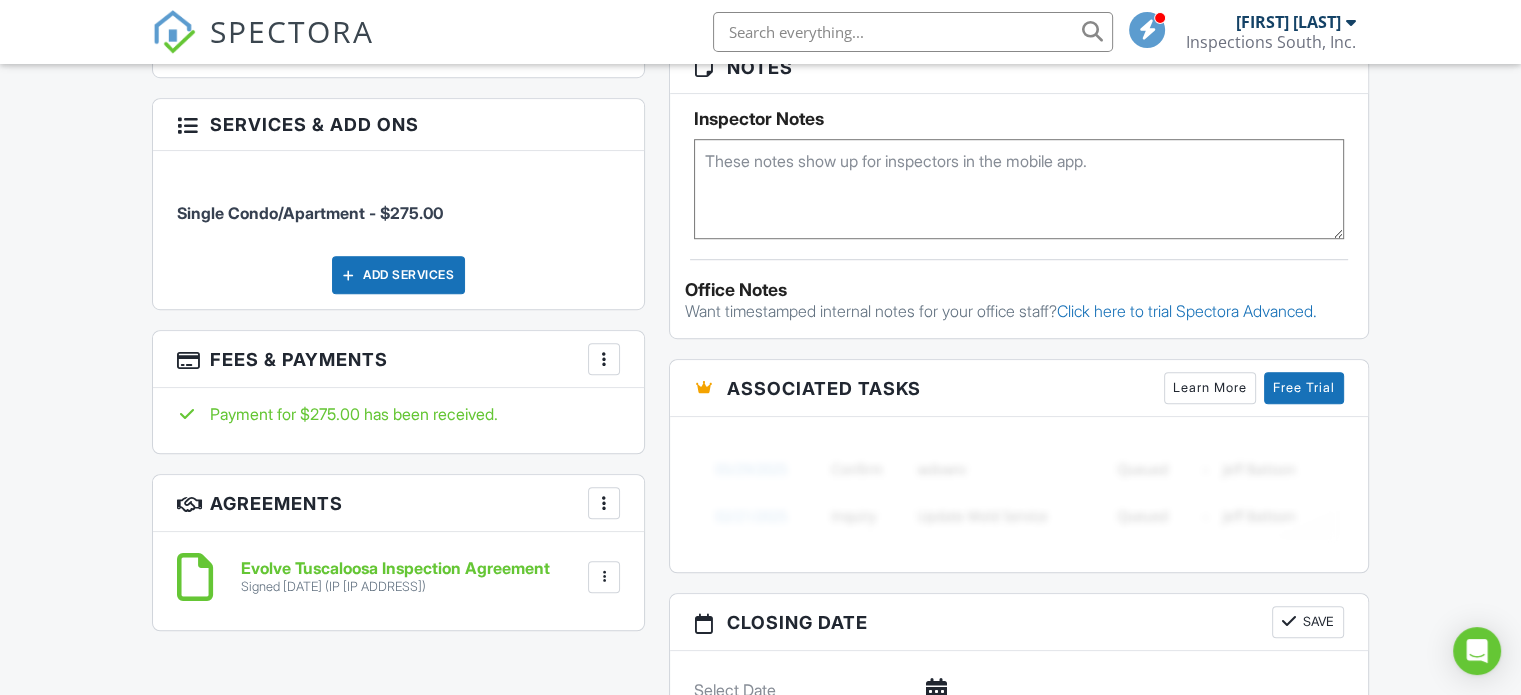 click at bounding box center (913, 32) 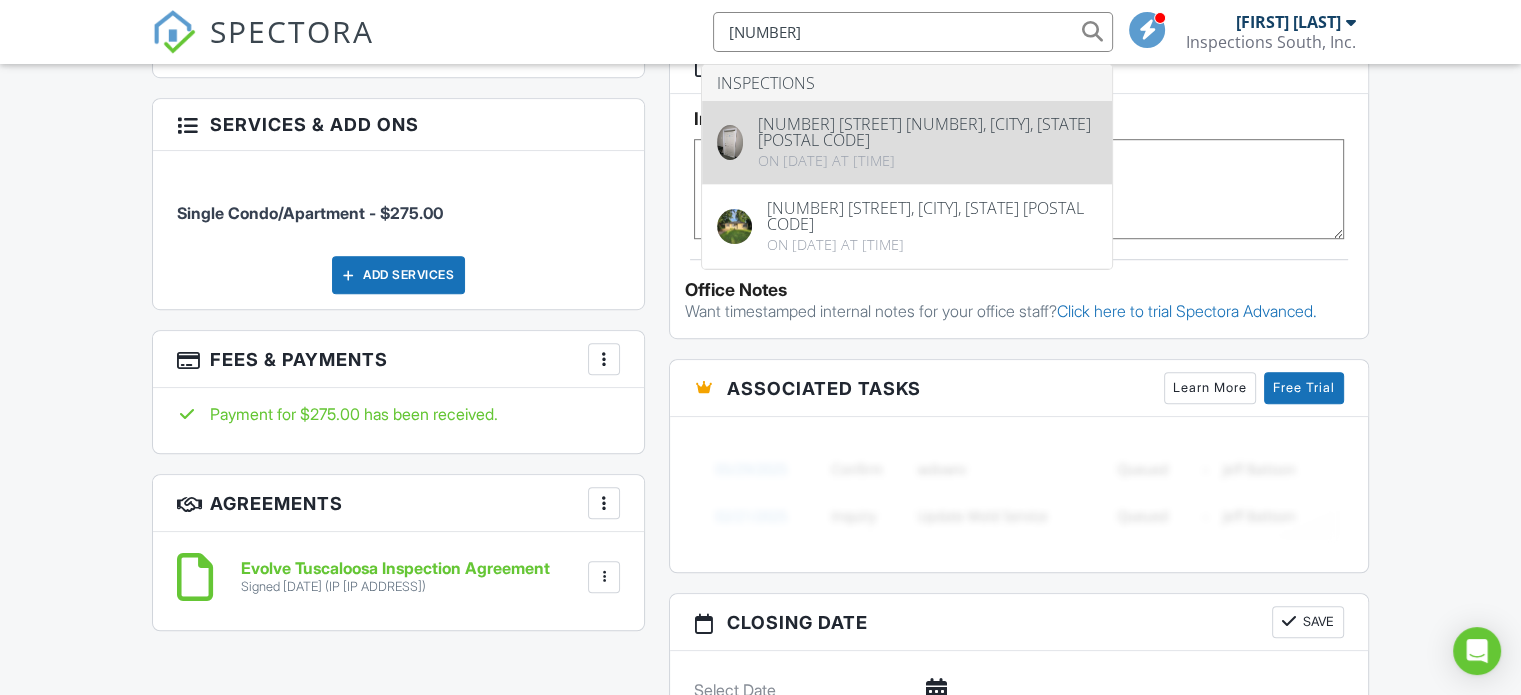 type on "[NUMBER]" 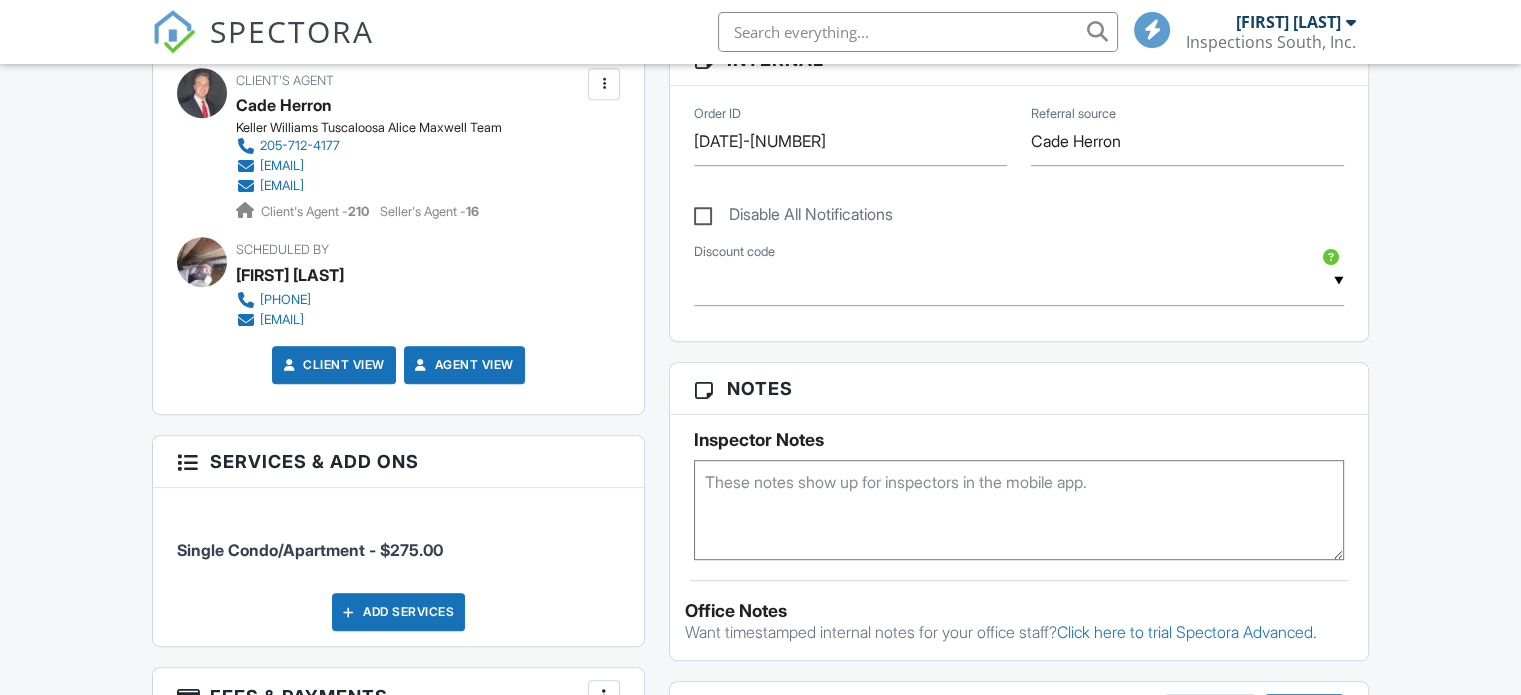 scroll, scrollTop: 1134, scrollLeft: 0, axis: vertical 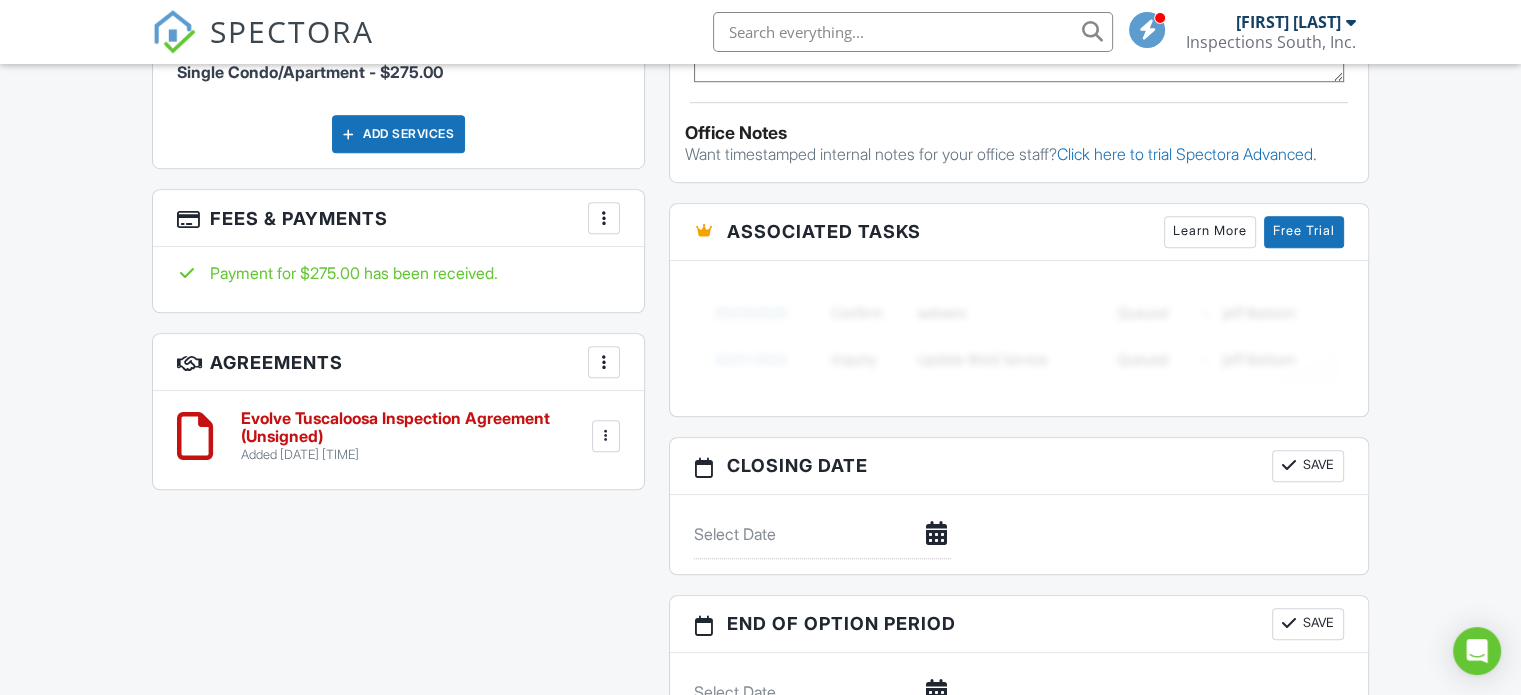 click at bounding box center (913, 32) 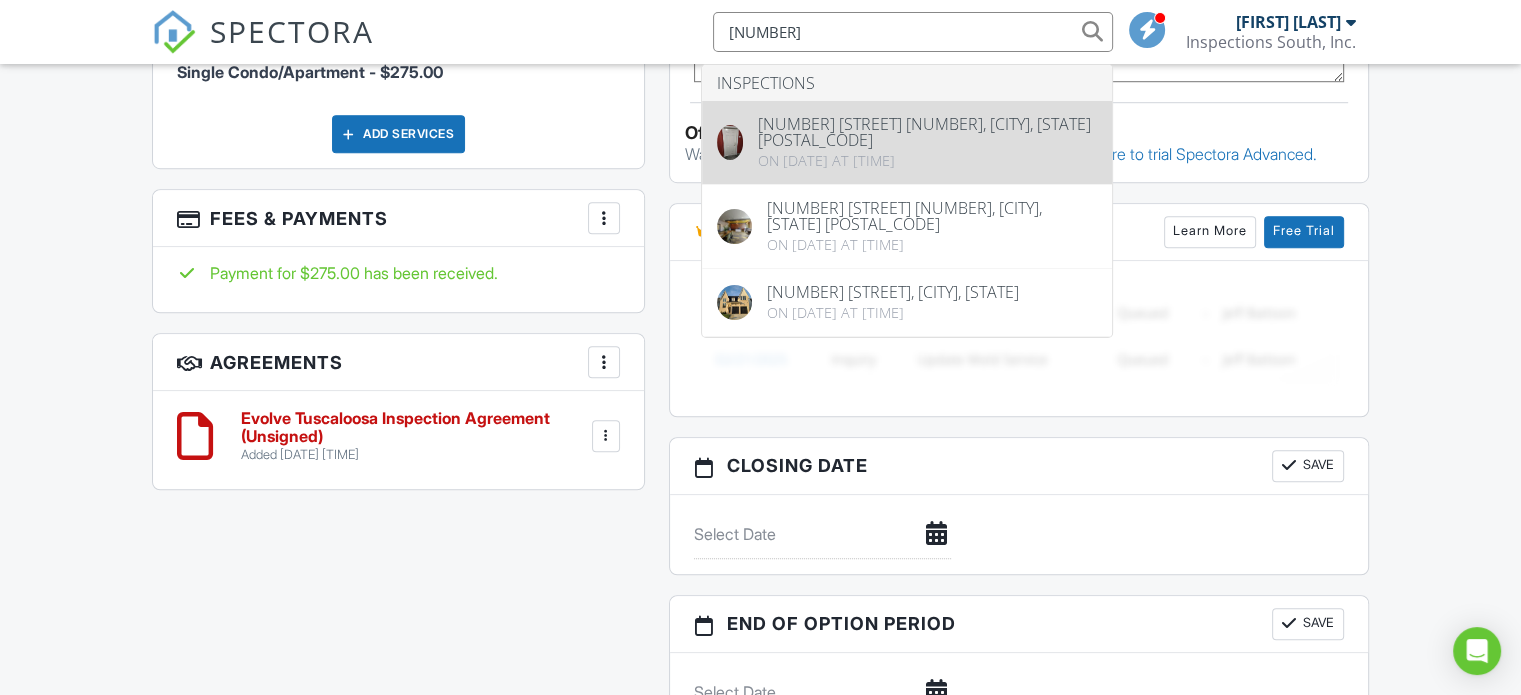 type on "4112" 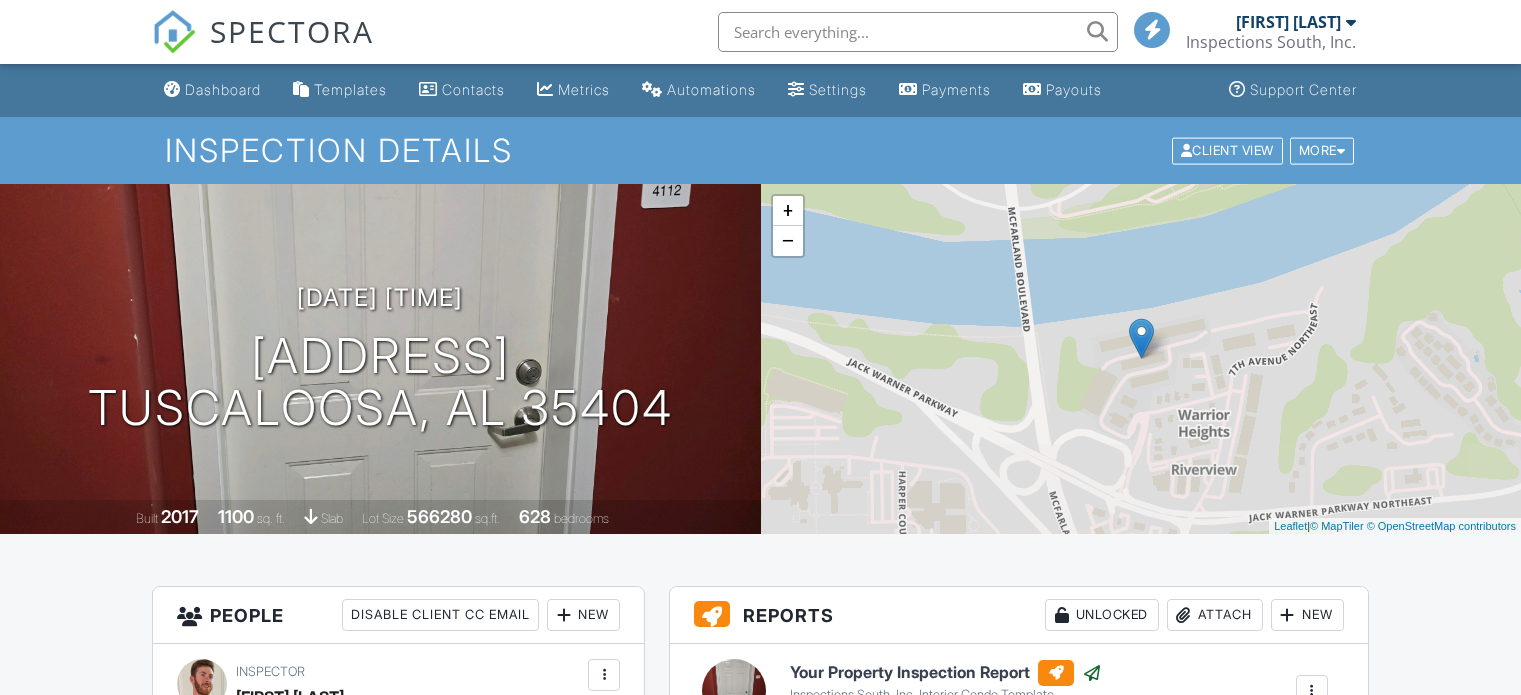 scroll, scrollTop: 0, scrollLeft: 0, axis: both 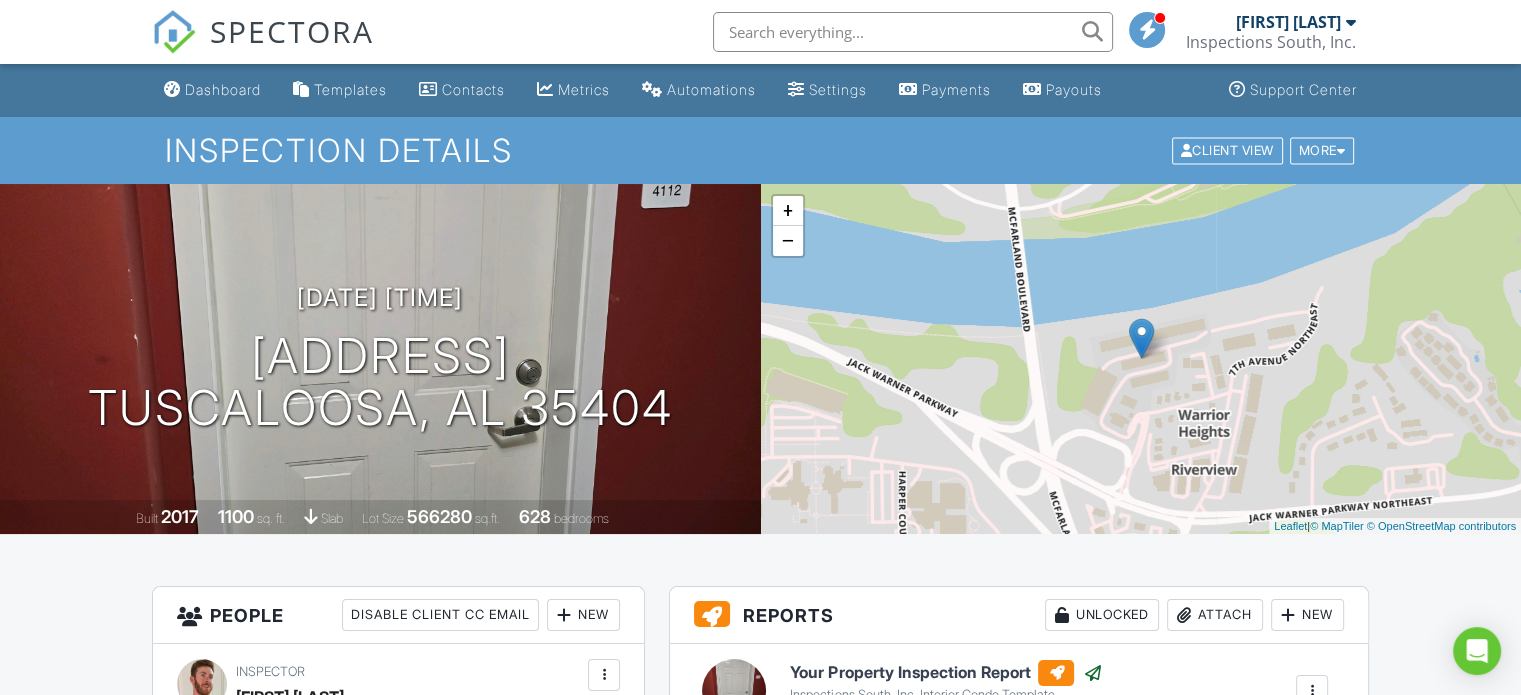 click at bounding box center (913, 32) 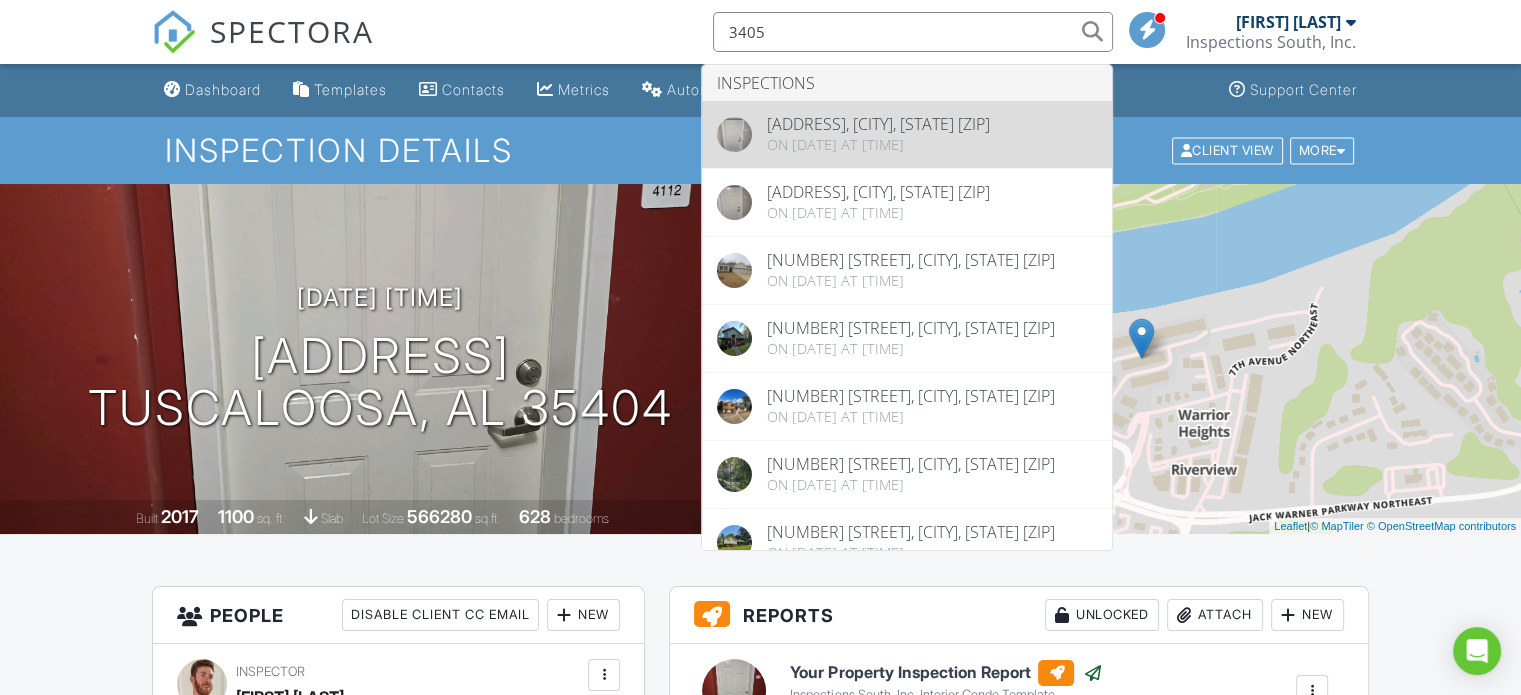 type on "3405" 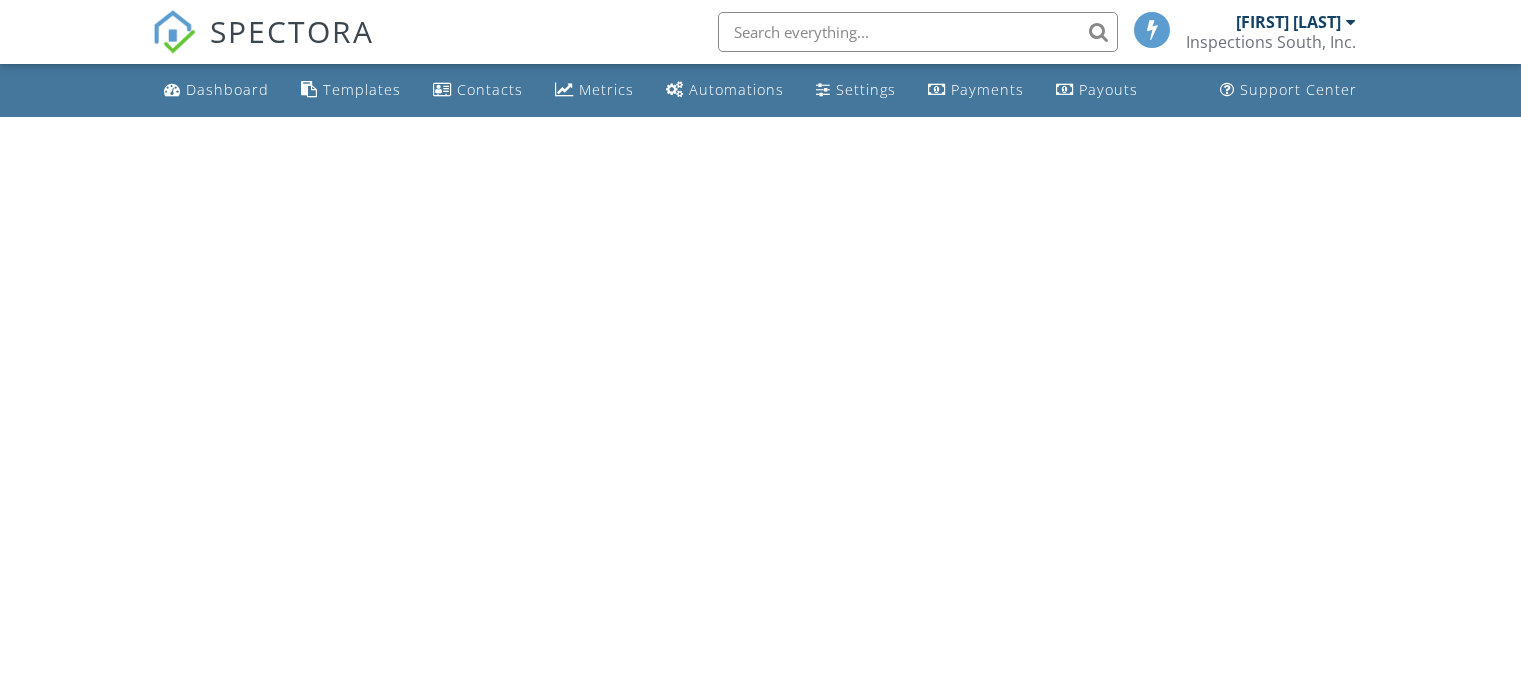 scroll, scrollTop: 0, scrollLeft: 0, axis: both 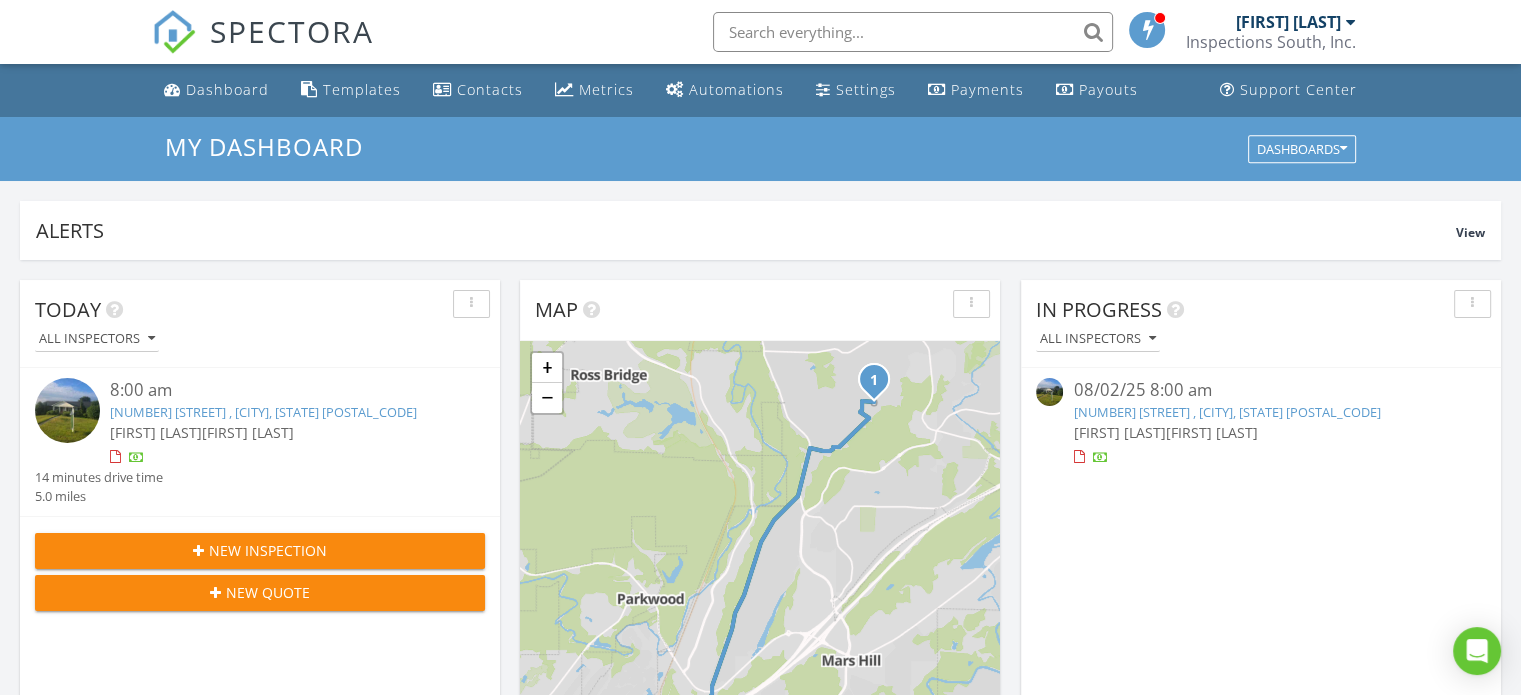 click at bounding box center (913, 32) 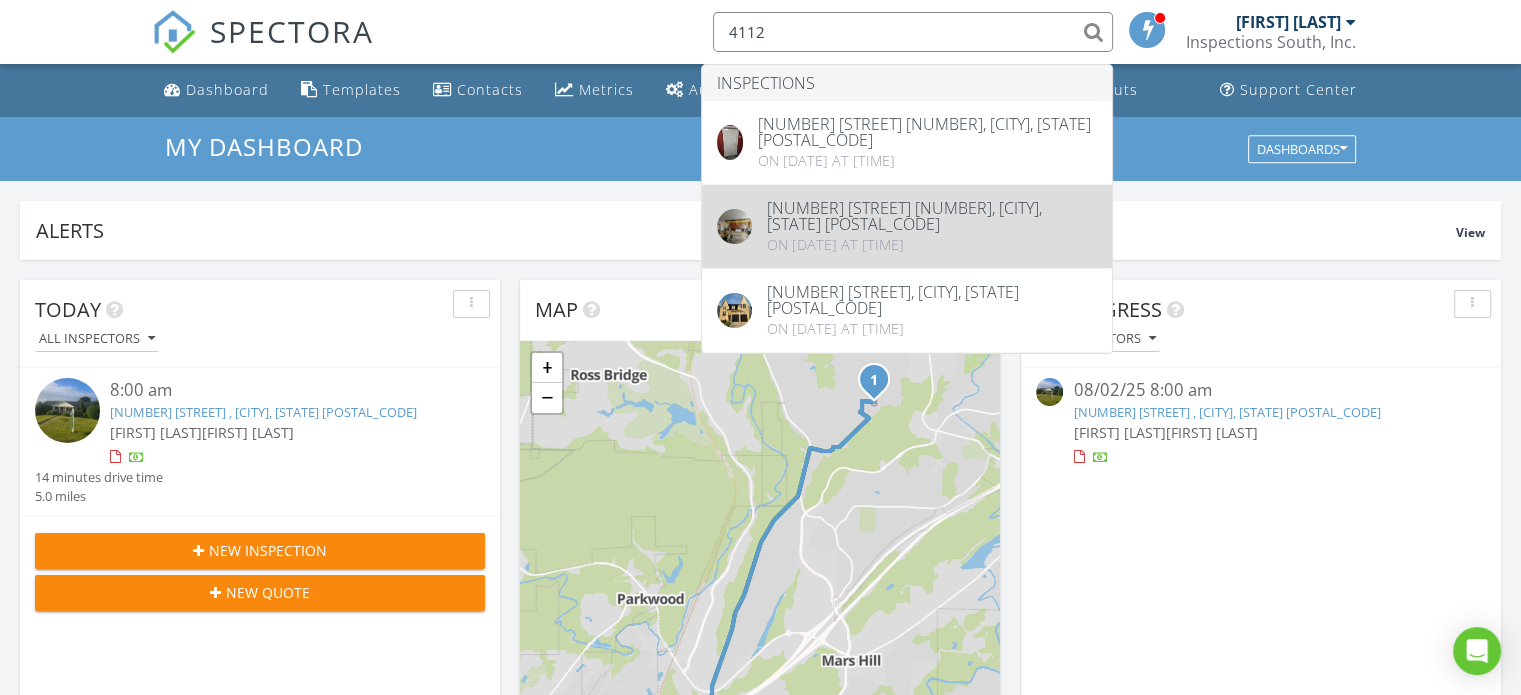 type on "4112" 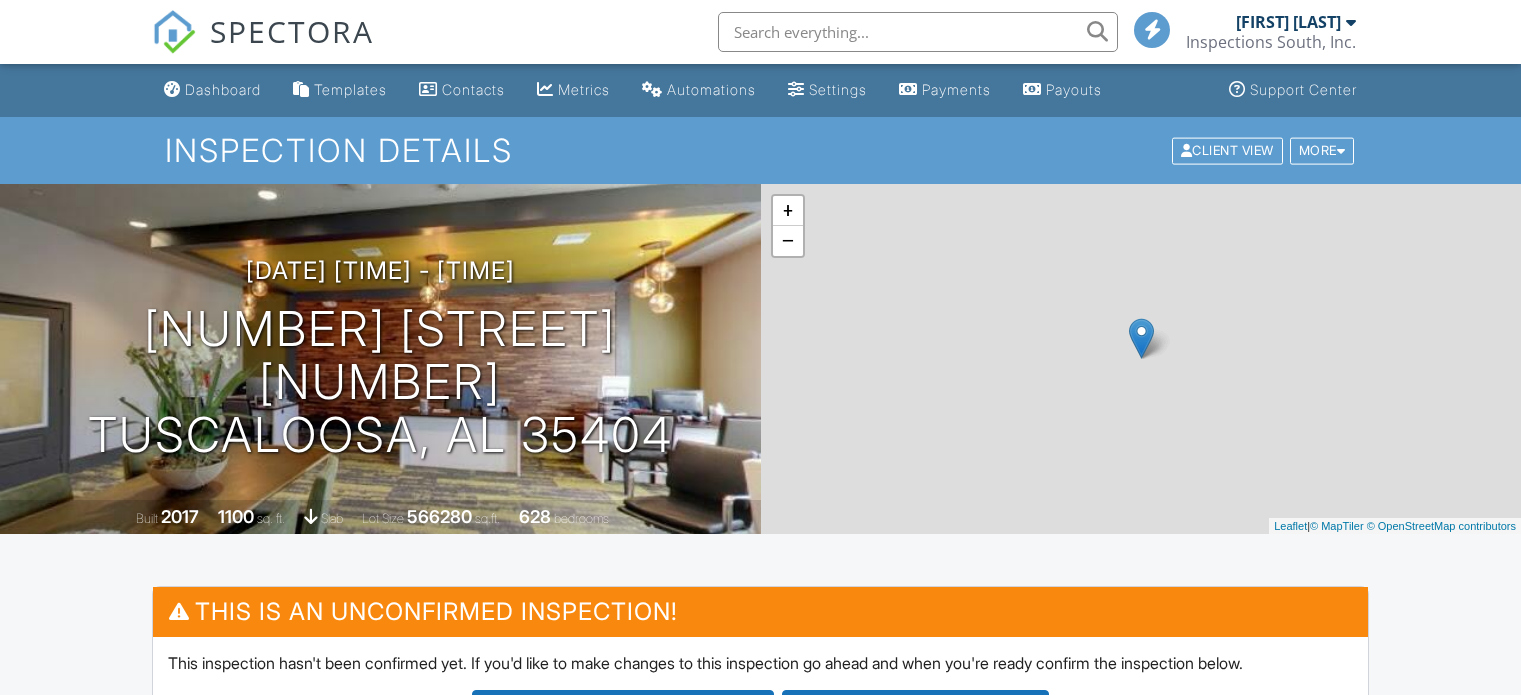 scroll, scrollTop: 0, scrollLeft: 0, axis: both 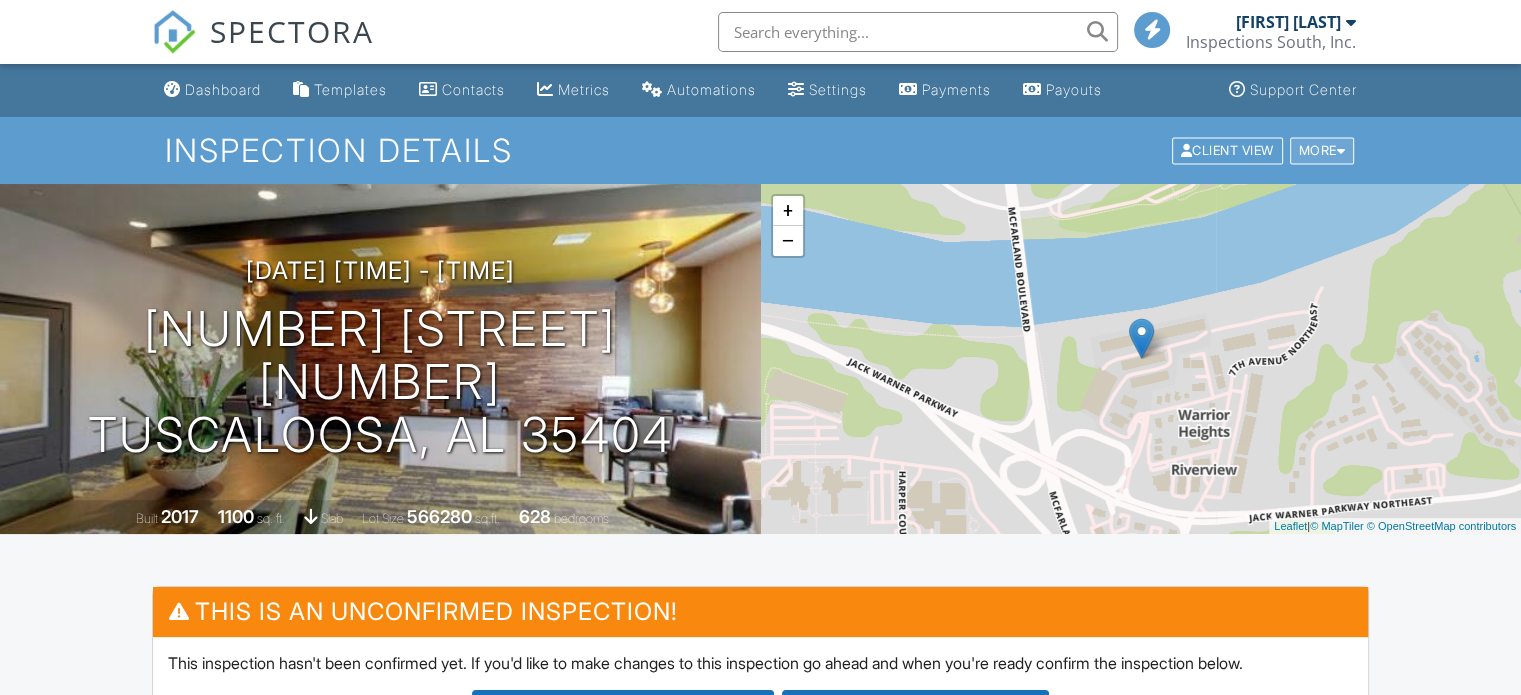 click on "More" at bounding box center [1322, 150] 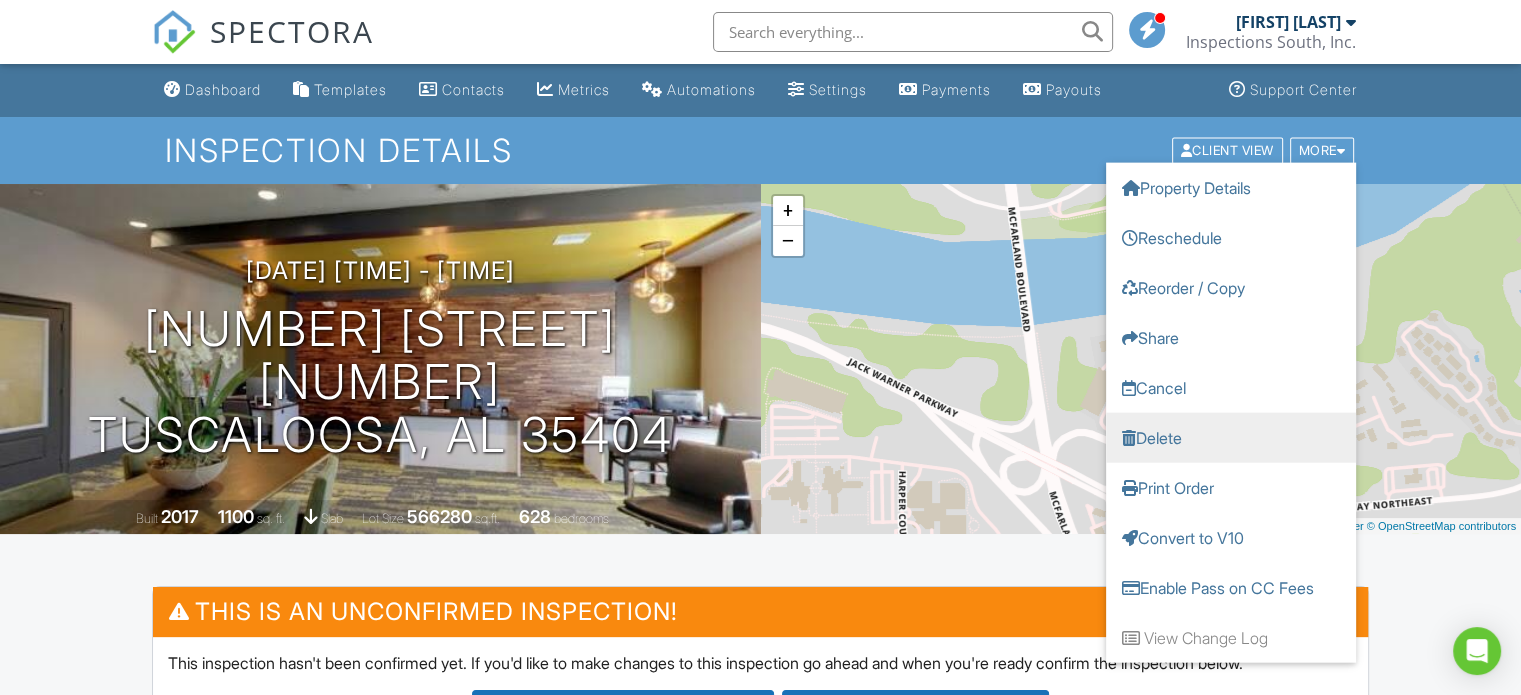 click on "Delete" at bounding box center (1231, 437) 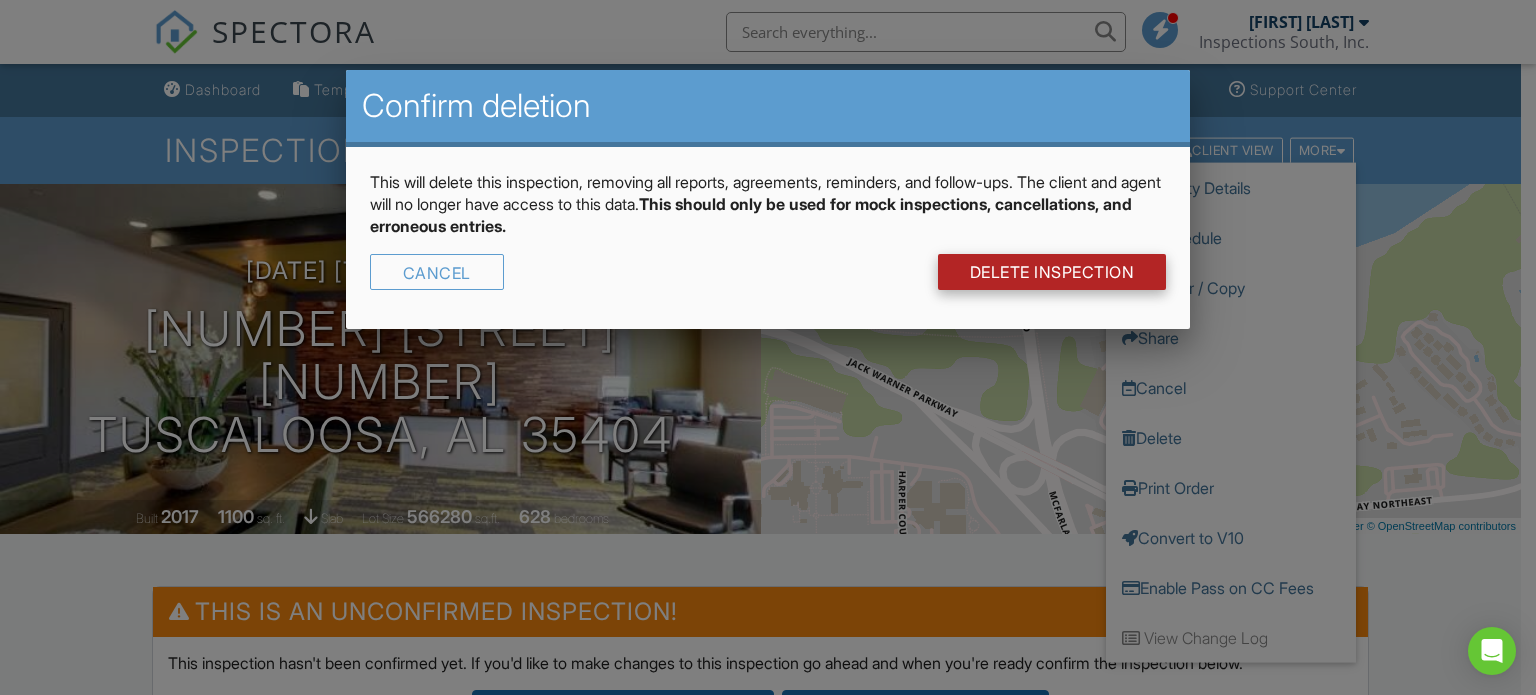 click on "DELETE Inspection" at bounding box center (1052, 272) 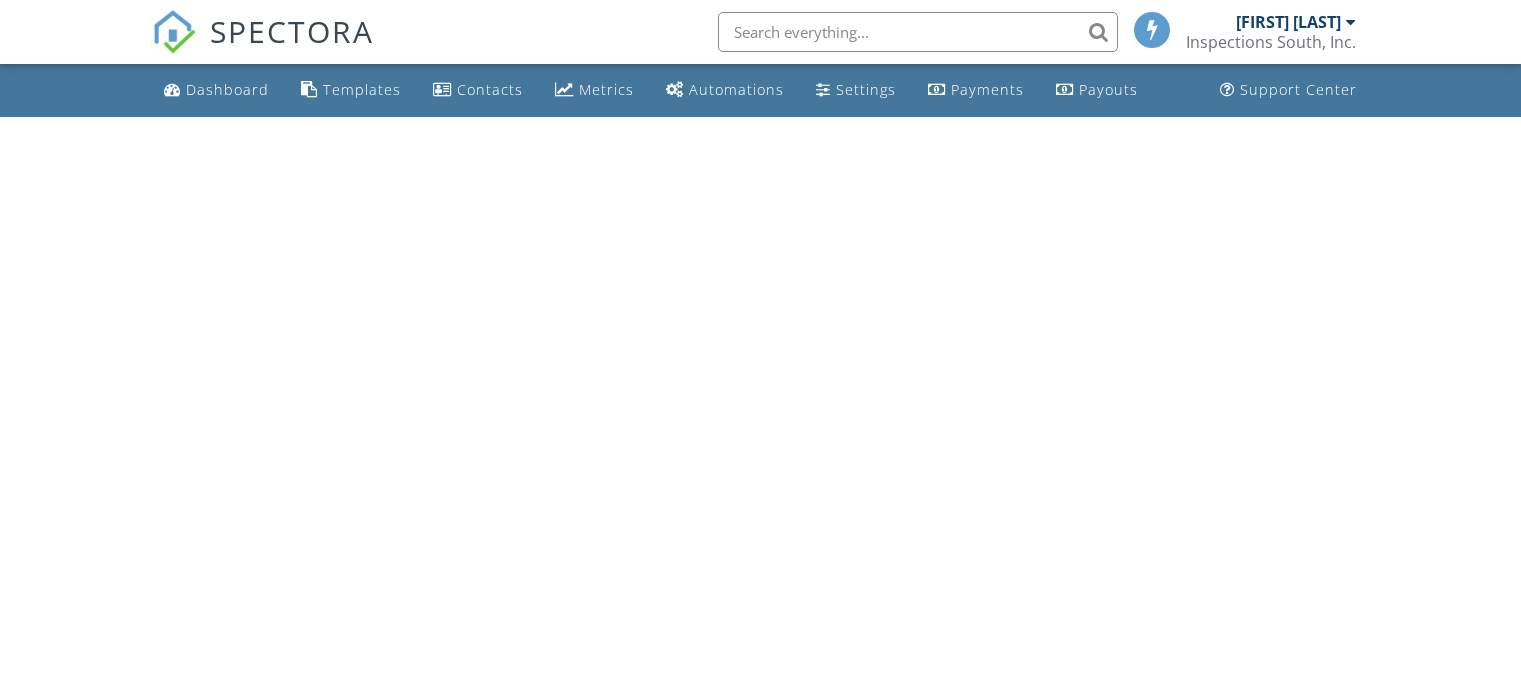 scroll, scrollTop: 0, scrollLeft: 0, axis: both 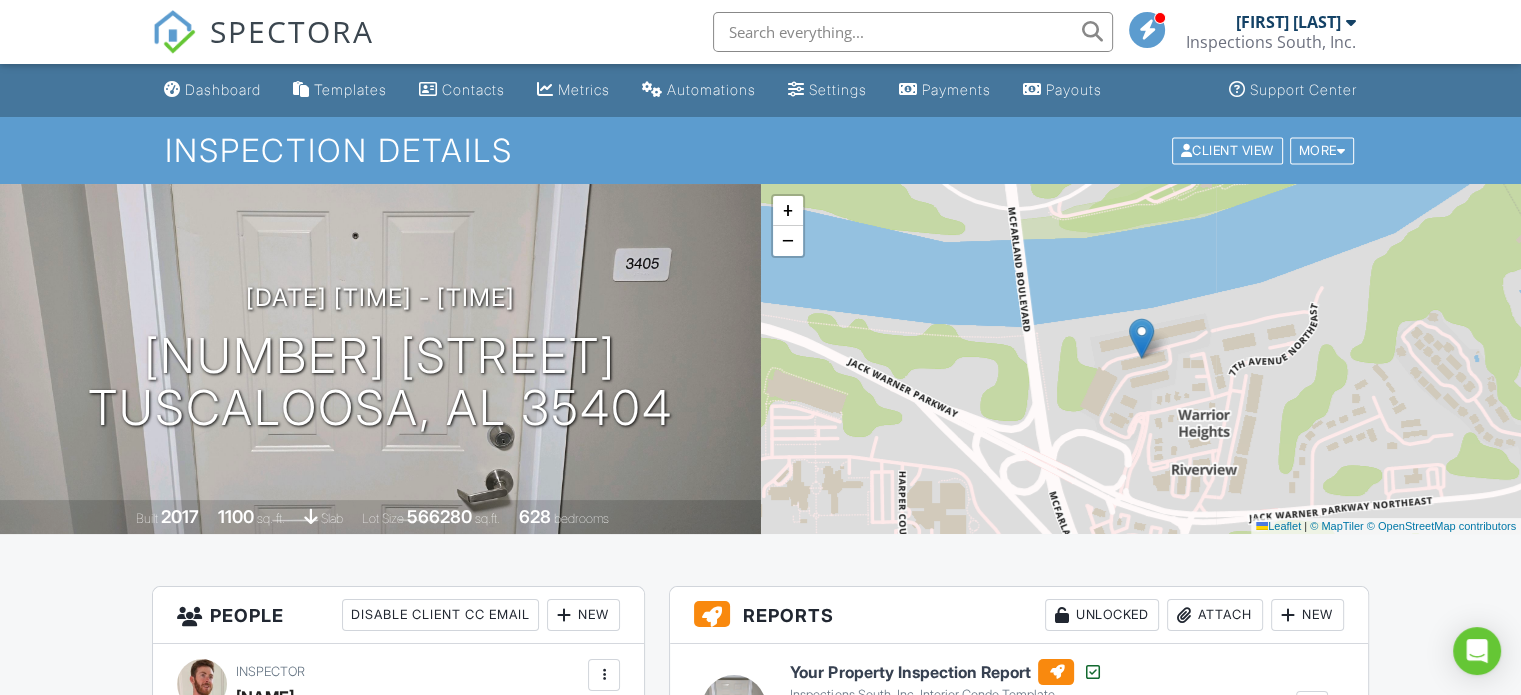 drag, startPoint x: 0, startPoint y: 0, endPoint x: 806, endPoint y: 45, distance: 807.25525 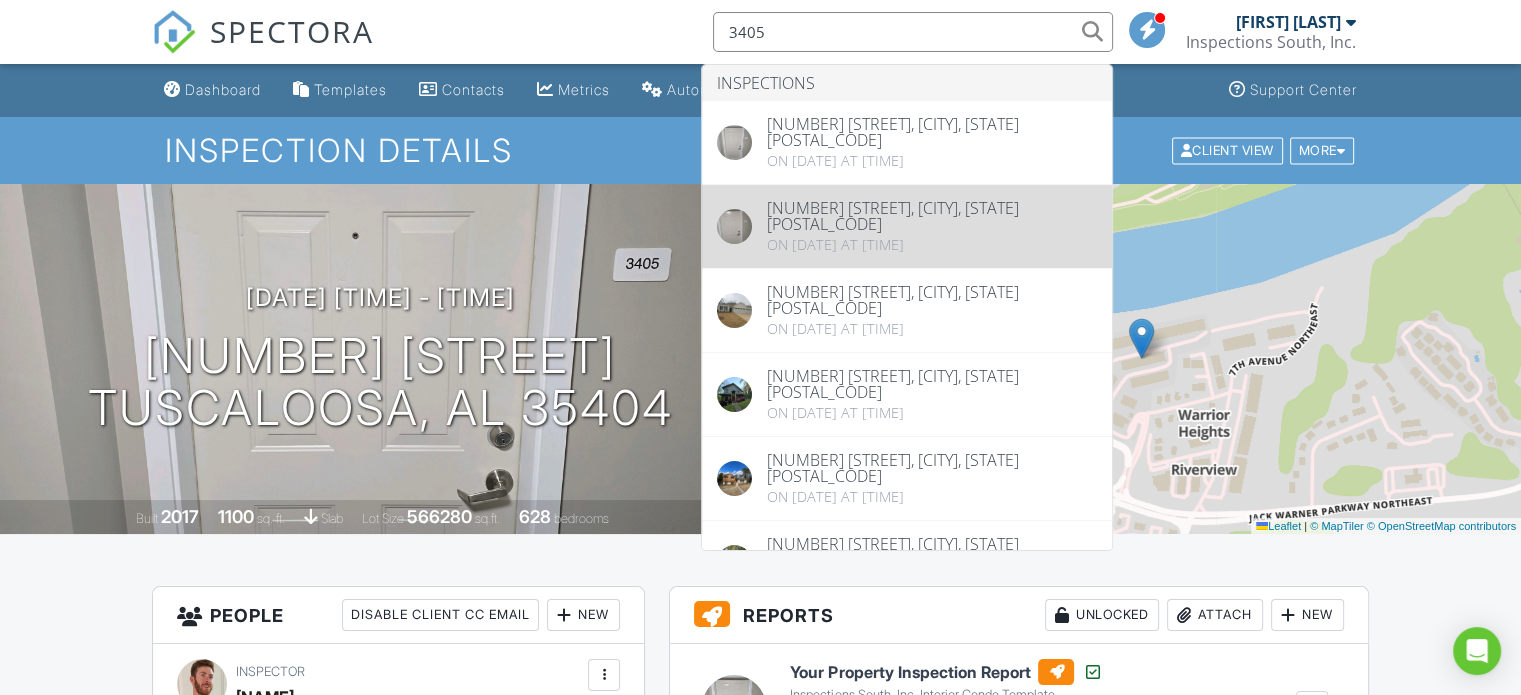 type on "3405" 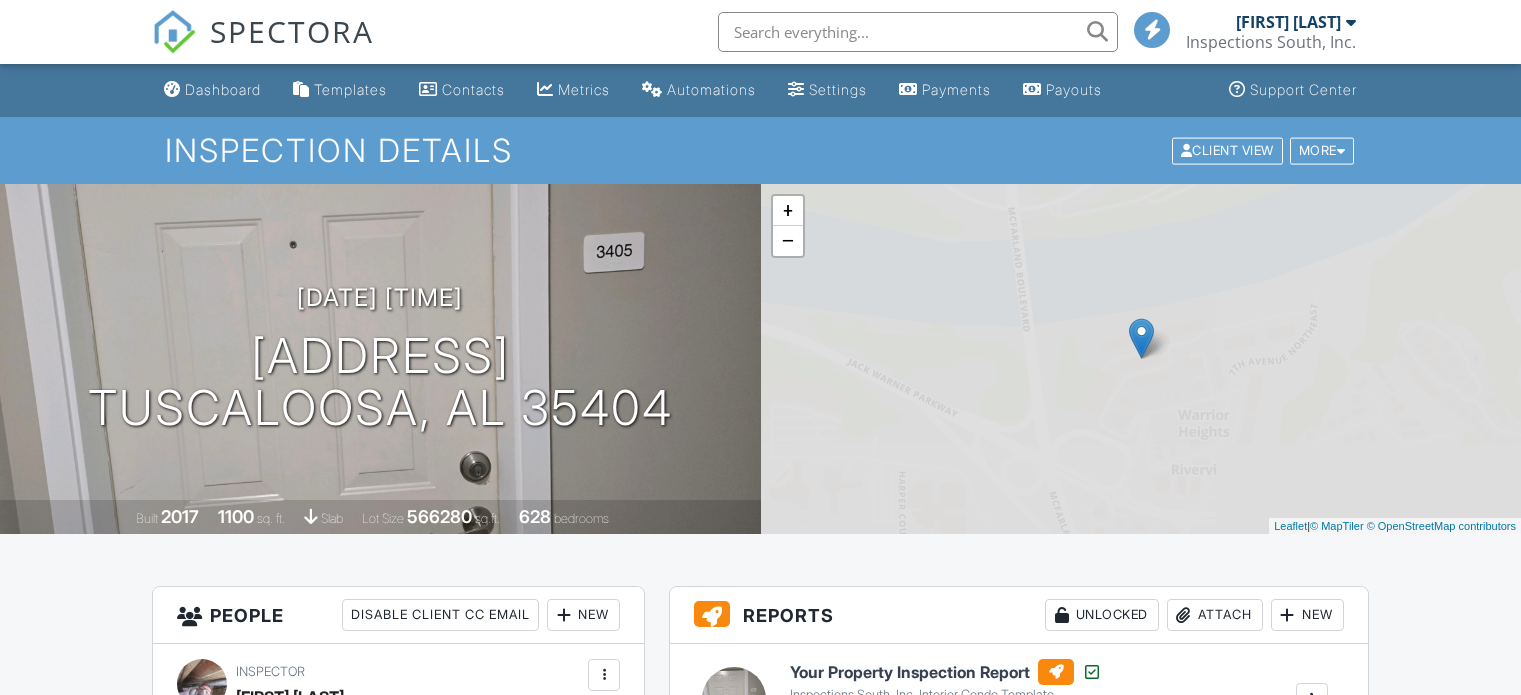 scroll, scrollTop: 0, scrollLeft: 0, axis: both 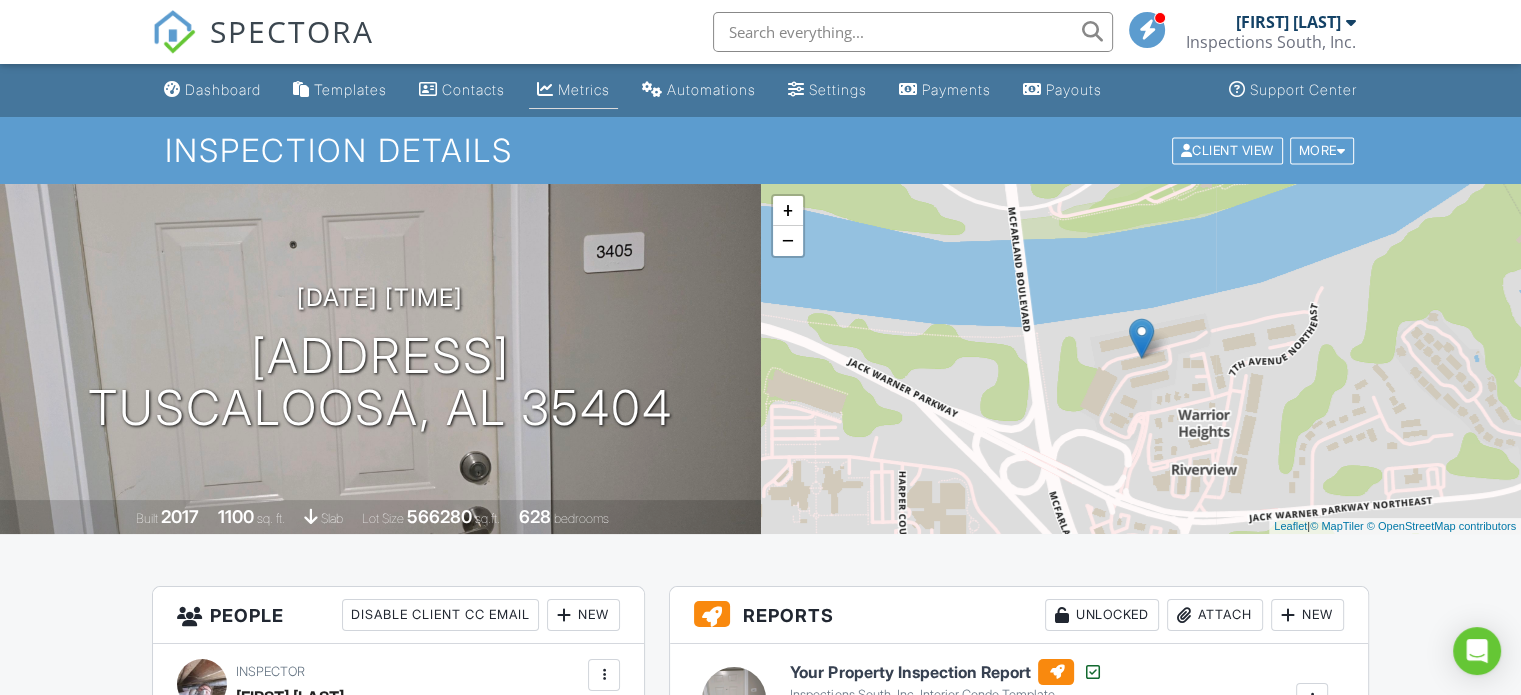 click on "Metrics" at bounding box center (584, 89) 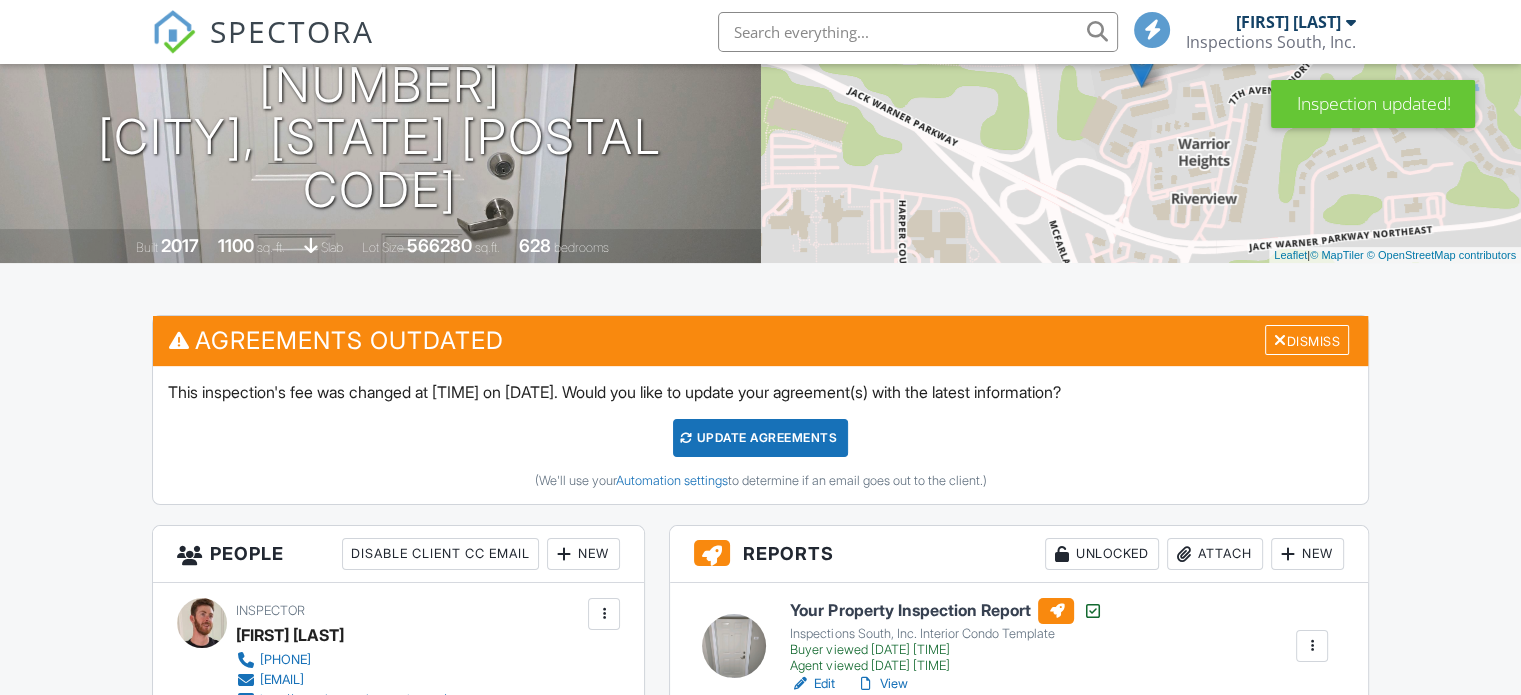 scroll, scrollTop: 271, scrollLeft: 0, axis: vertical 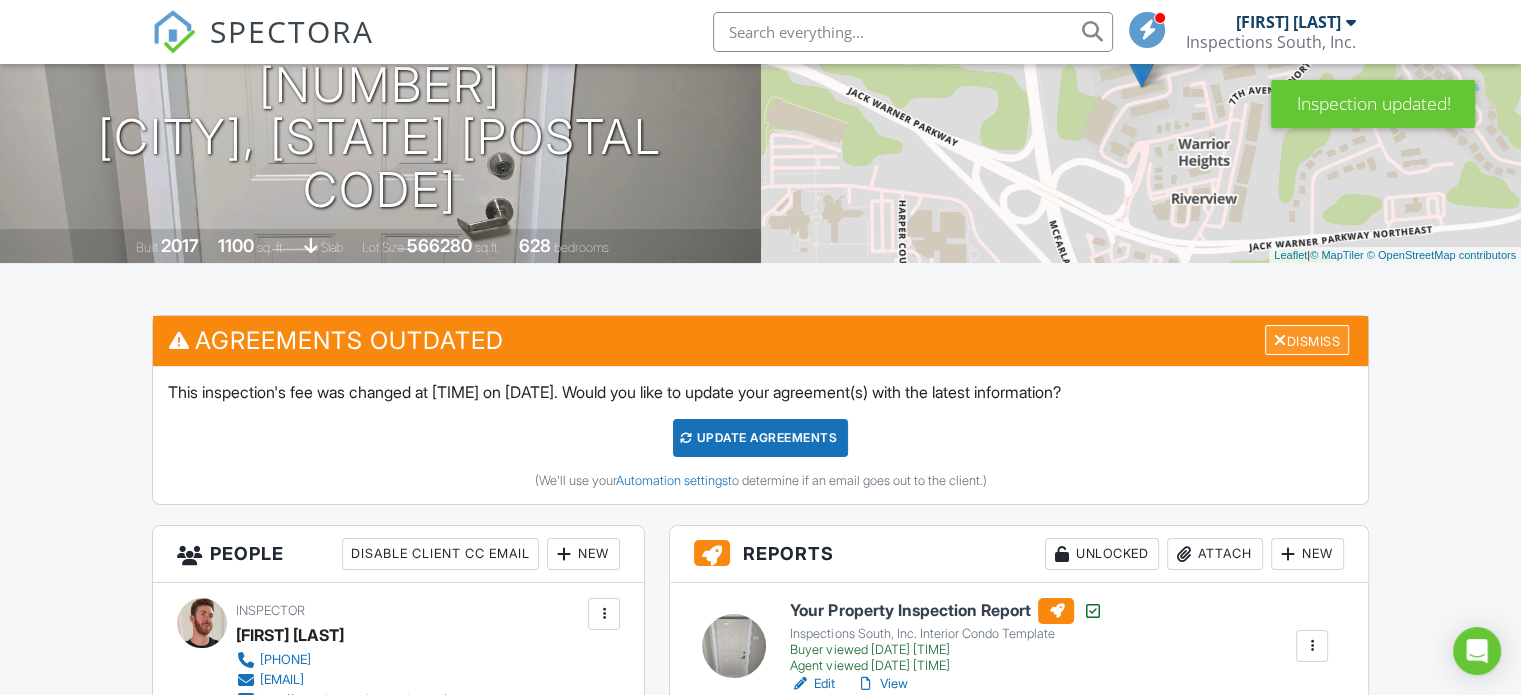 click on "Dismiss" at bounding box center (1307, 340) 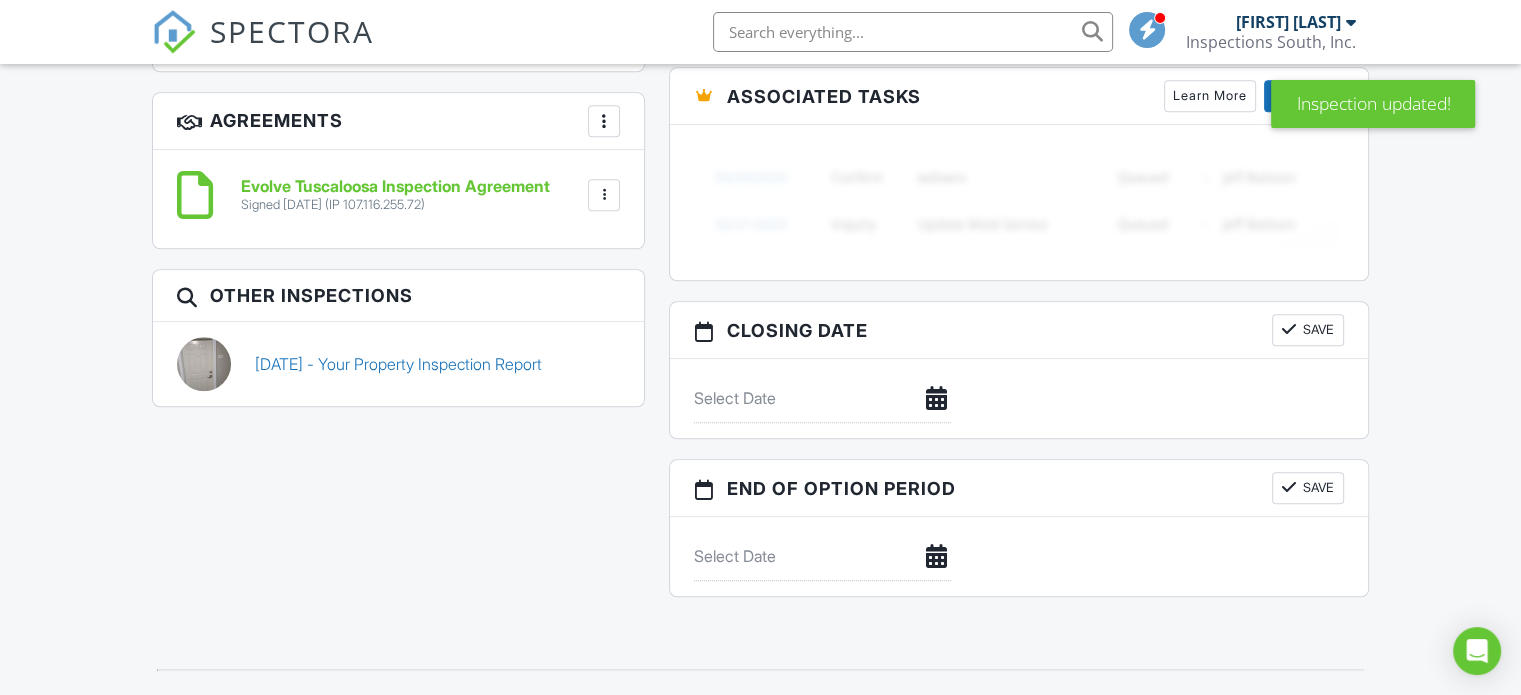 scroll, scrollTop: 0, scrollLeft: 0, axis: both 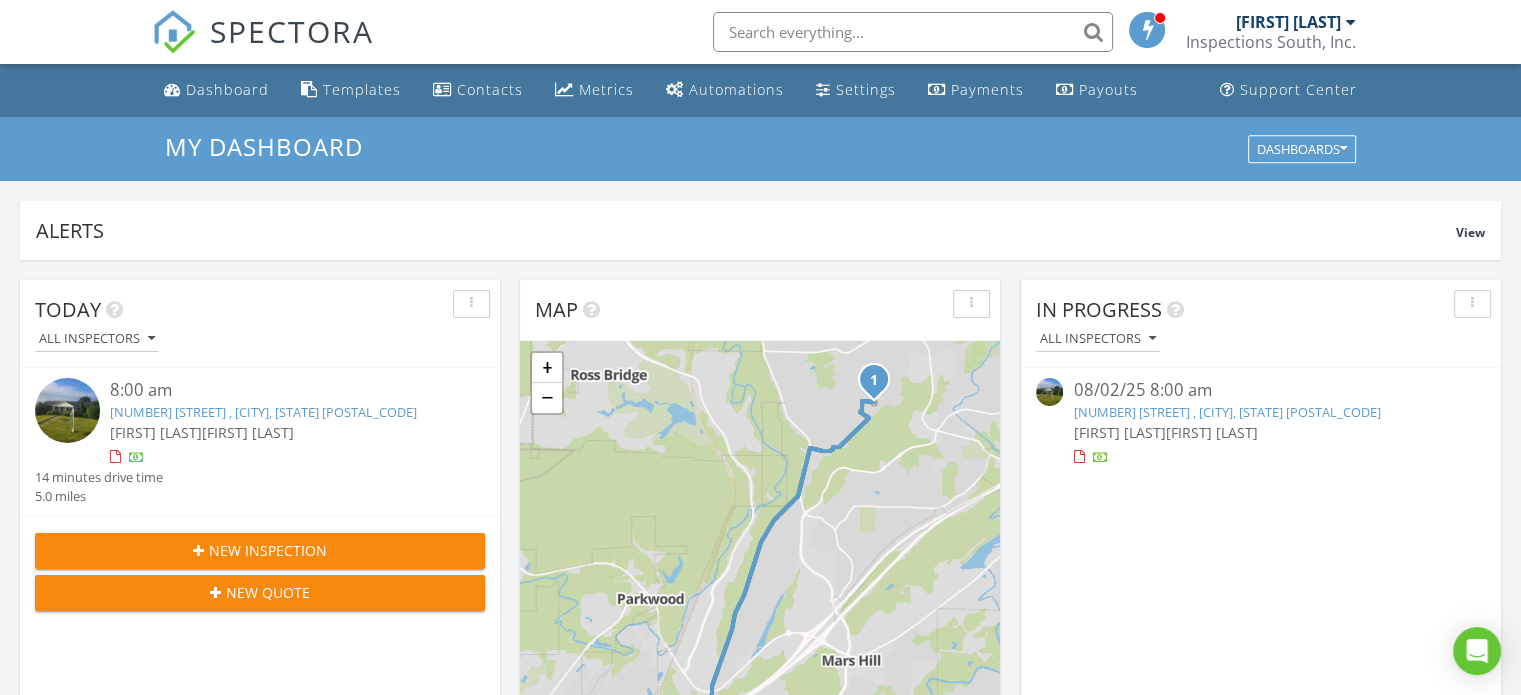 click at bounding box center (913, 32) 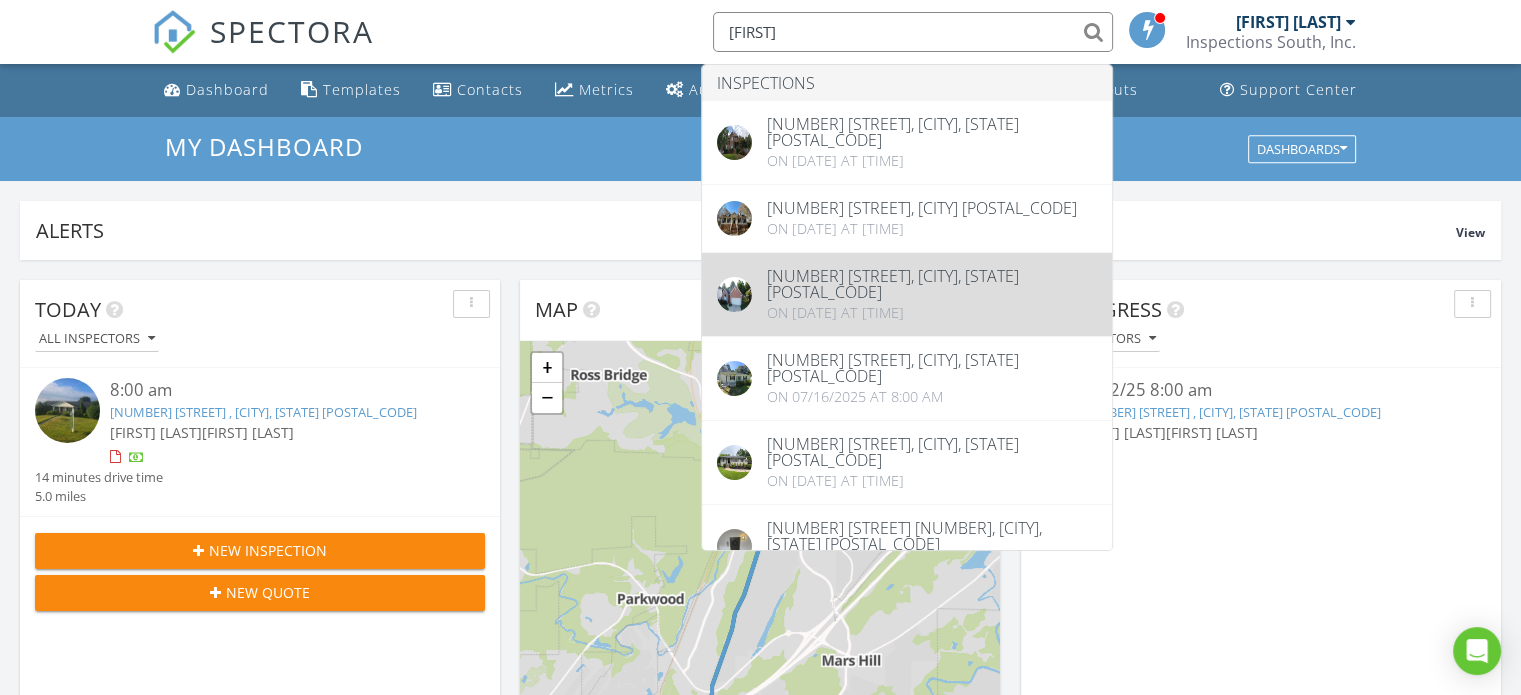 type on "[FIRST]" 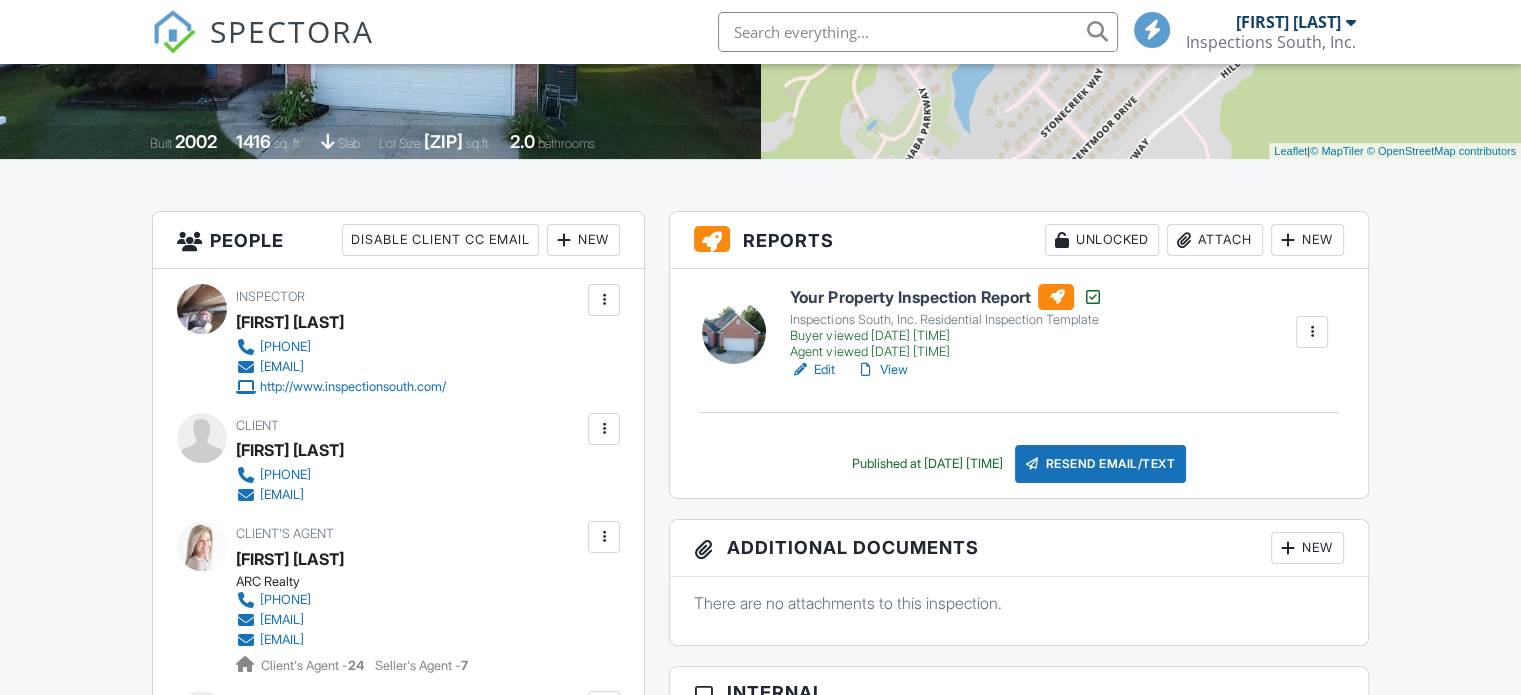 scroll, scrollTop: 393, scrollLeft: 0, axis: vertical 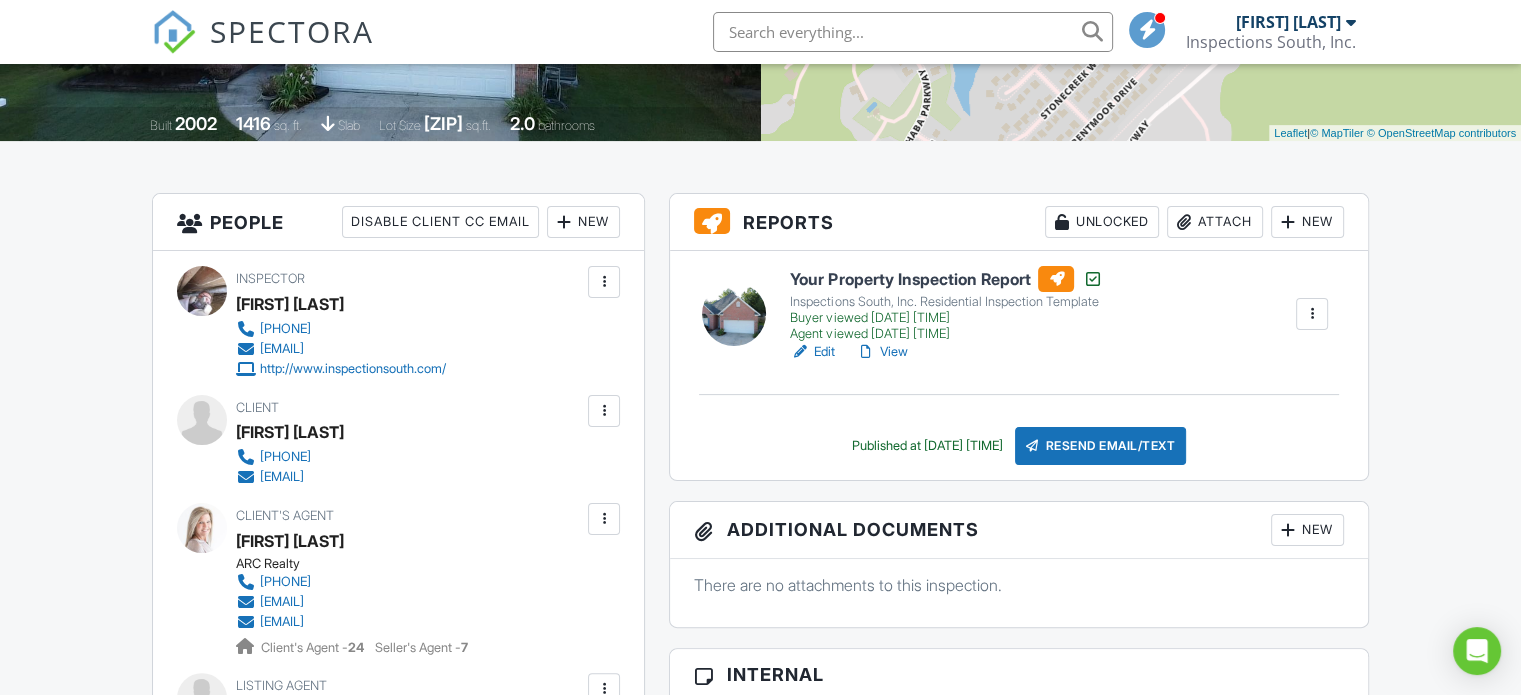 click on "Your Property Inspection Report" at bounding box center (946, 279) 